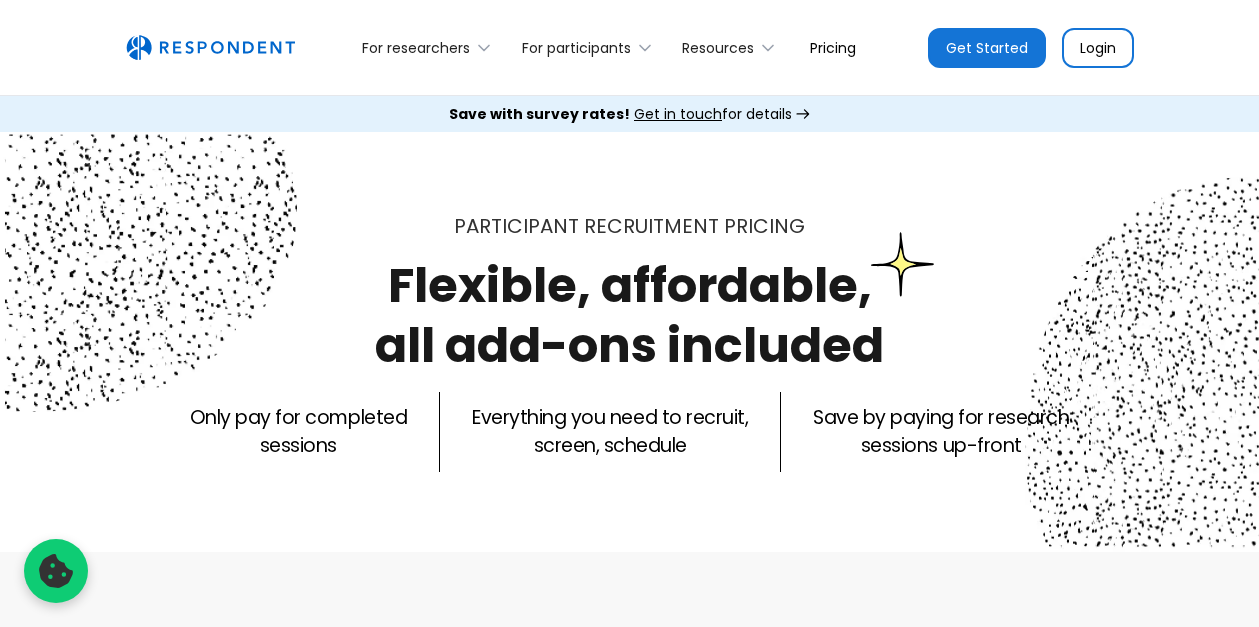 scroll, scrollTop: 0, scrollLeft: 0, axis: both 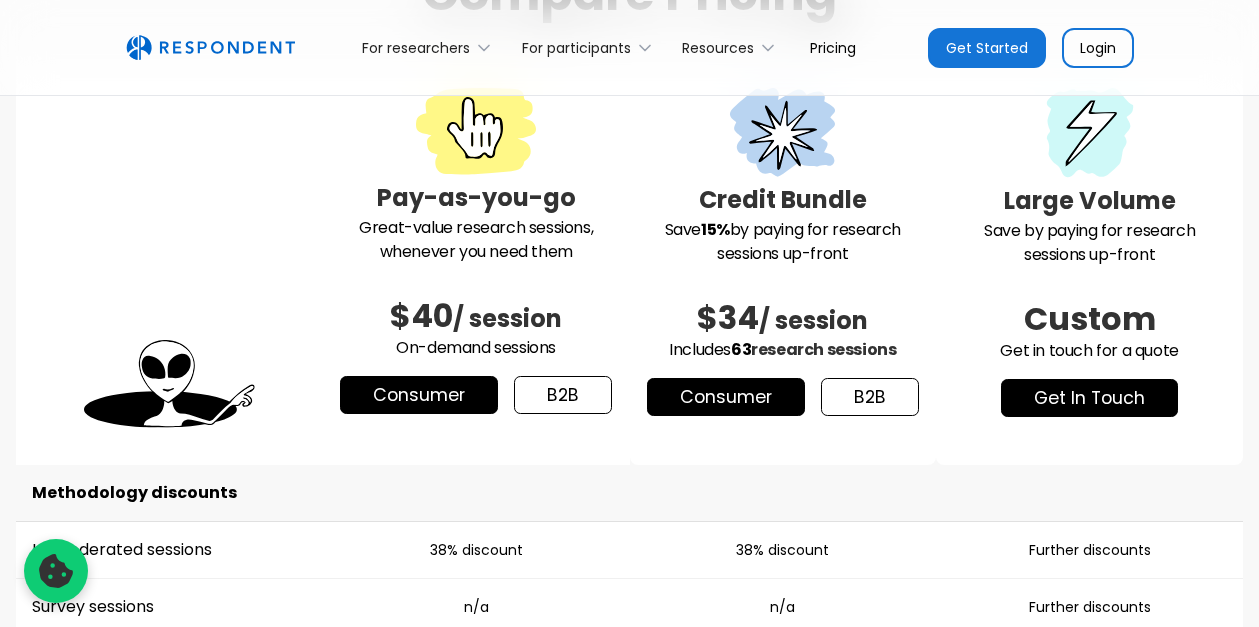 click on "Consumer" at bounding box center (726, 397) 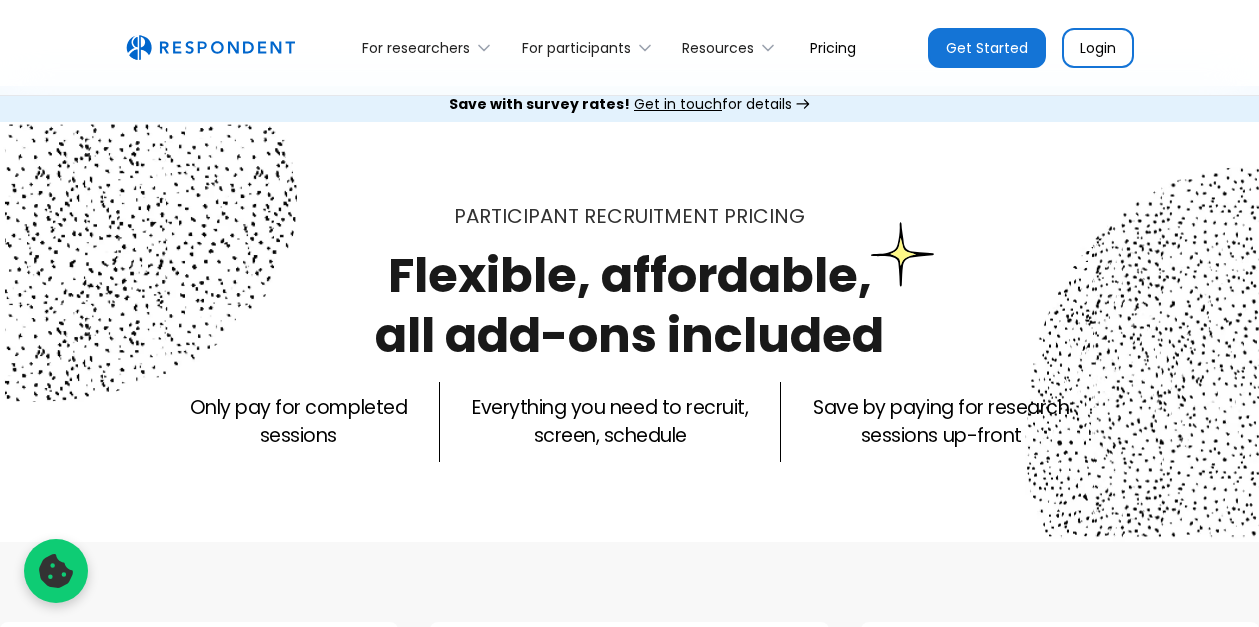 scroll, scrollTop: 0, scrollLeft: 0, axis: both 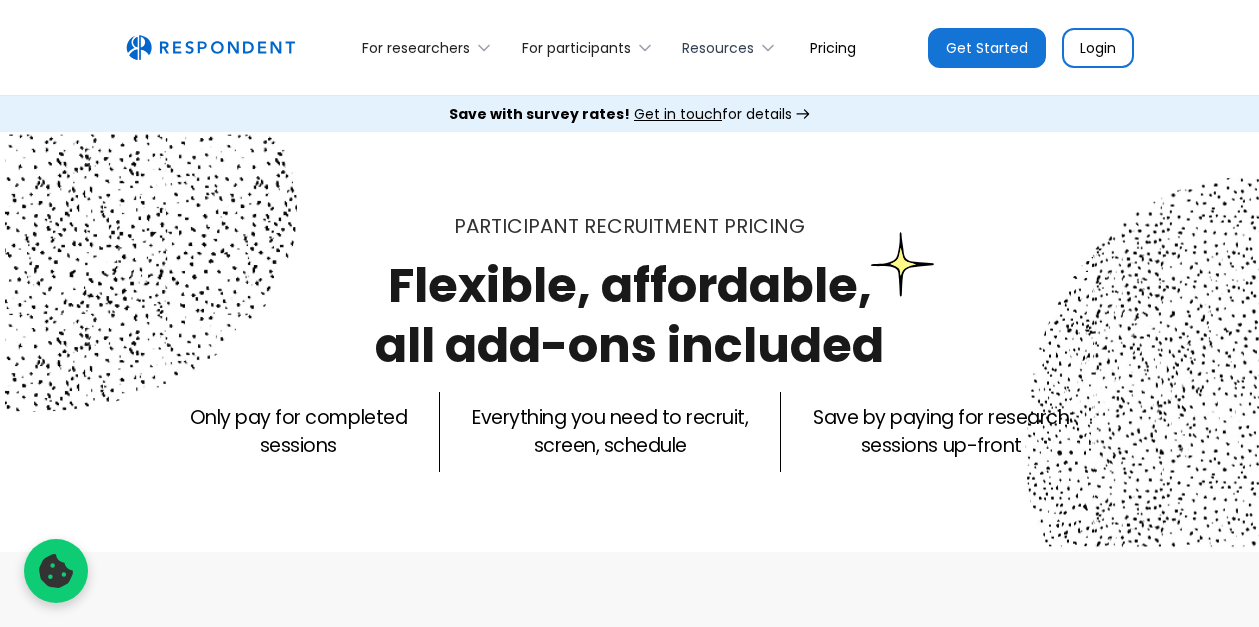 click on "Resources" at bounding box center [718, 48] 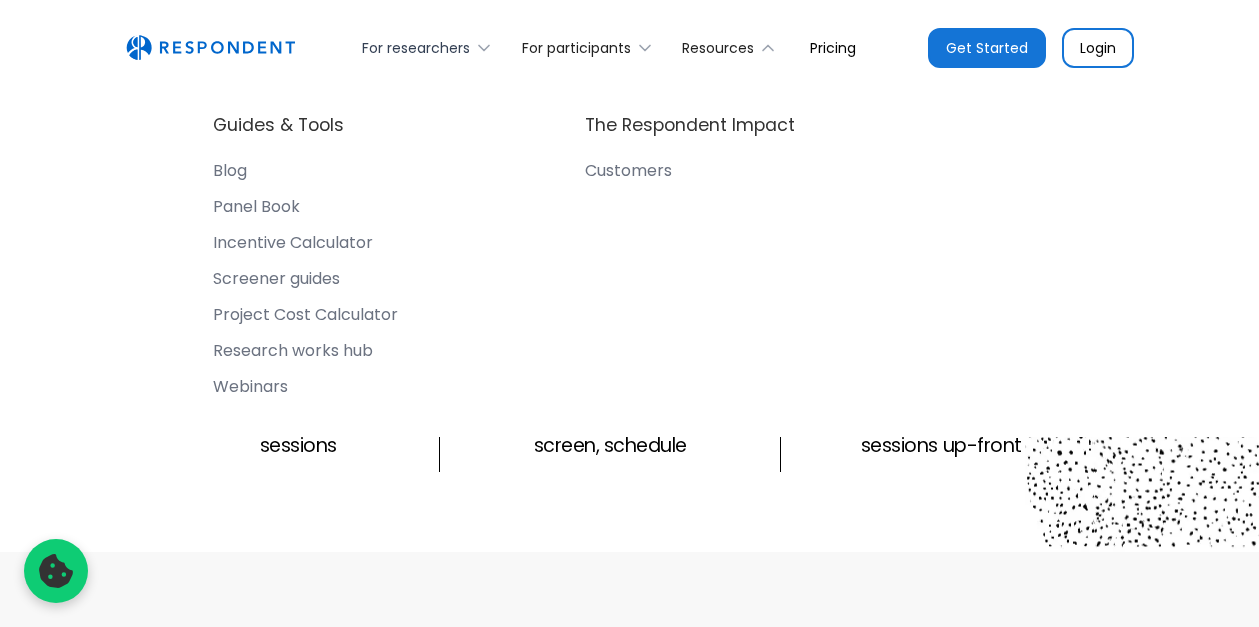 click on "For researchers" at bounding box center [416, 48] 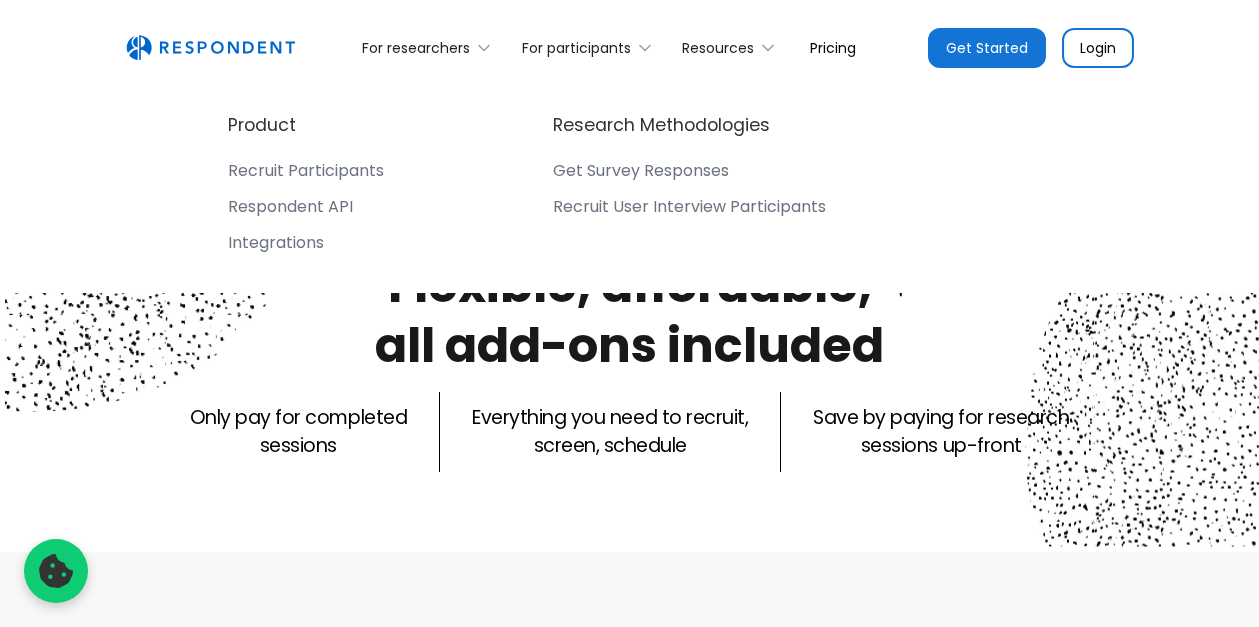 click on "Recruit Participants" at bounding box center (306, 171) 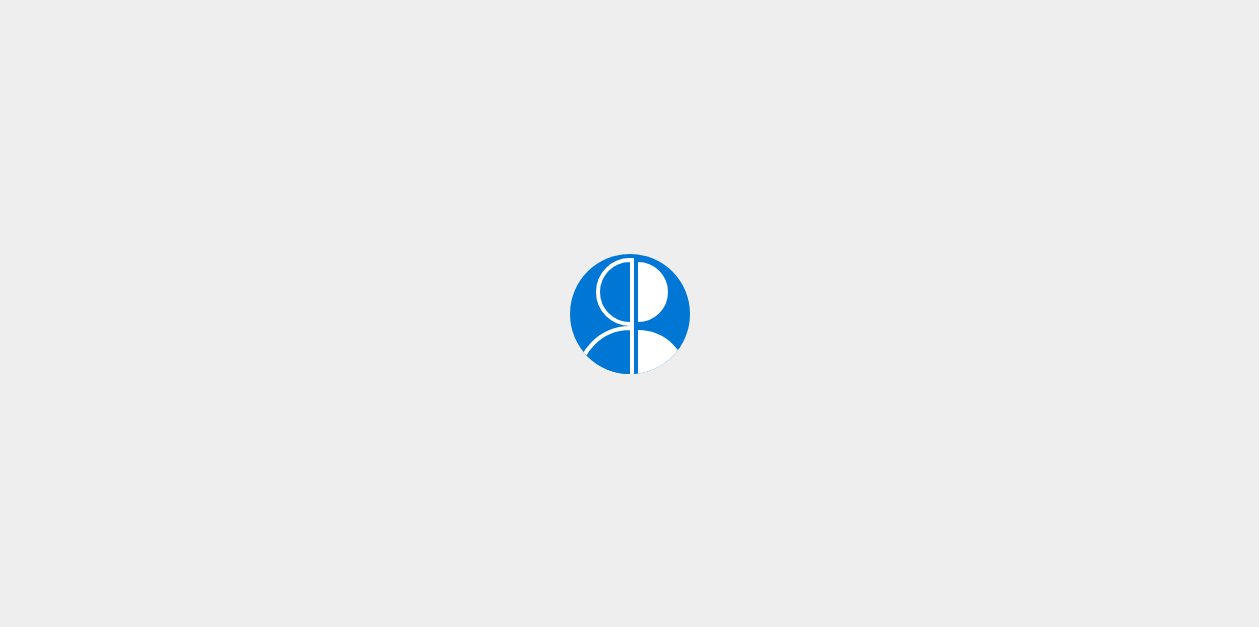 scroll, scrollTop: 0, scrollLeft: 0, axis: both 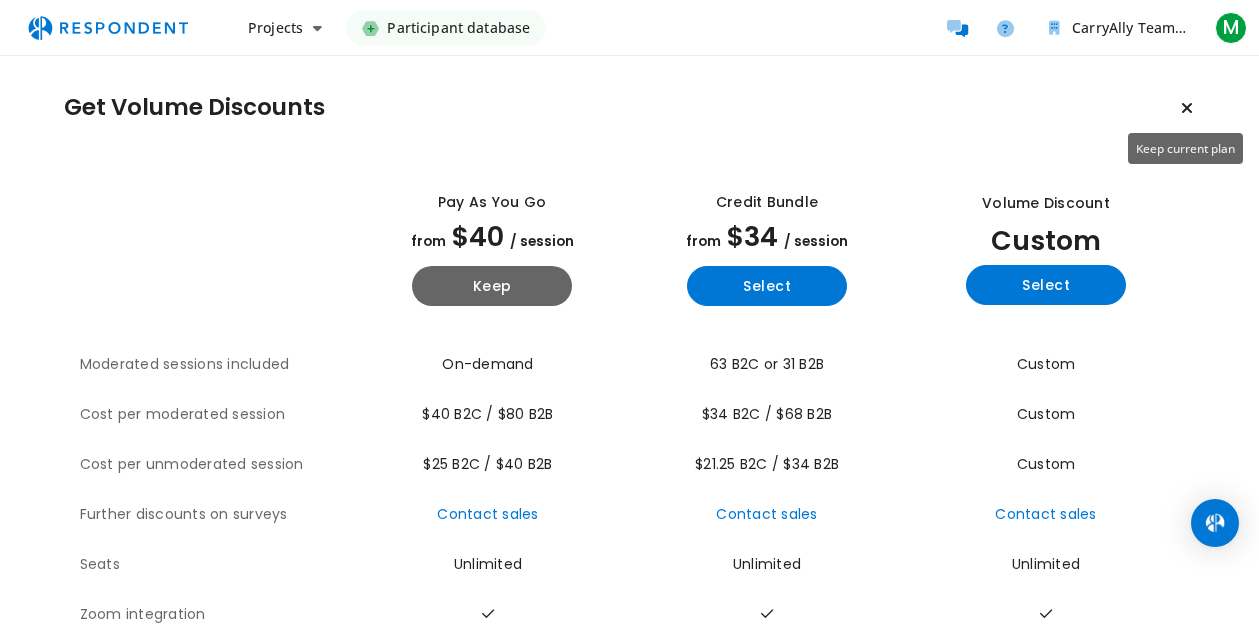 click at bounding box center (1187, 108) 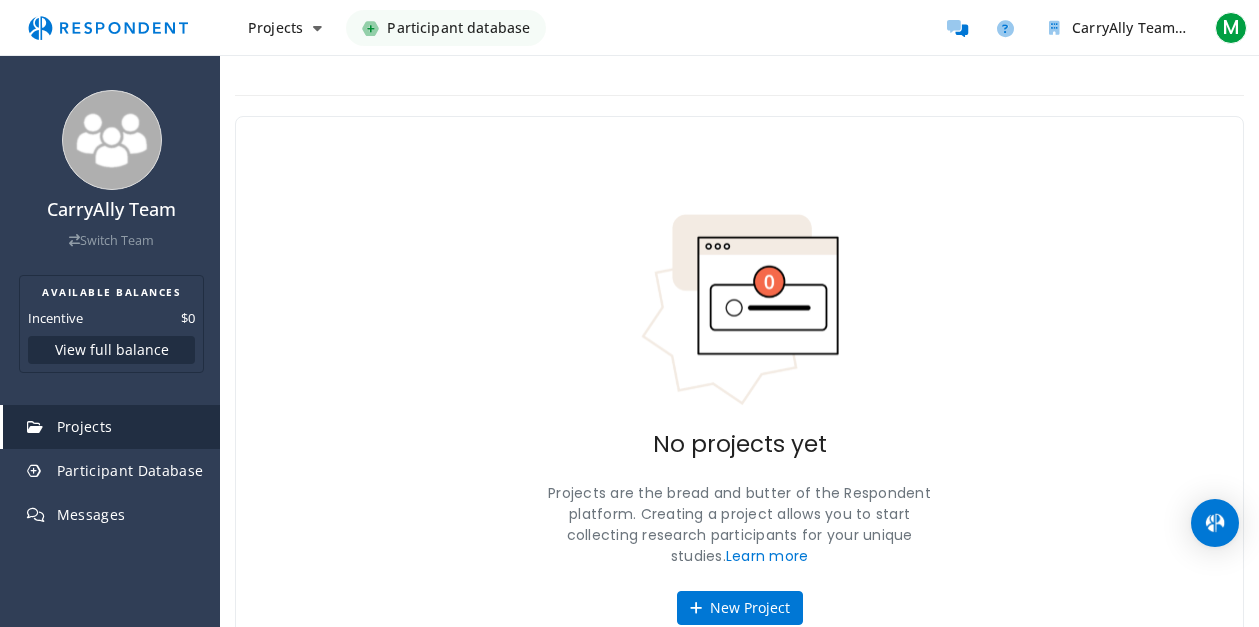 click on "Participant database" at bounding box center (458, 28) 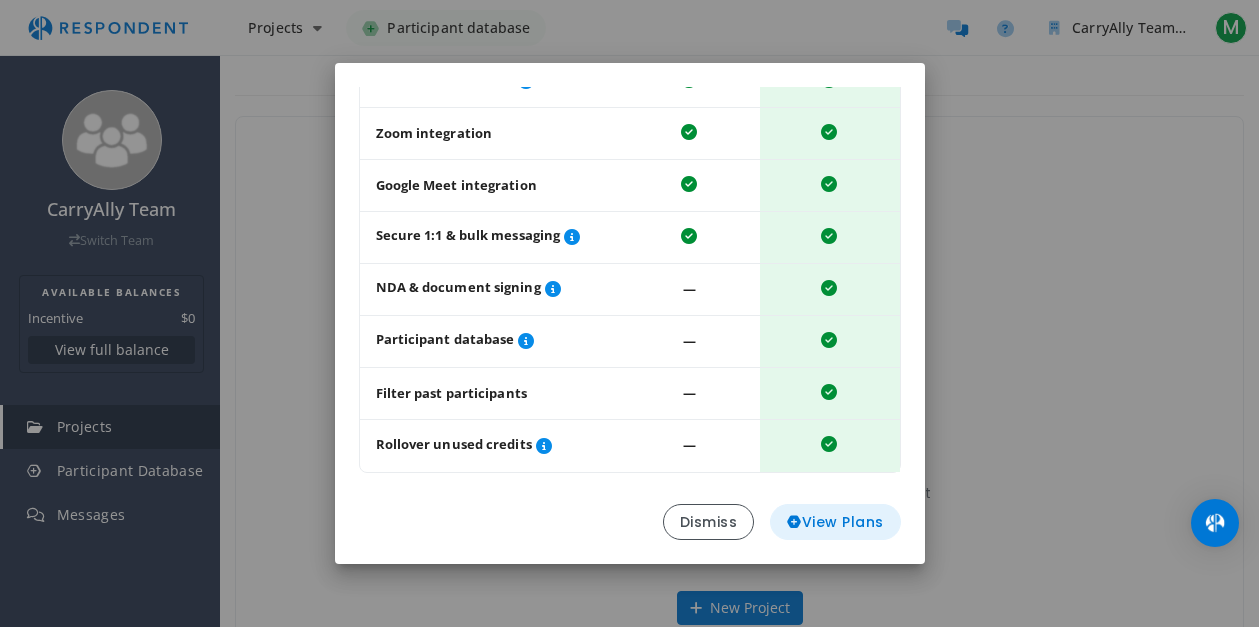 scroll, scrollTop: 248, scrollLeft: 0, axis: vertical 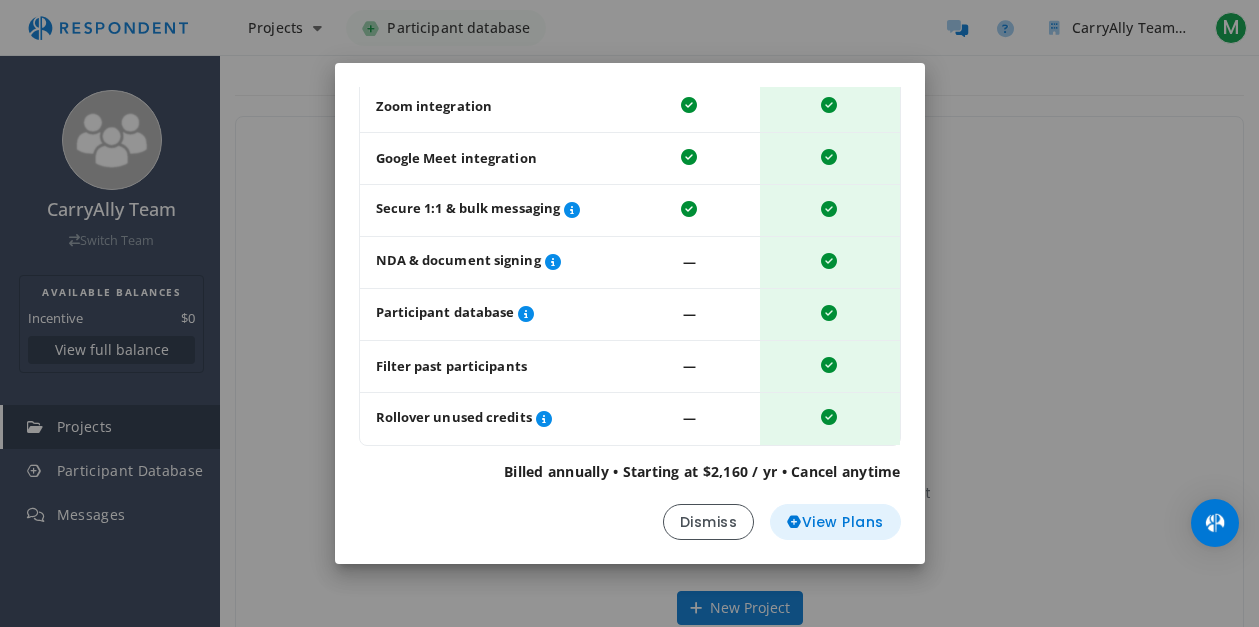 click on "View Plans" 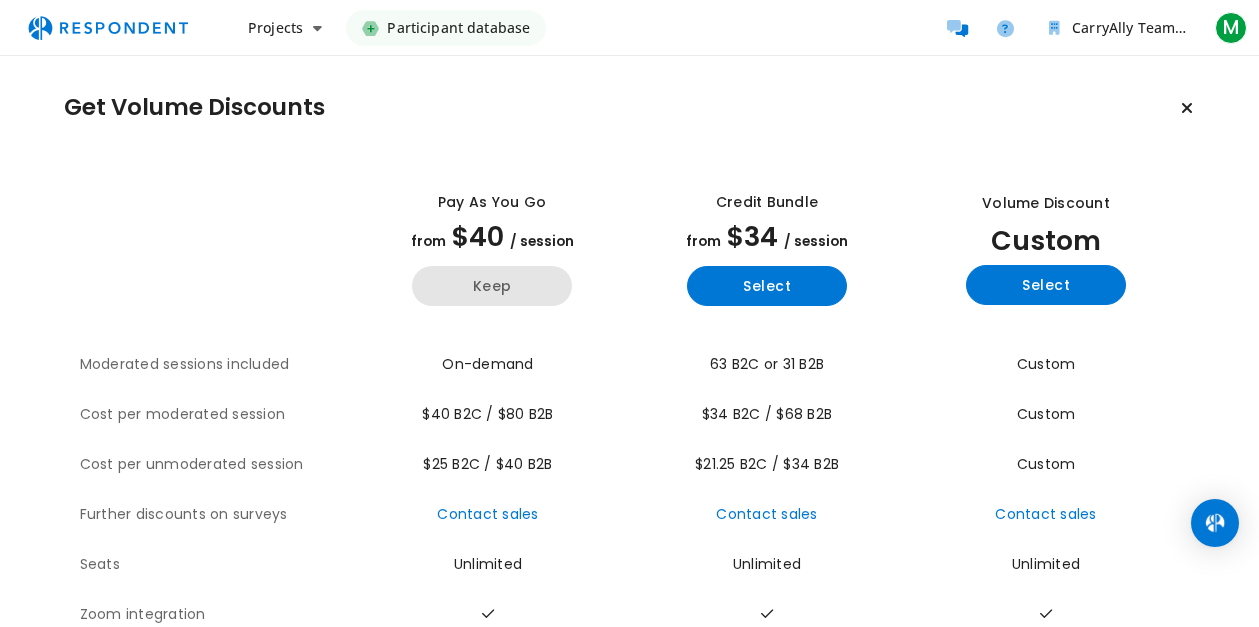 click on "Keep" at bounding box center [492, 286] 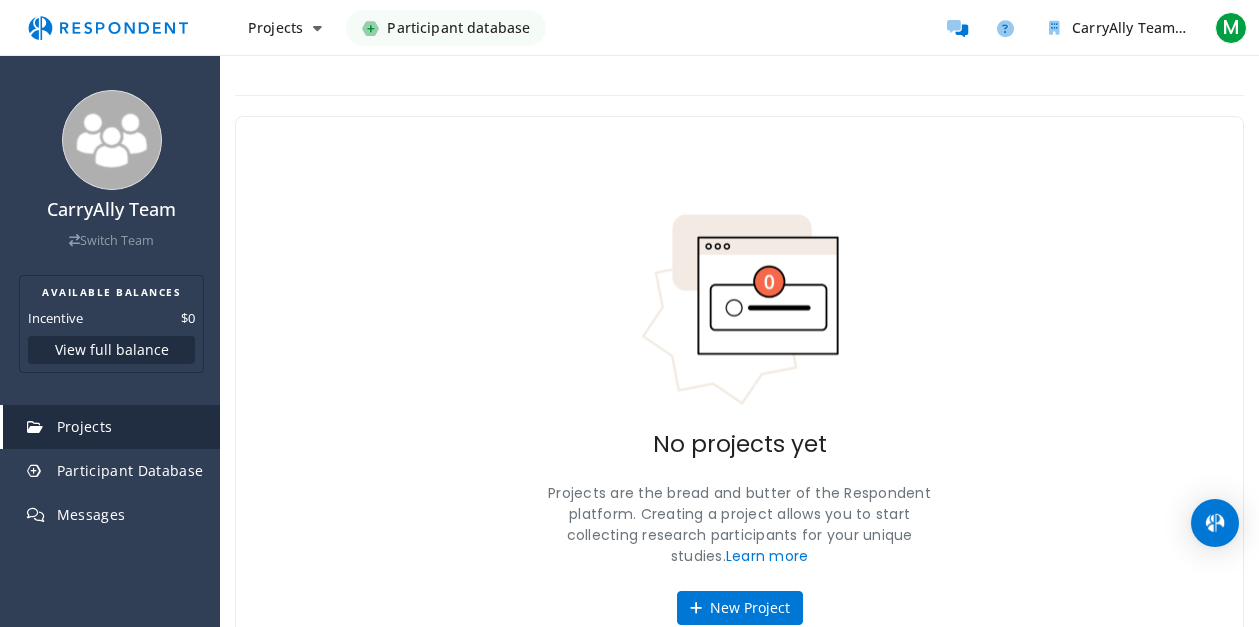 click on "No projects yet    Projects are the bread and butter of the Respondent platform. Creating a project allows you to start collecting research participants for your unique studies.   Learn more         New Project" at bounding box center (739, 419) 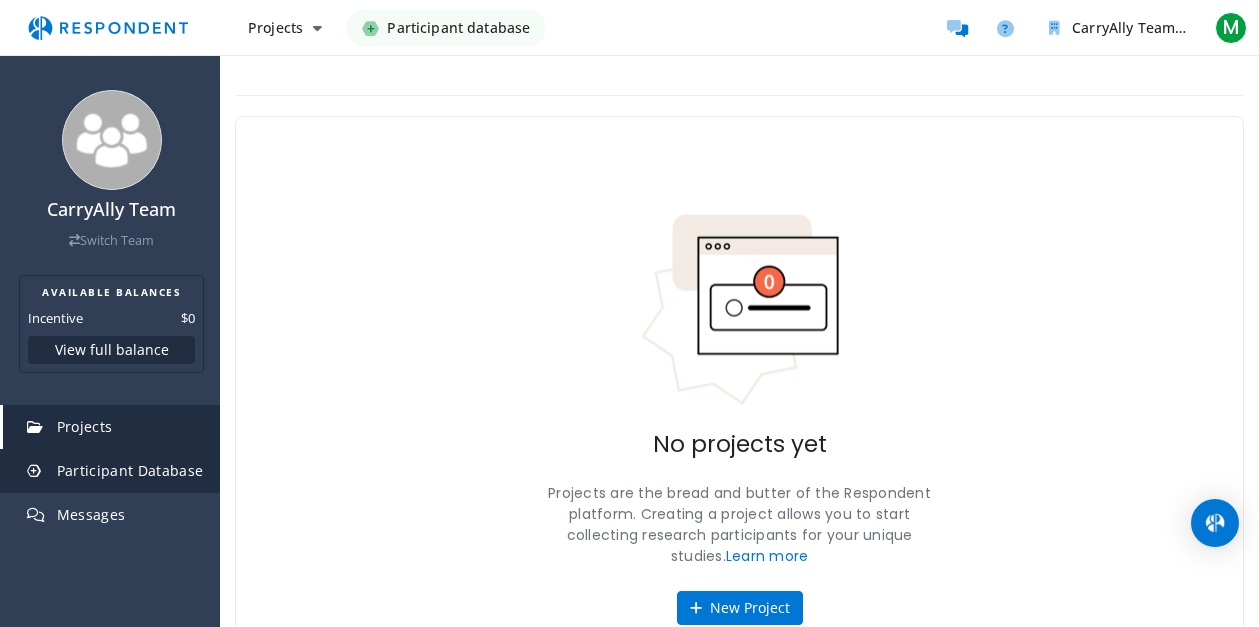 click on "Participant Database" at bounding box center (130, 470) 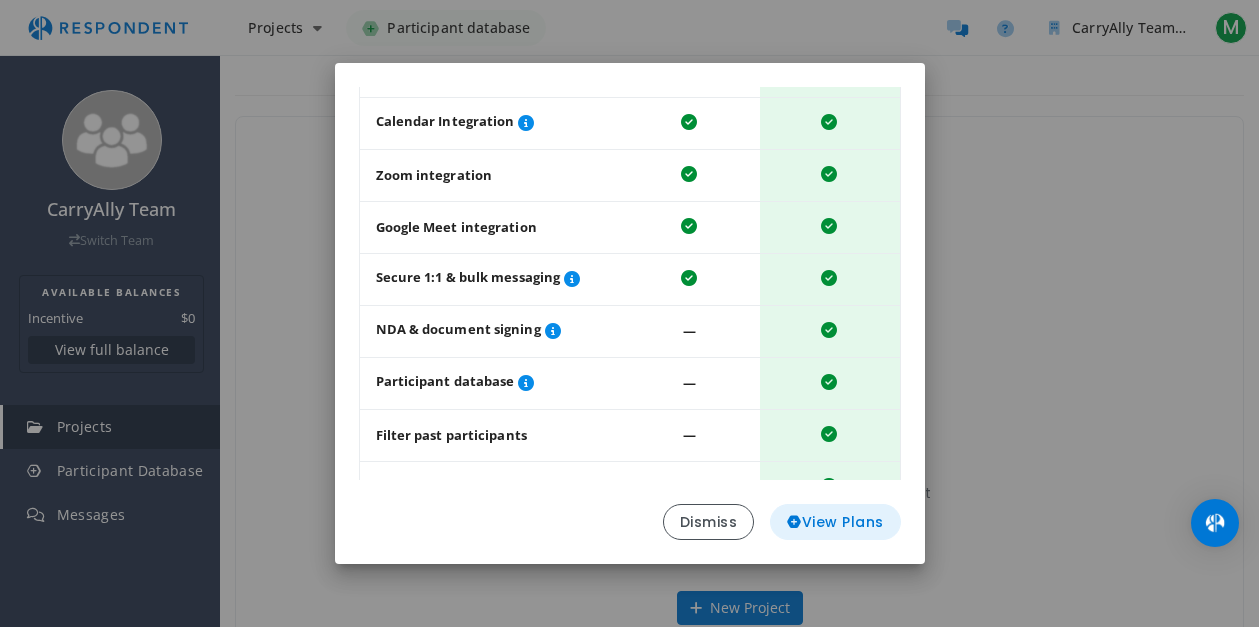 scroll, scrollTop: 169, scrollLeft: 0, axis: vertical 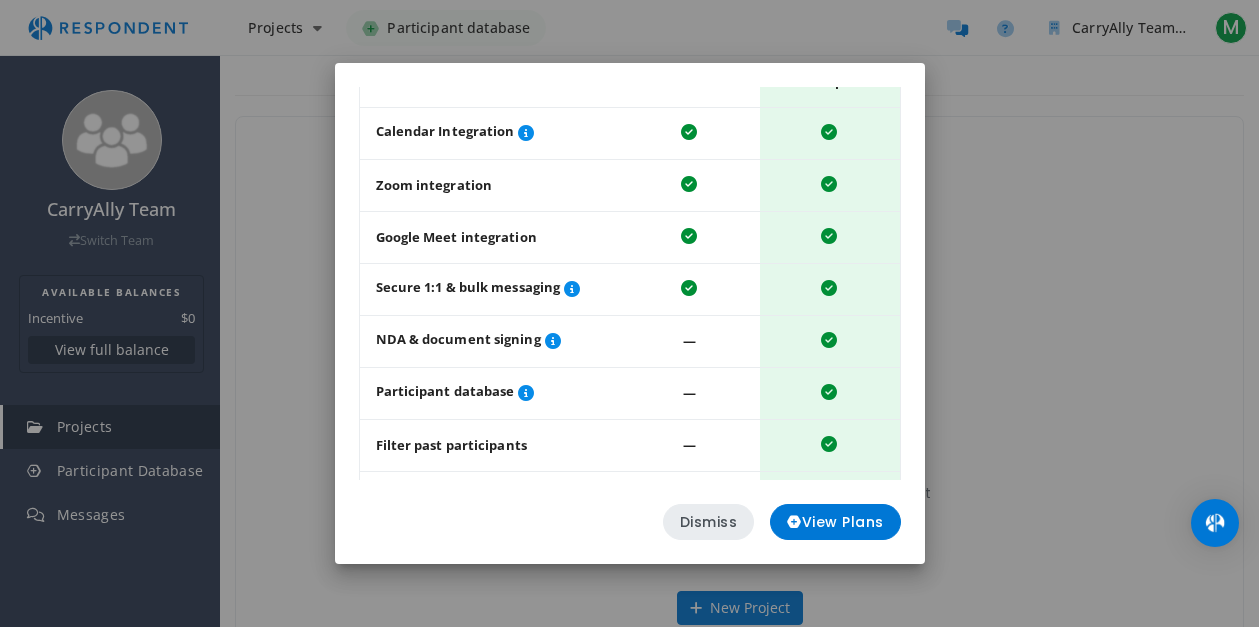 click on "Dismiss" 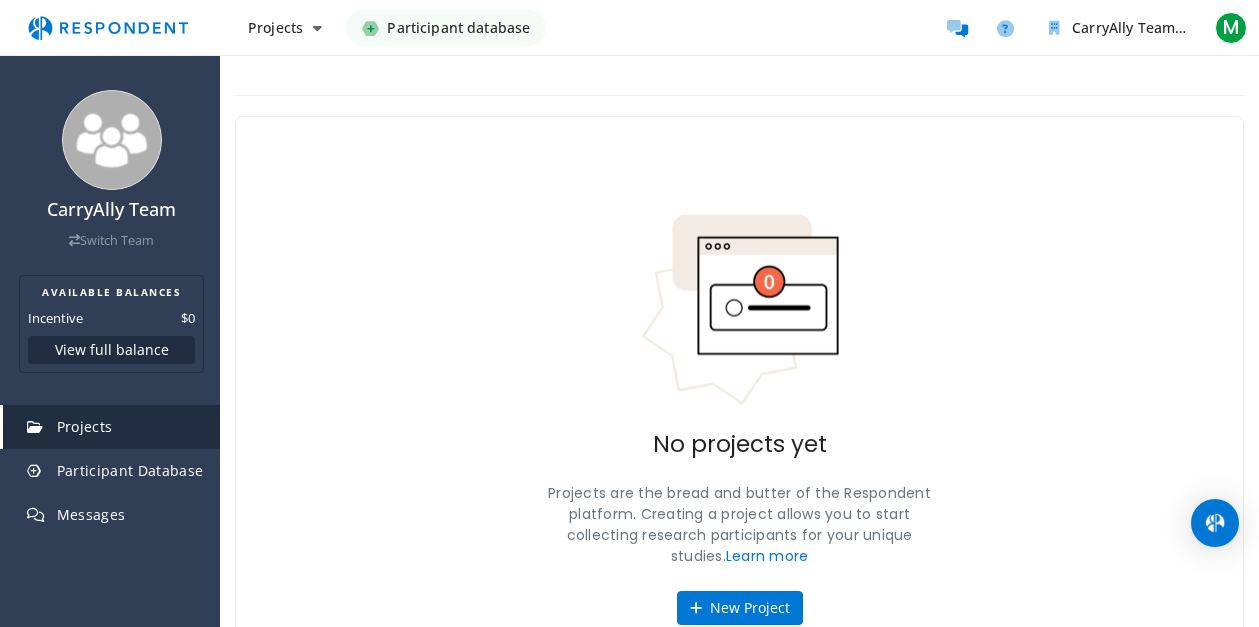 click on "No projects yet    Projects are the bread and butter of the Respondent platform. Creating a project allows you to start collecting research participants for your unique studies.   Learn more         New Project" at bounding box center (739, 419) 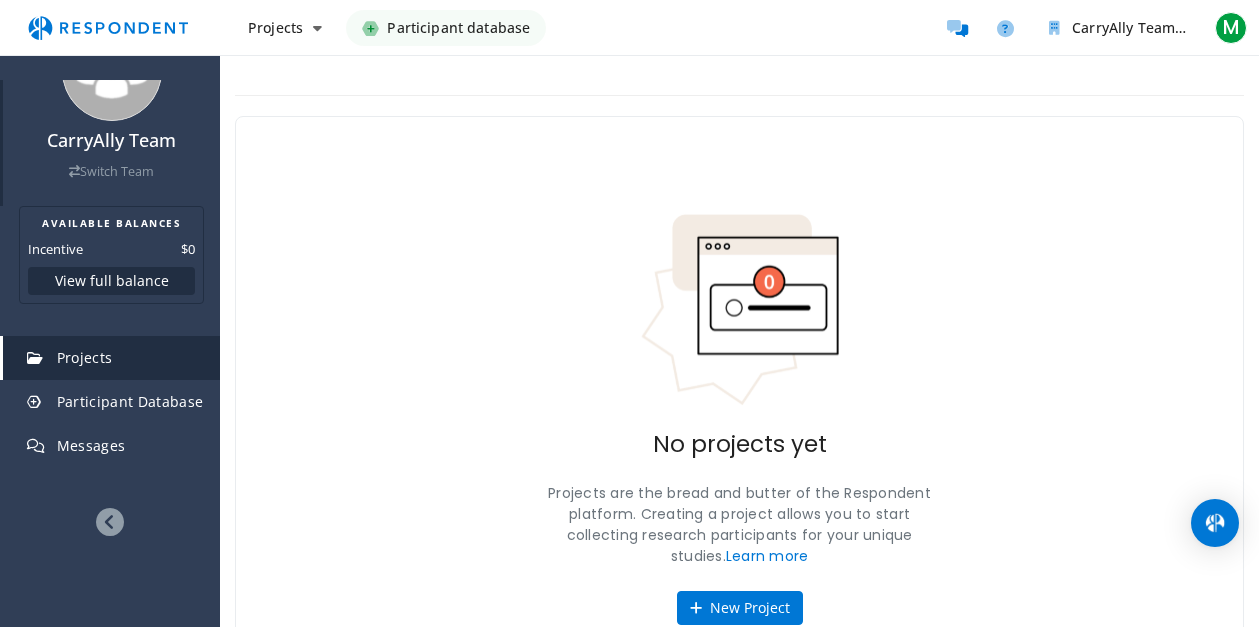 scroll, scrollTop: 0, scrollLeft: 0, axis: both 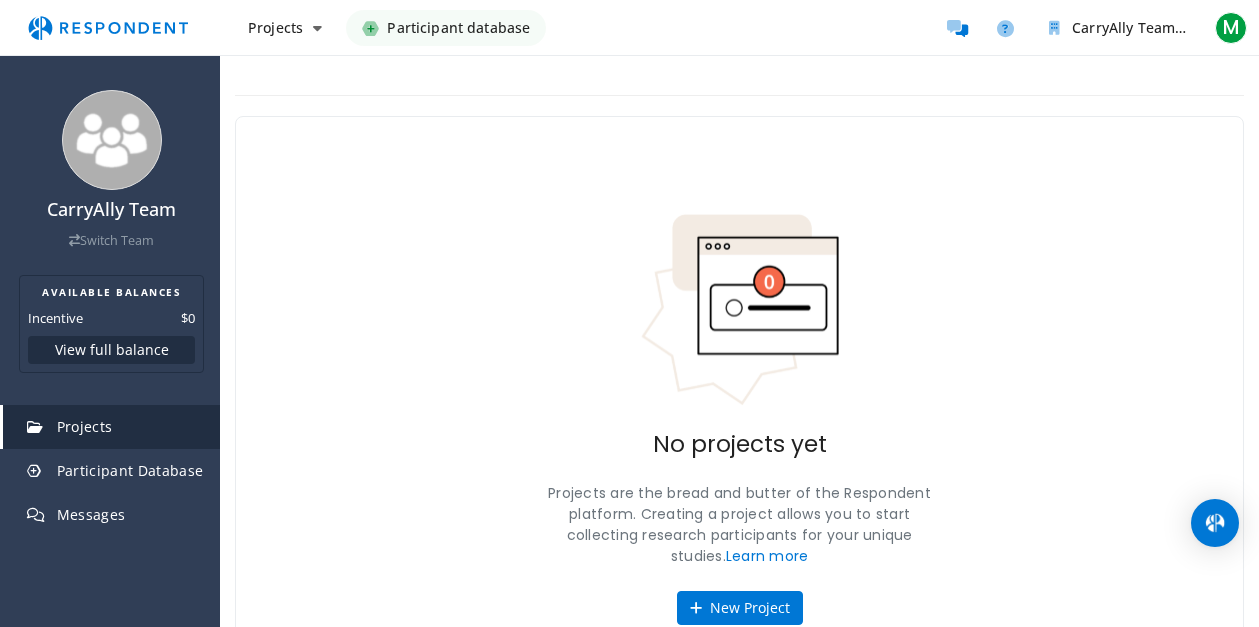 click on "Projects" at bounding box center [85, 426] 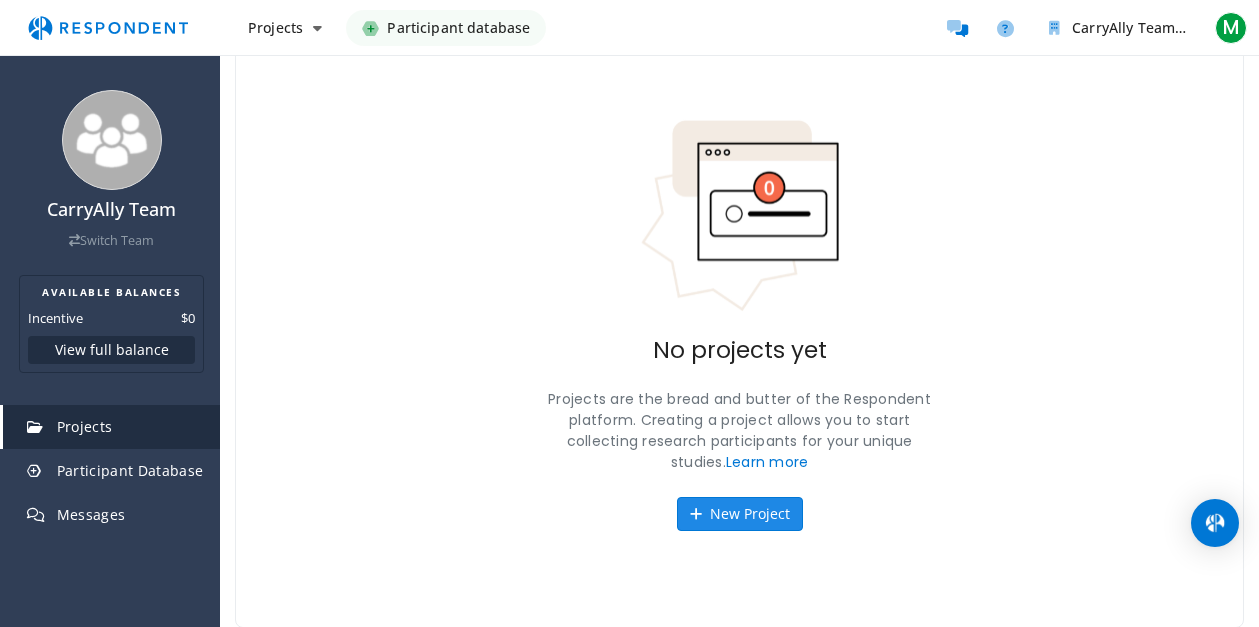 click on "New Project" at bounding box center (740, 514) 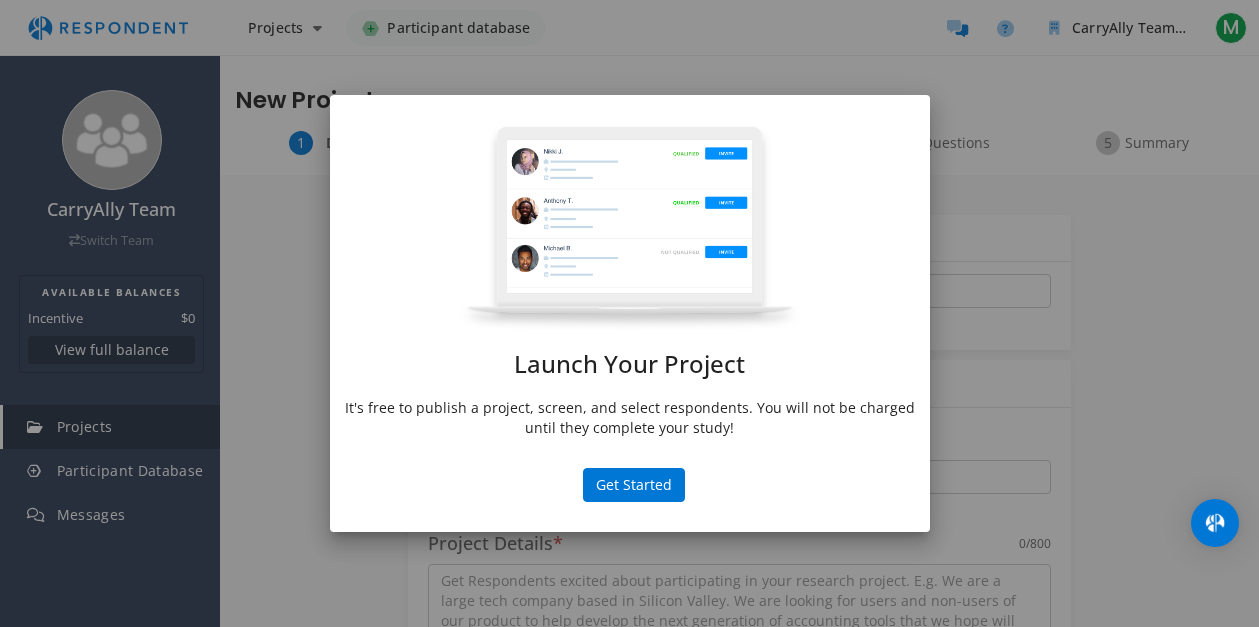 scroll, scrollTop: 0, scrollLeft: 0, axis: both 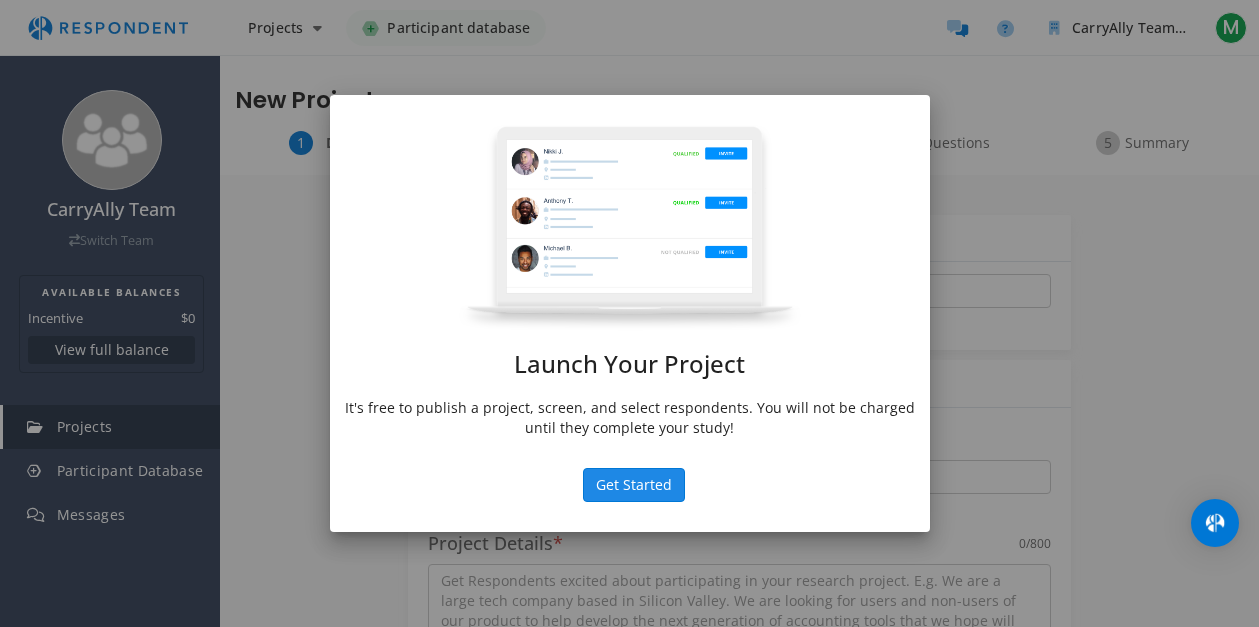 click on "Get Started" 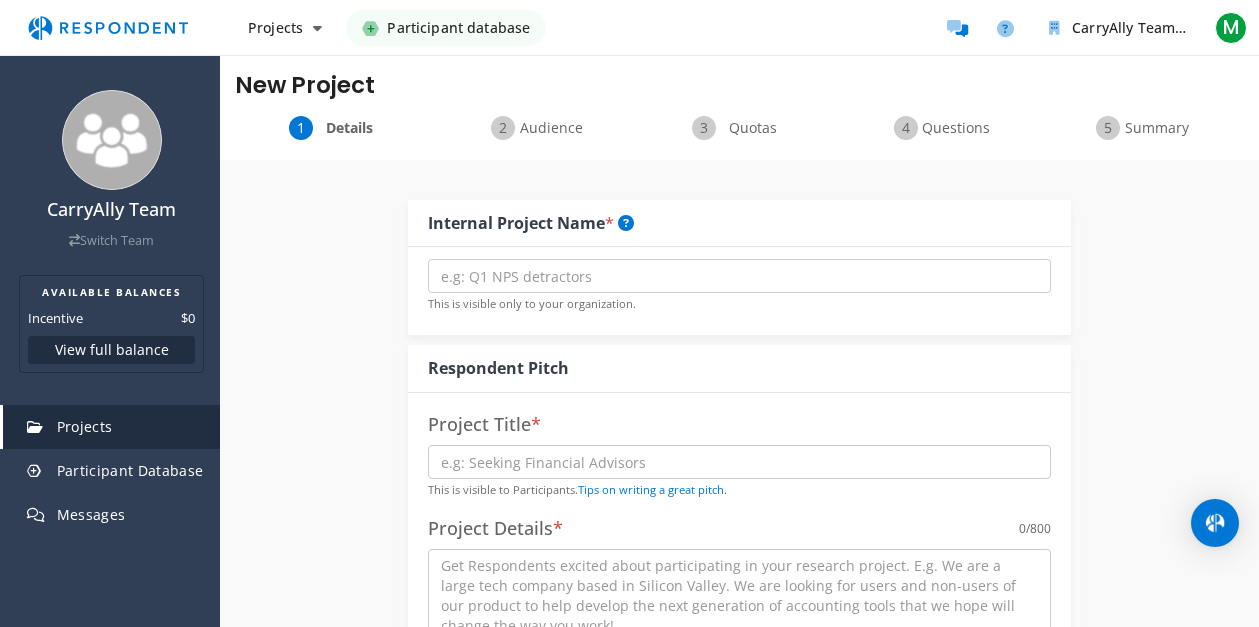 scroll, scrollTop: 0, scrollLeft: 0, axis: both 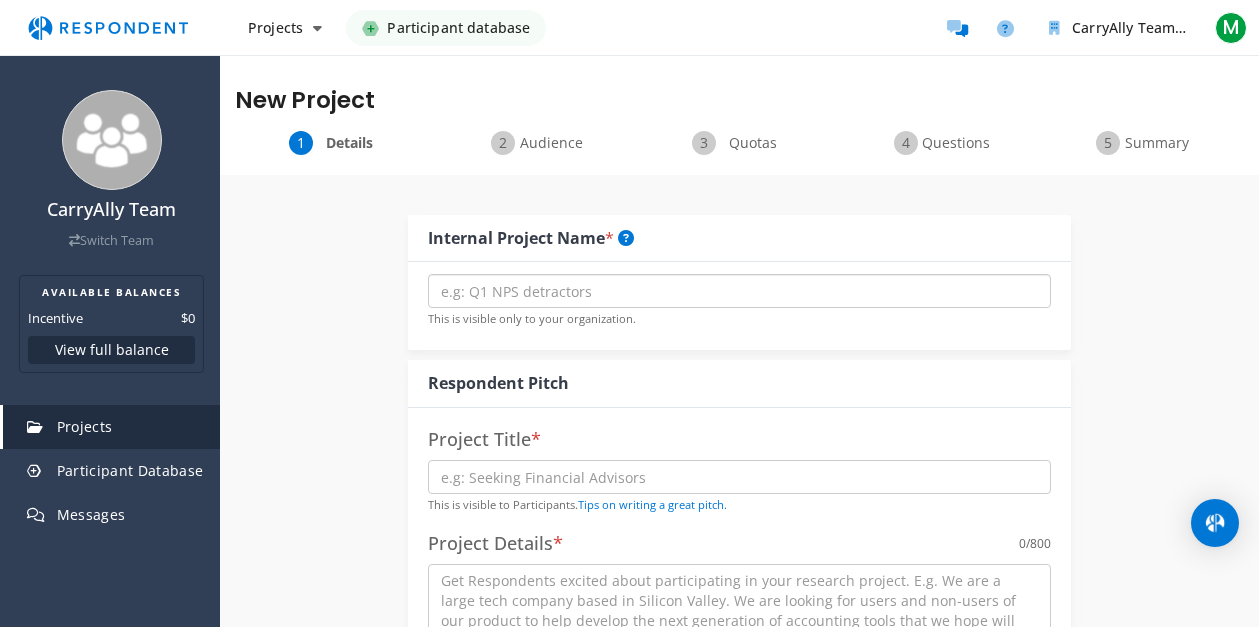 click at bounding box center [739, 291] 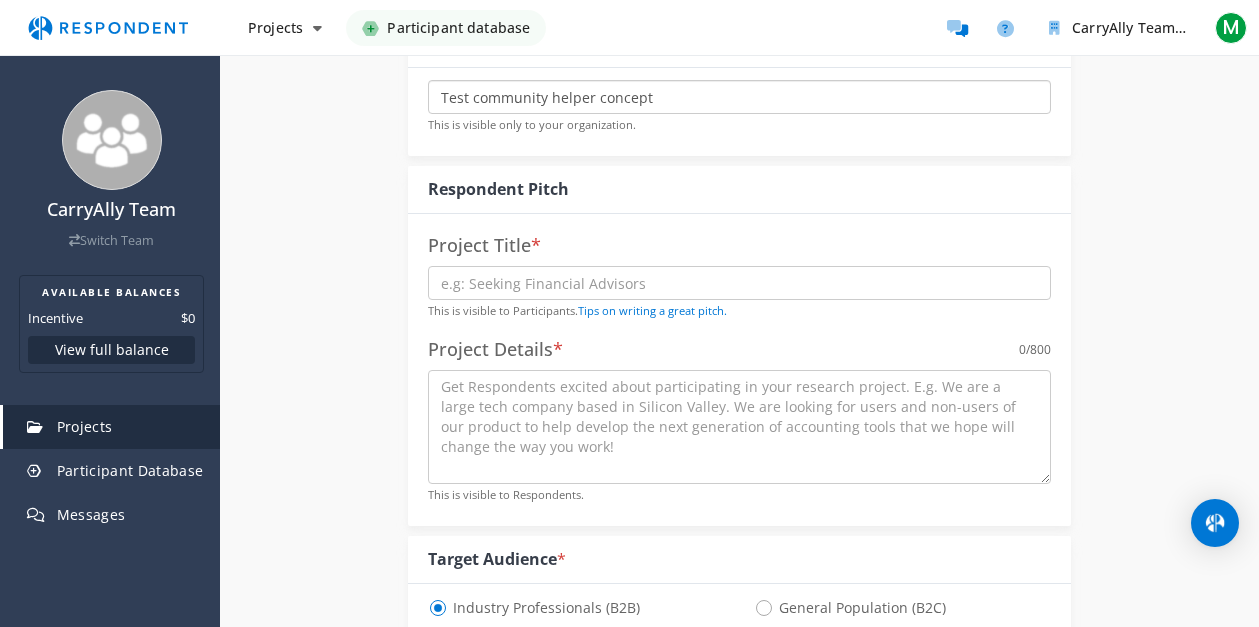 scroll, scrollTop: 223, scrollLeft: 0, axis: vertical 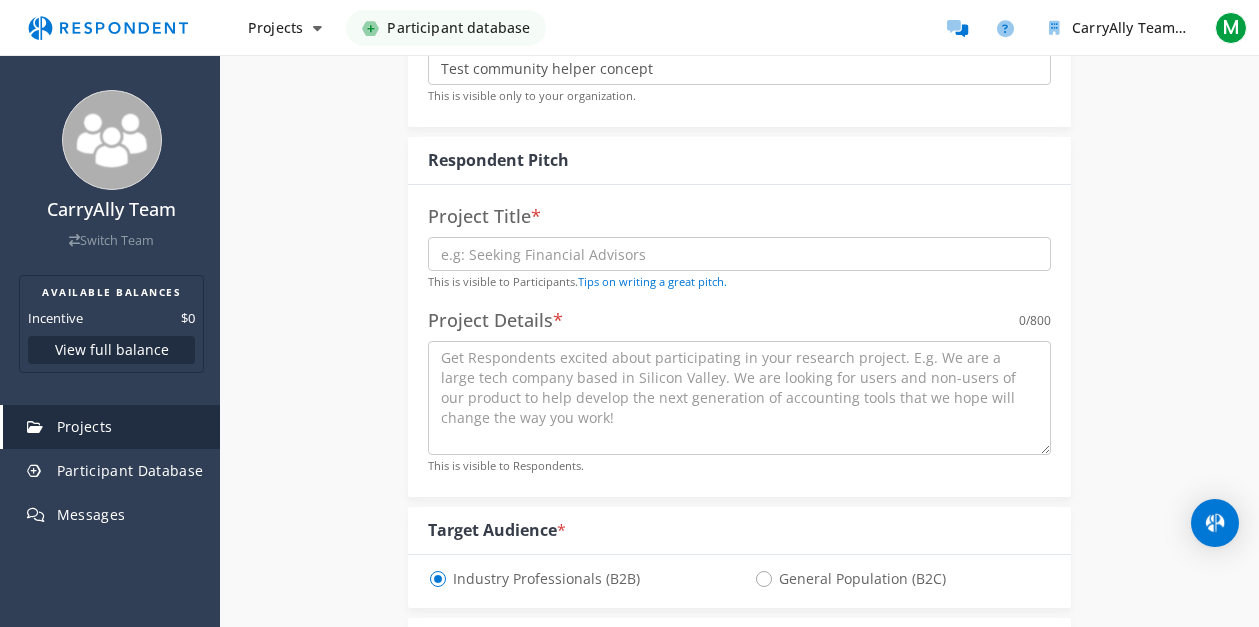 type on "Test community helper concept" 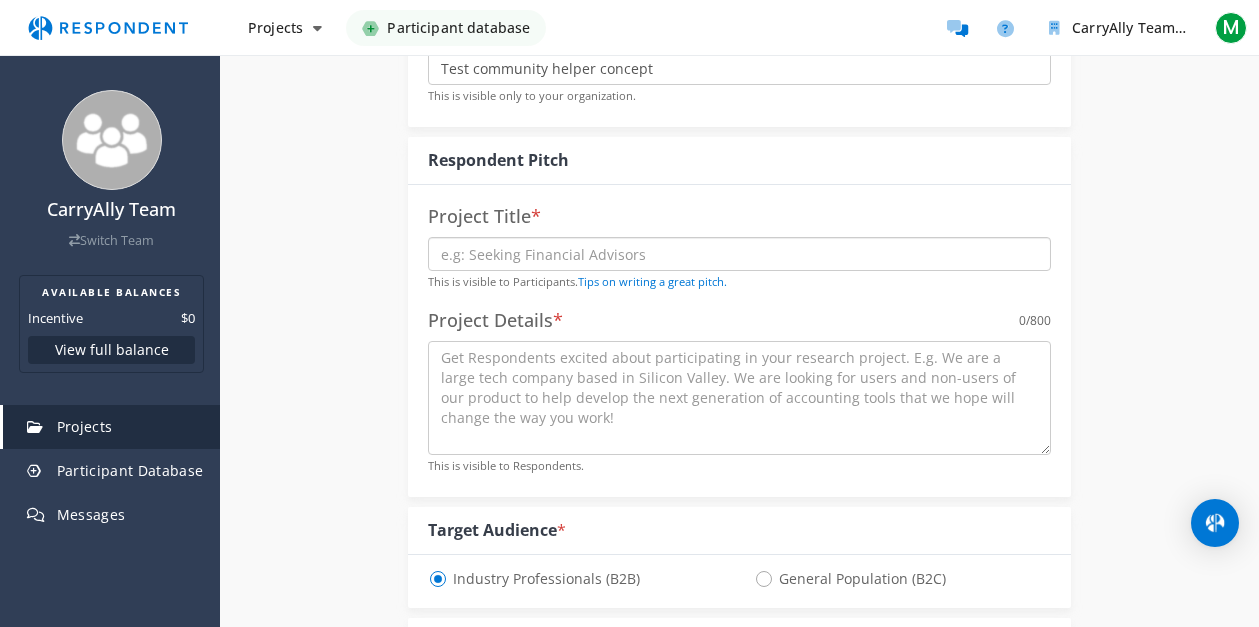click at bounding box center [739, 254] 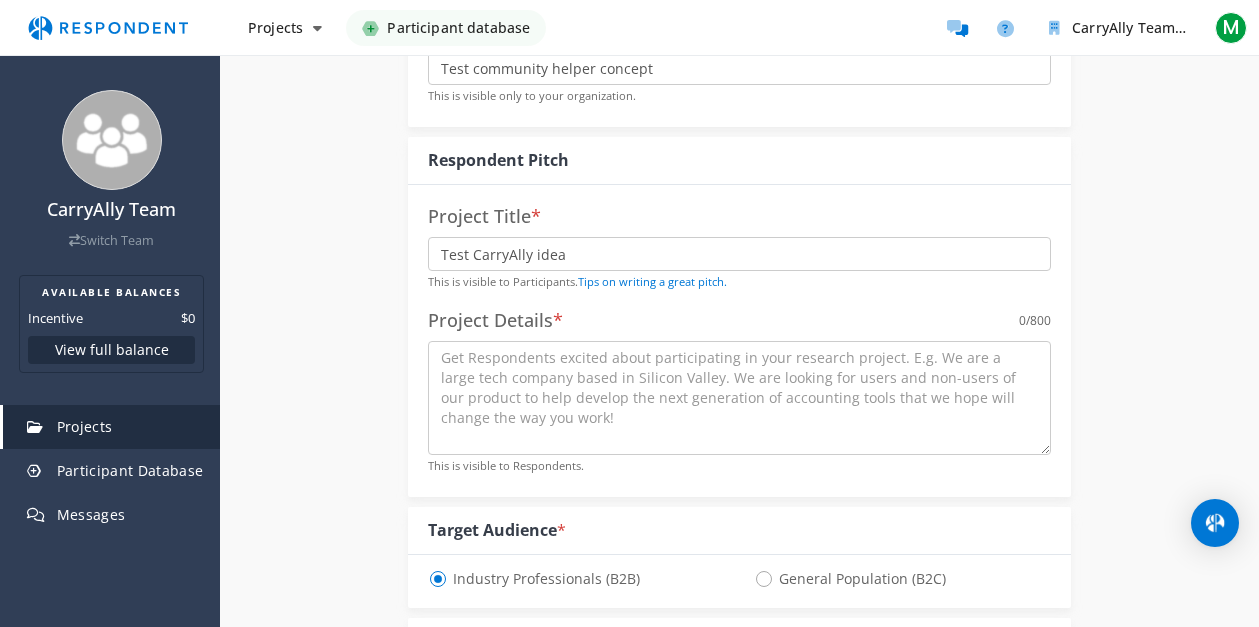 click on "Project Details  *      0   /800" at bounding box center (739, 321) 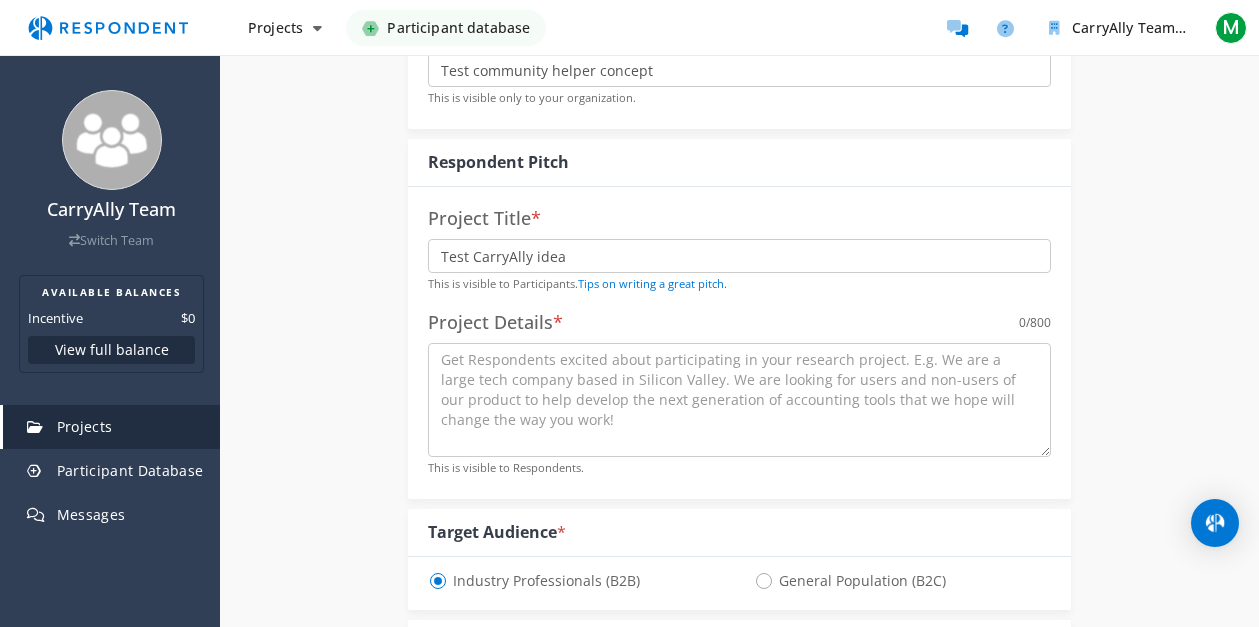 scroll, scrollTop: 232, scrollLeft: 0, axis: vertical 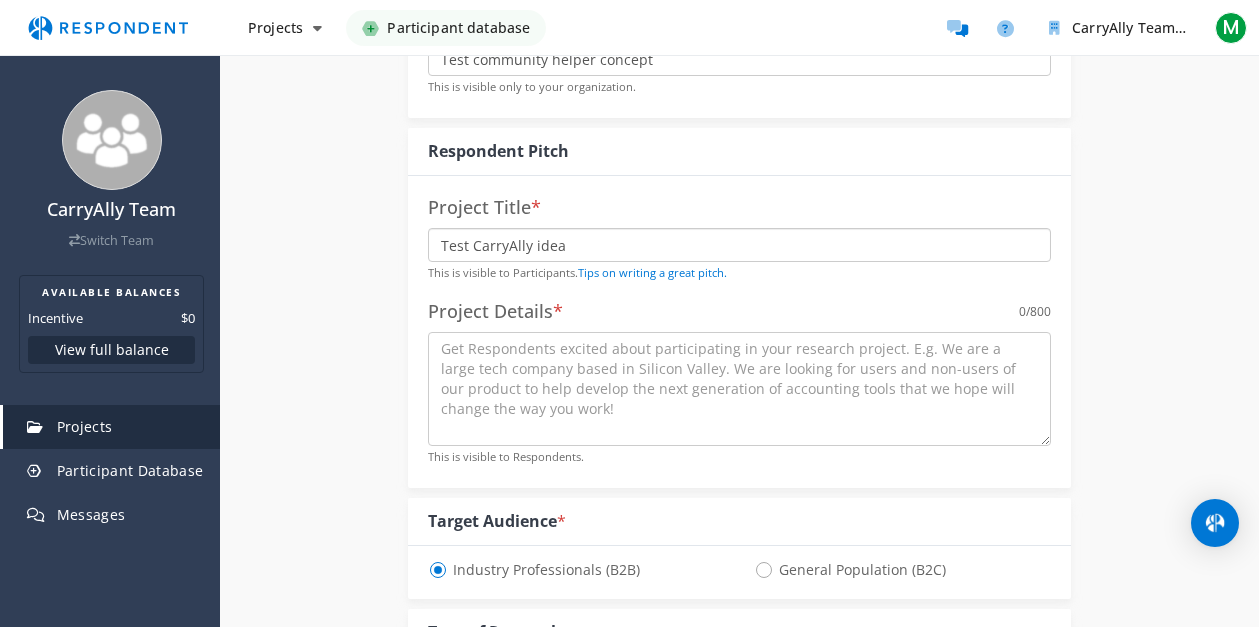 drag, startPoint x: 473, startPoint y: 250, endPoint x: 443, endPoint y: 244, distance: 30.594116 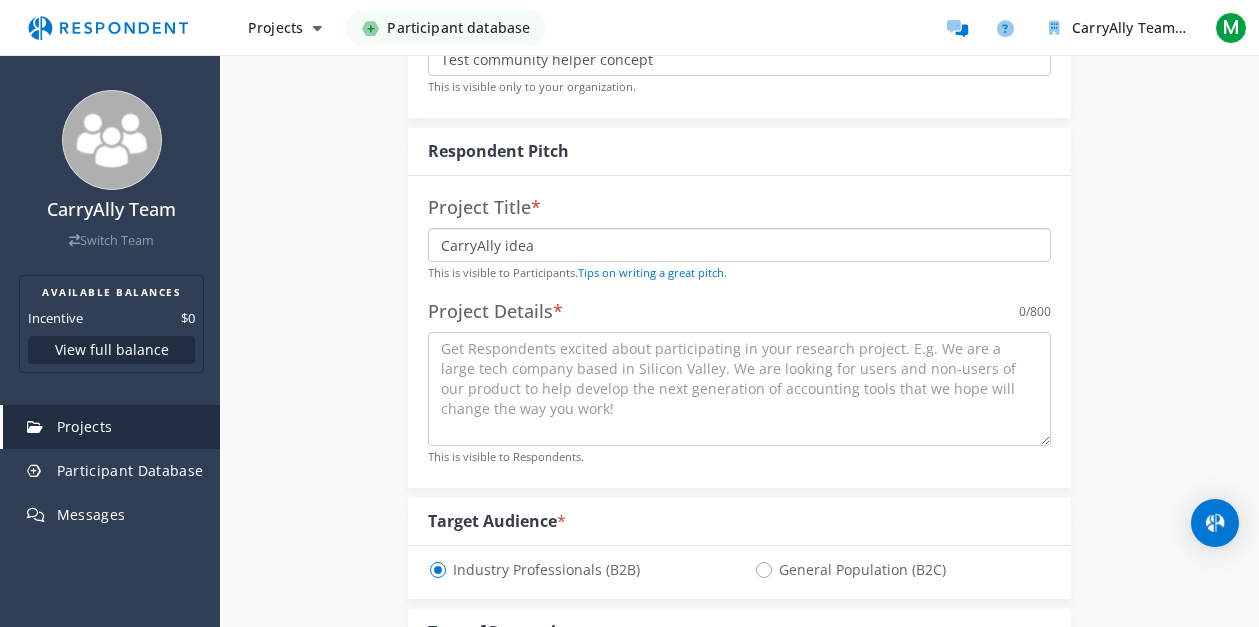 drag, startPoint x: 502, startPoint y: 249, endPoint x: 587, endPoint y: 225, distance: 88.32327 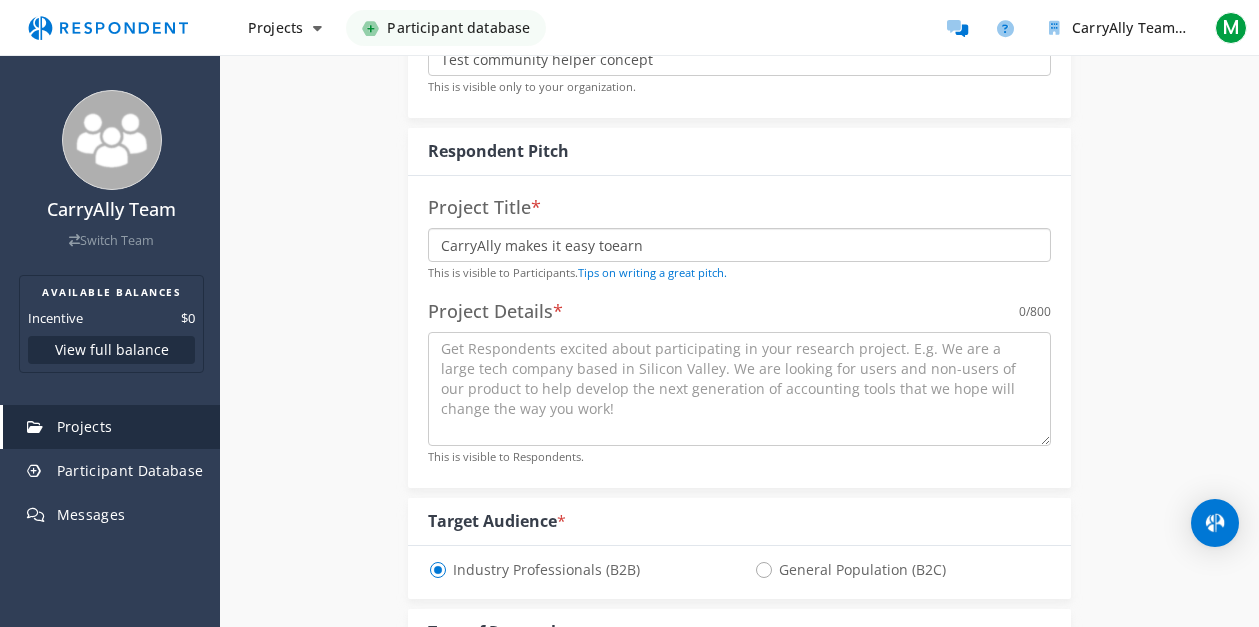 click on "CarryAlly makes it easy toearn" at bounding box center (739, 245) 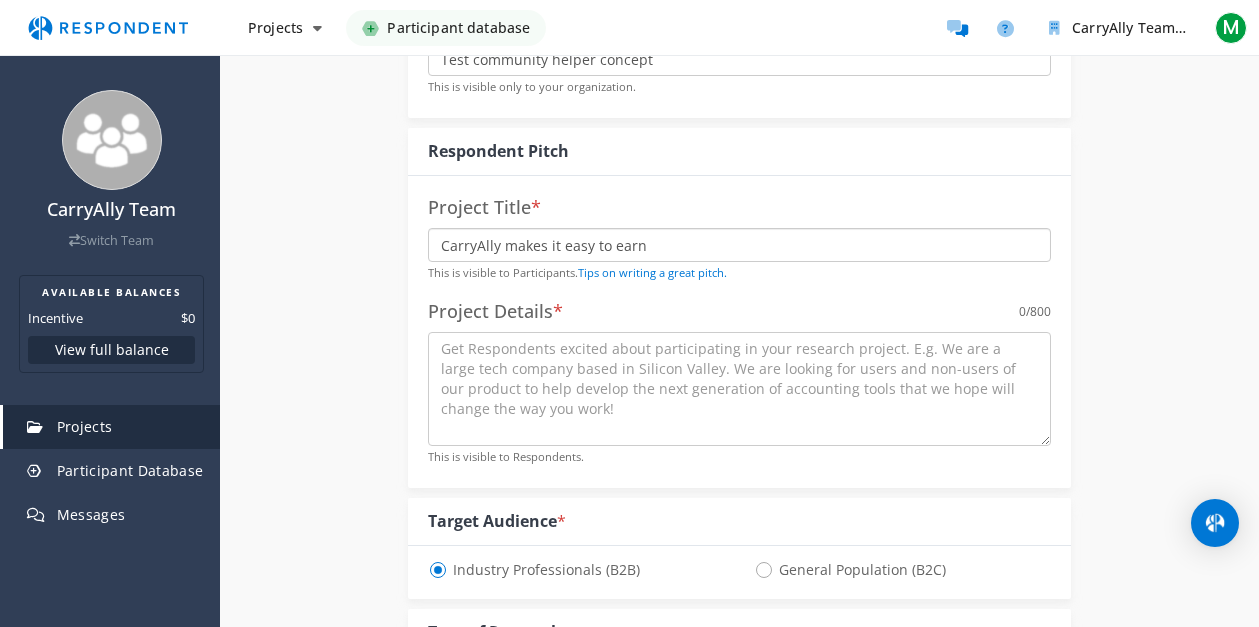 click on "CarryAlly makes it easy to earn" at bounding box center [739, 245] 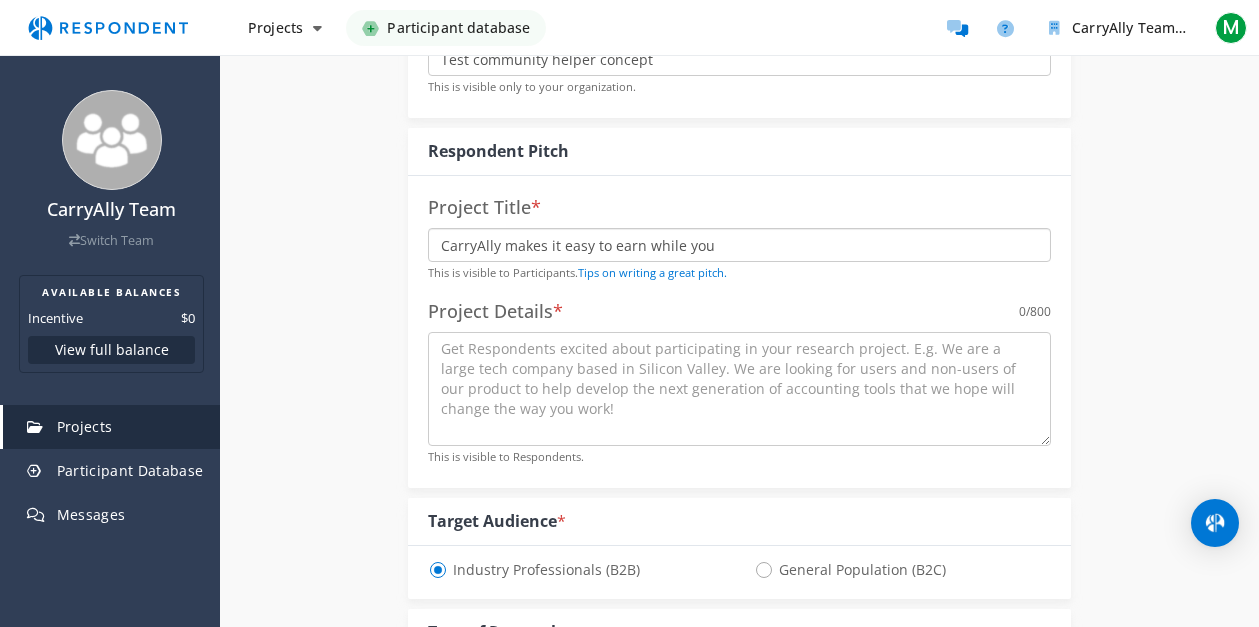 click on "CarryAlly makes it easy to earn while you" at bounding box center [739, 245] 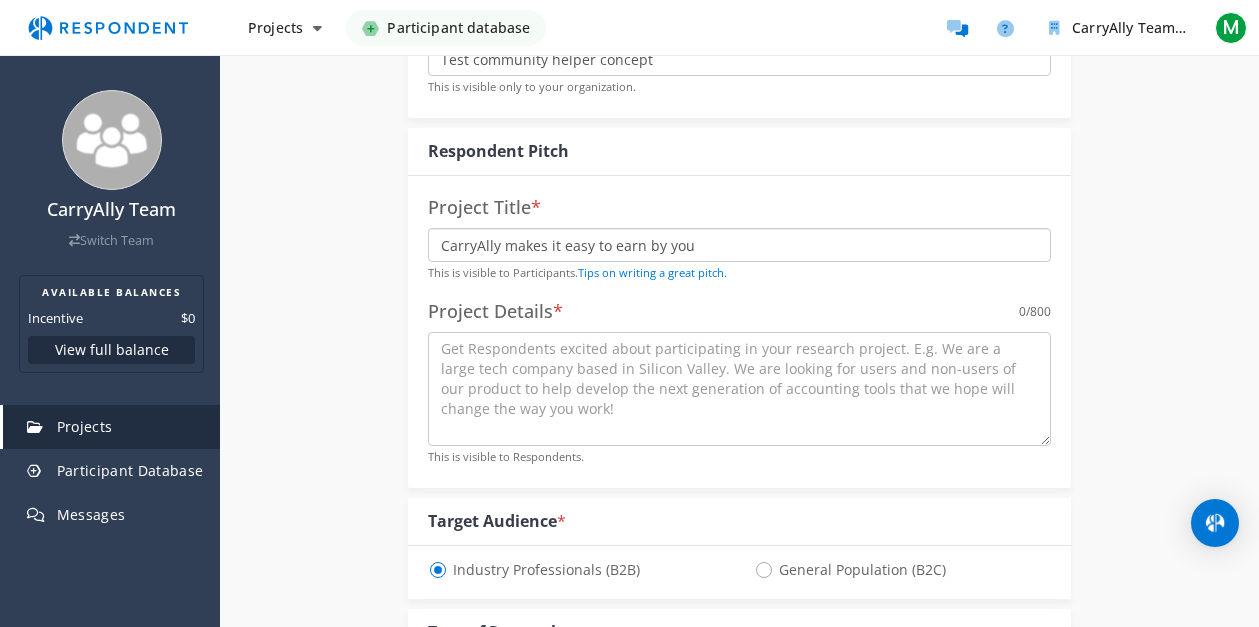 drag, startPoint x: 663, startPoint y: 244, endPoint x: 683, endPoint y: 244, distance: 20 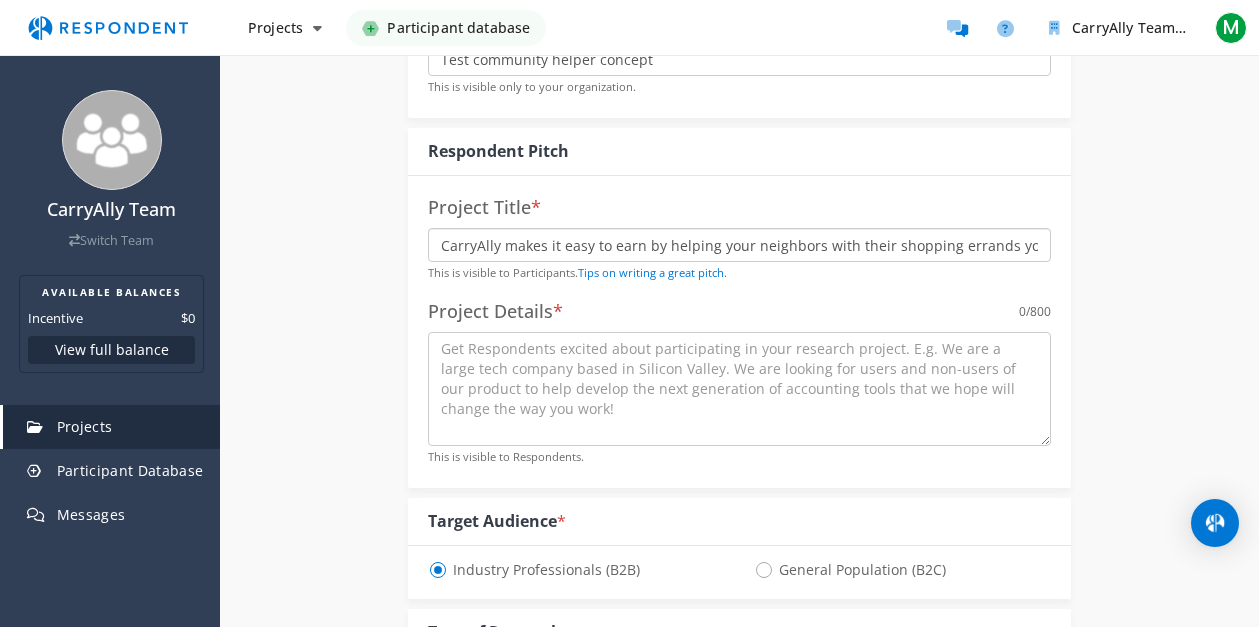 drag, startPoint x: 1004, startPoint y: 242, endPoint x: 1044, endPoint y: 243, distance: 40.012497 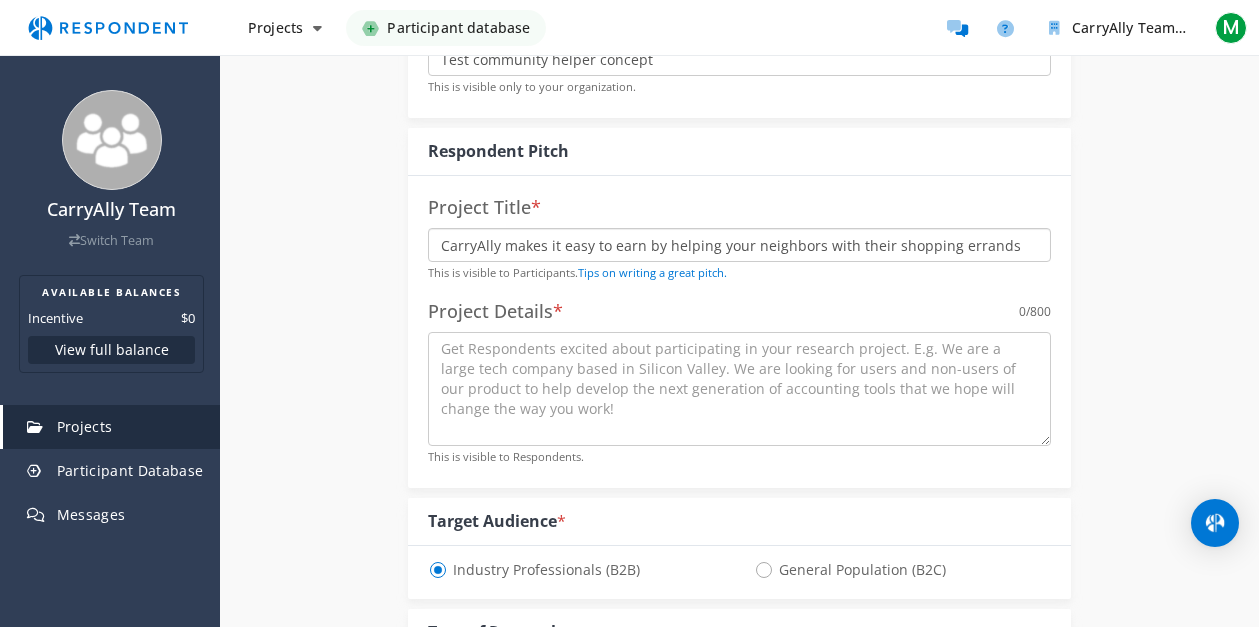 type on "CarryAlly makes it easy to earn by helping your neighbors with their shopping errands" 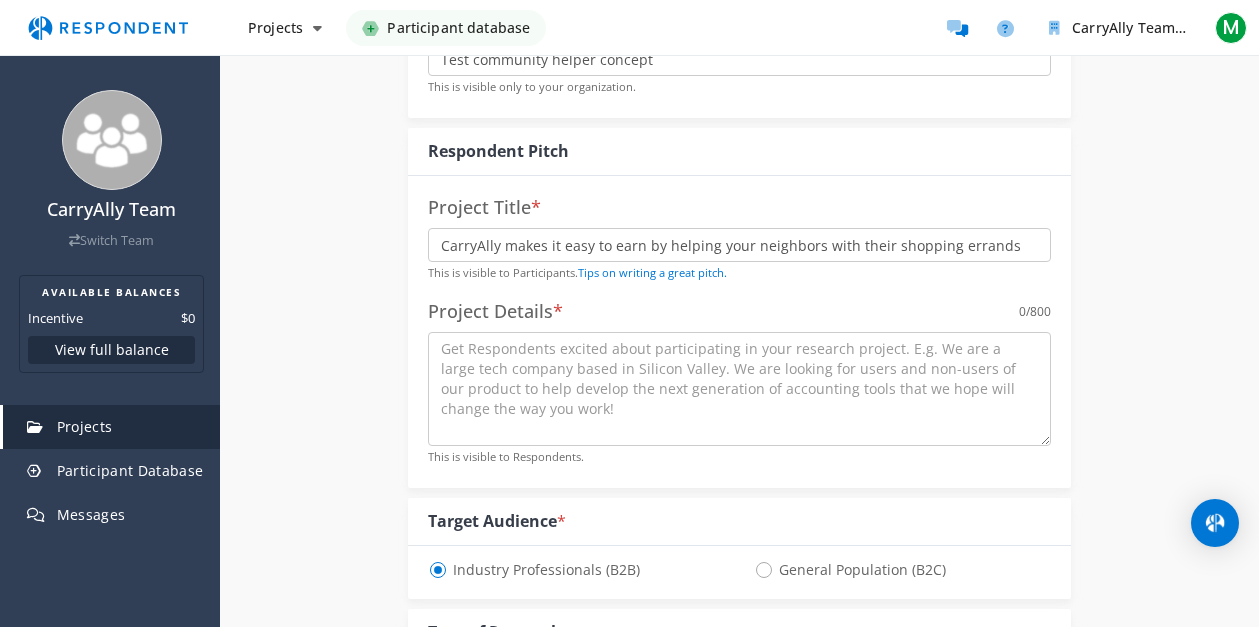 click on "Project Details  *" at bounding box center [495, 312] 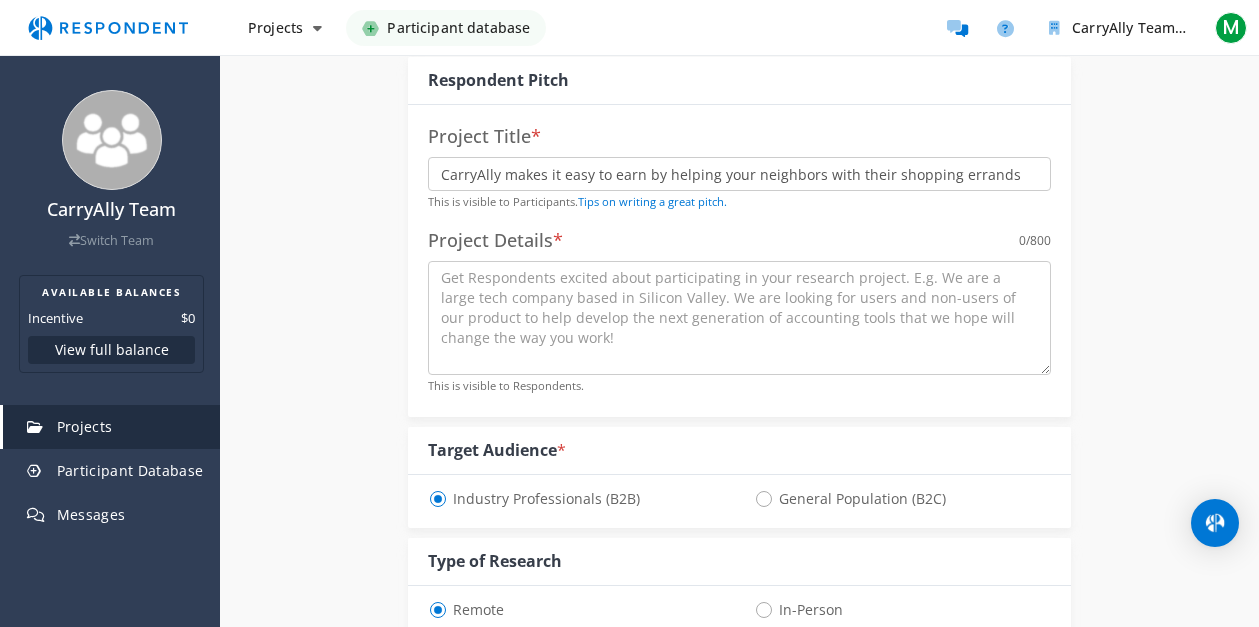 scroll, scrollTop: 304, scrollLeft: 0, axis: vertical 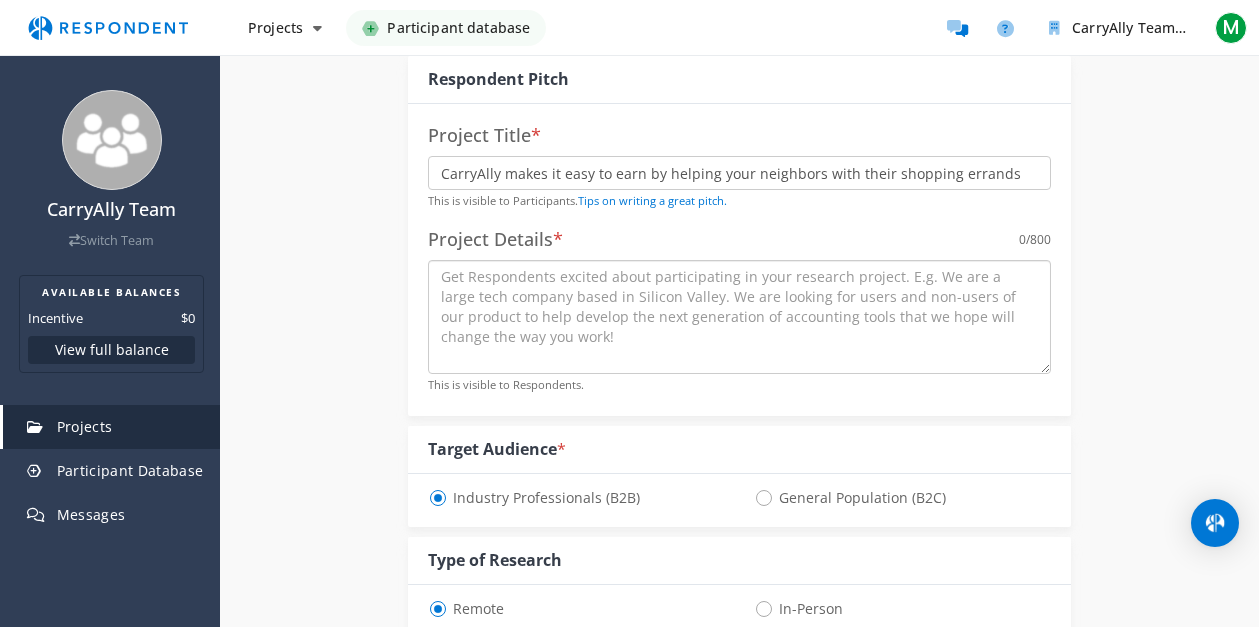 click at bounding box center [739, 317] 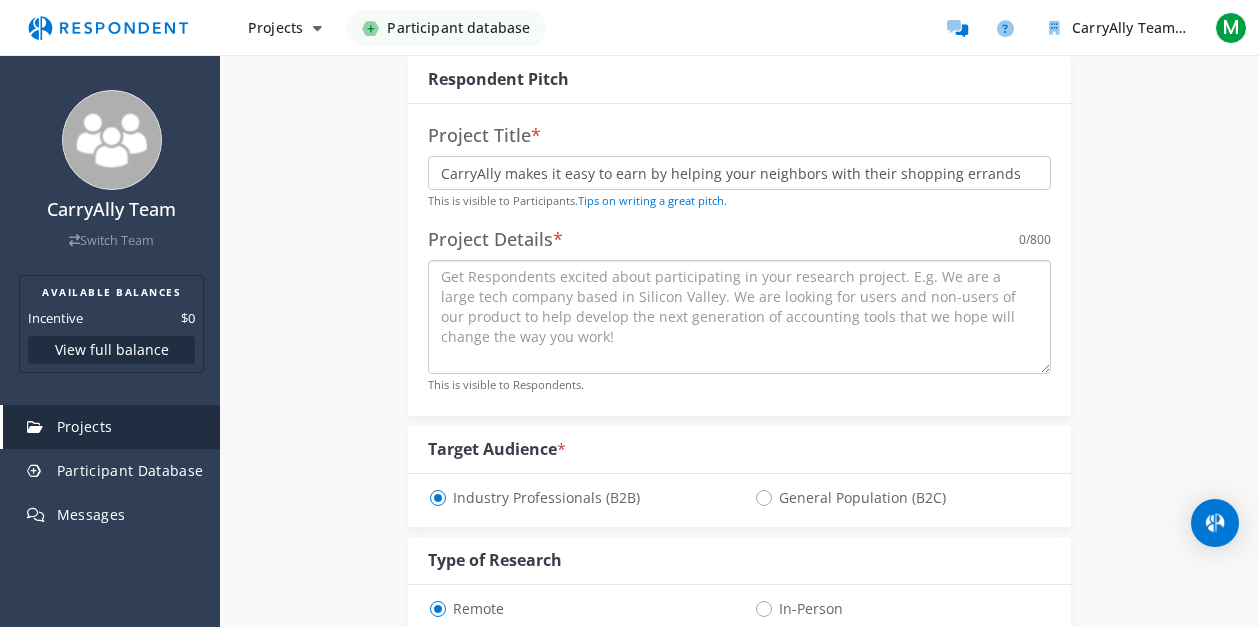click at bounding box center (739, 317) 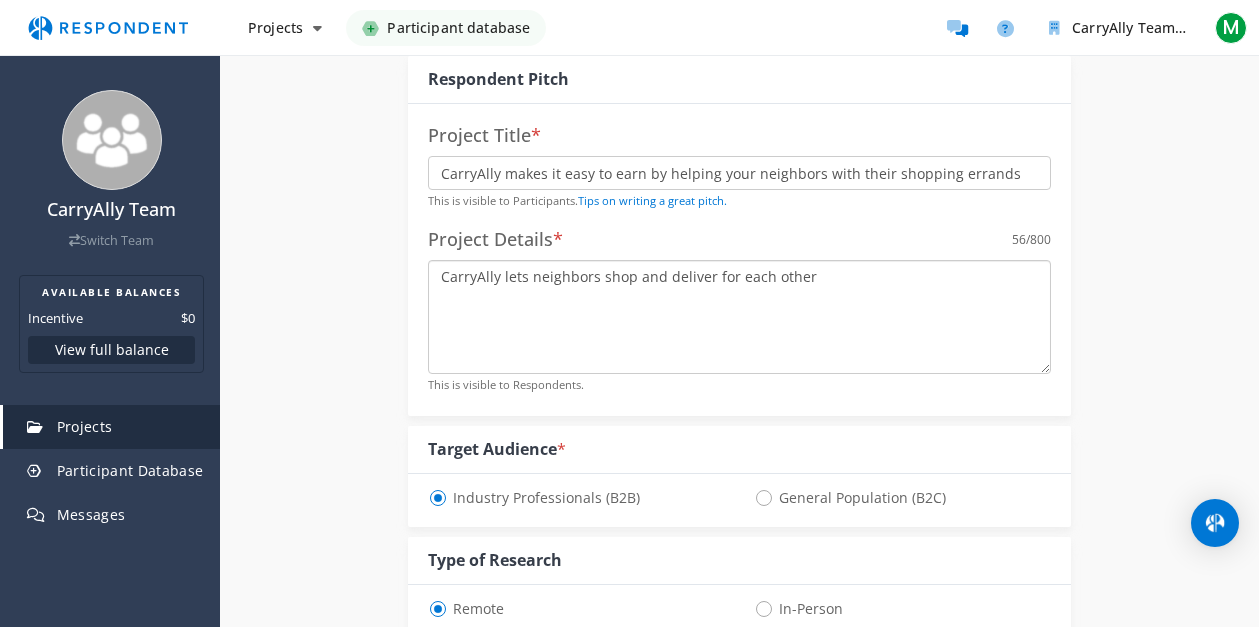 drag, startPoint x: 636, startPoint y: 280, endPoint x: 663, endPoint y: 279, distance: 27.018513 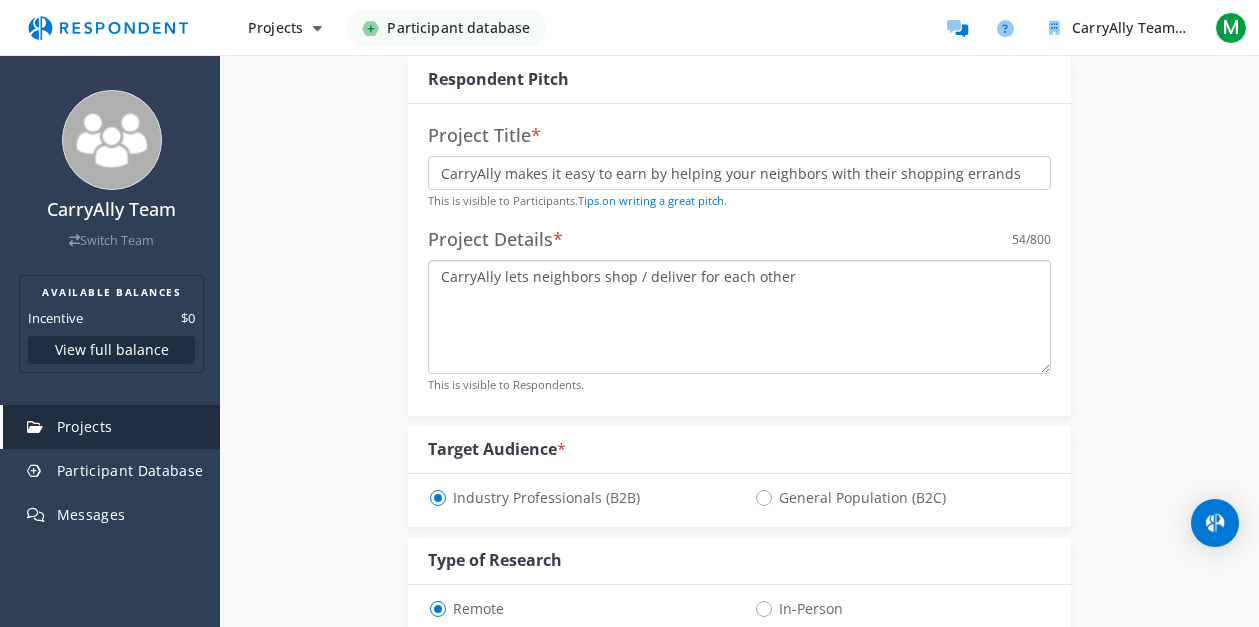 click on "CarryAlly lets neighbors shop / deliver for each other" at bounding box center (739, 317) 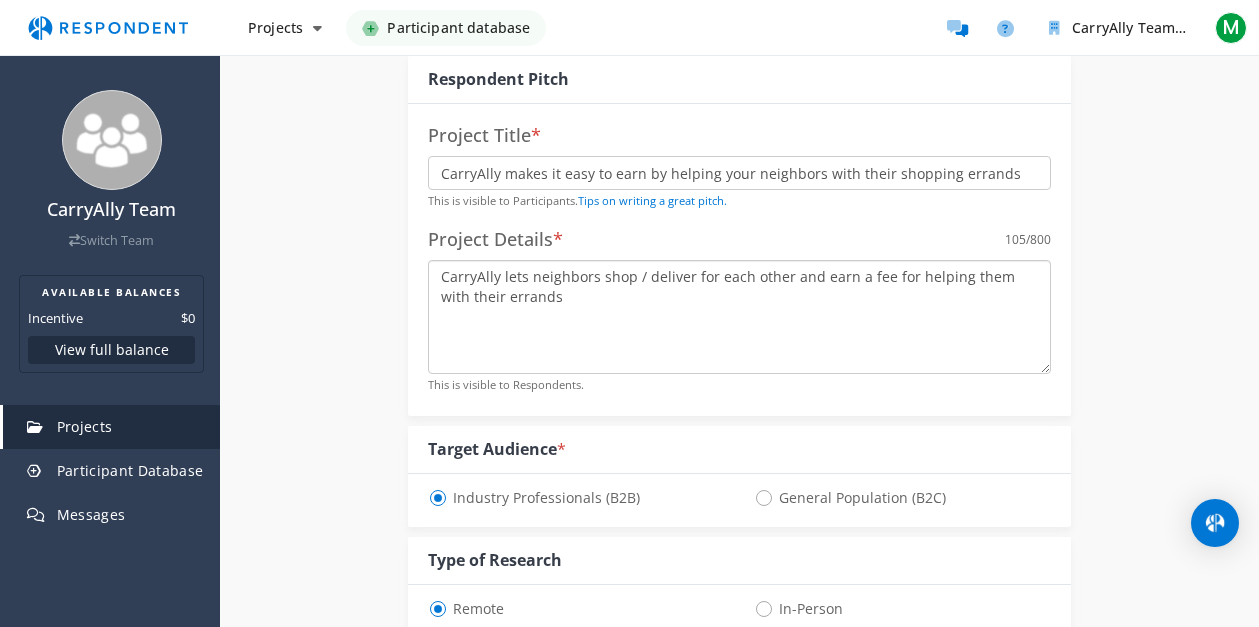 click on "CarryAlly lets neighbors shop / deliver for each other and earn a fee for helping them with their errands" at bounding box center [739, 317] 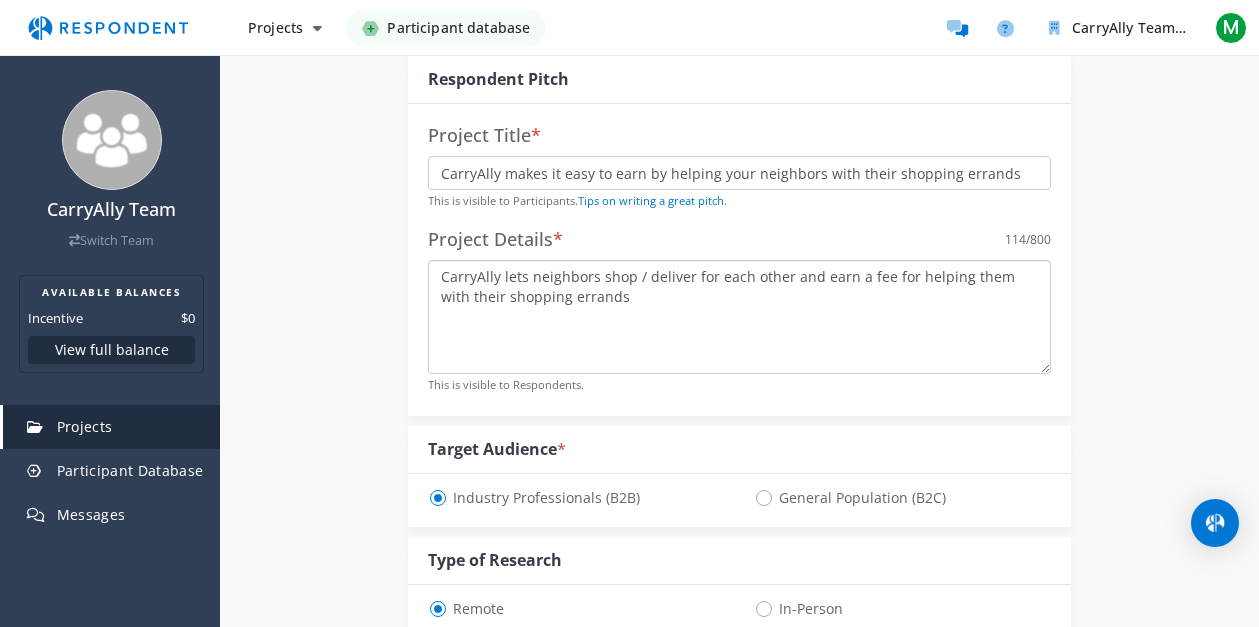 click on "CarryAlly lets neighbors shop / deliver for each other and earn a fee for helping them with their shopping errands" at bounding box center (739, 317) 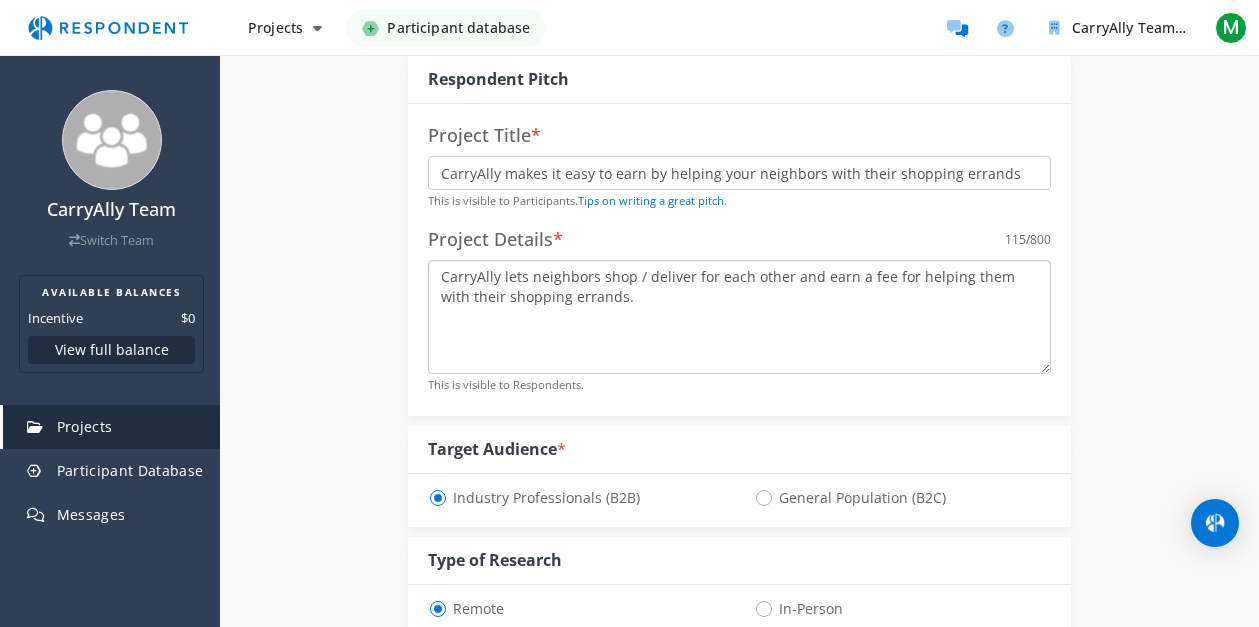 click on "CarryAlly lets neighbors shop / deliver for each other and earn a fee for helping them with their shopping errands." at bounding box center (739, 317) 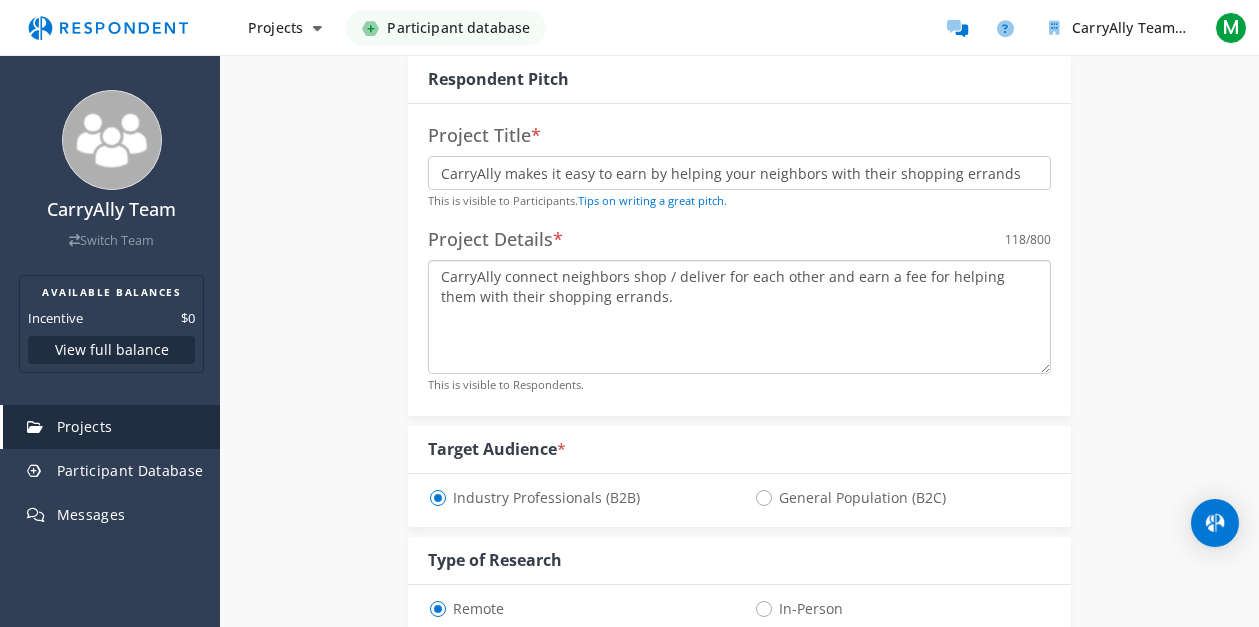 click on "CarryAlly connect neighbors shop / deliver for each other and earn a fee for helping them with their shopping errands." at bounding box center (739, 317) 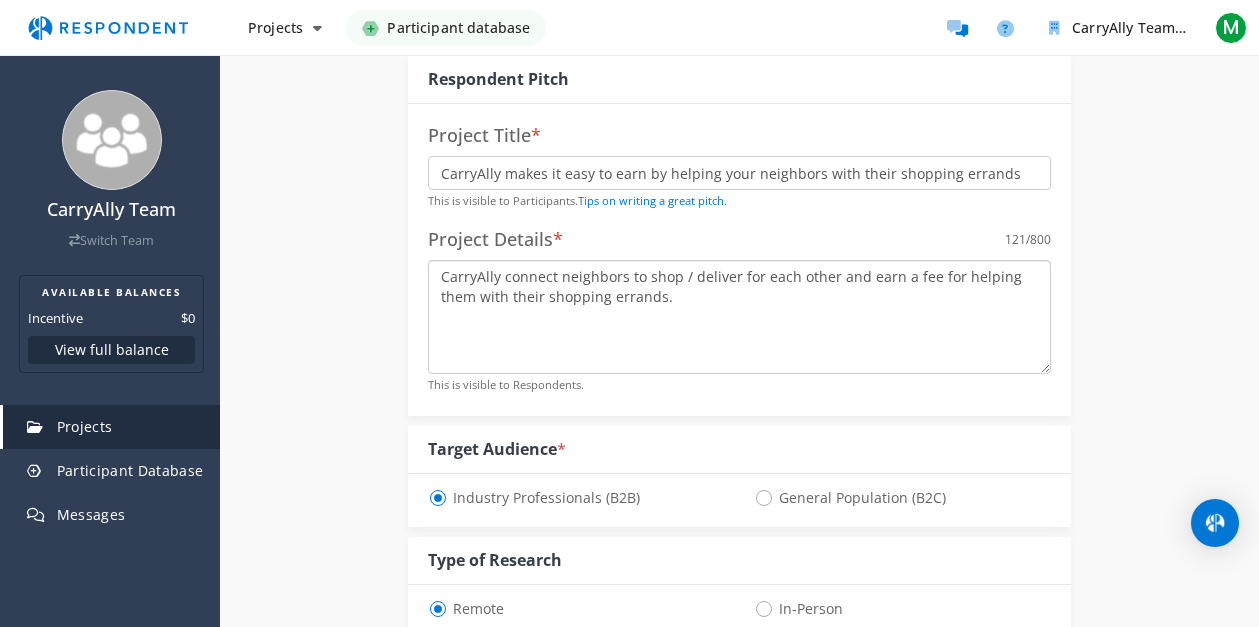 click on "CarryAlly connect neighbors to shop / deliver for each other and earn a fee for helping them with their shopping errands." at bounding box center [739, 317] 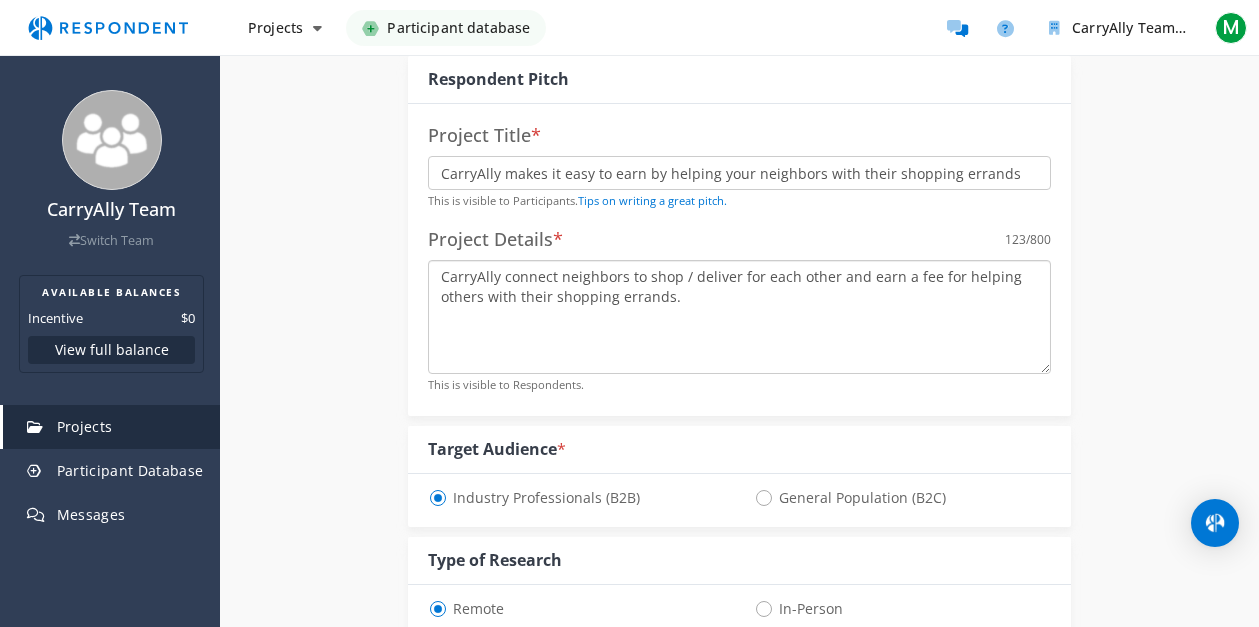 click on "CarryAlly connect neighbors to shop / deliver for each other and earn a fee for helping others with their shopping errands." at bounding box center (739, 317) 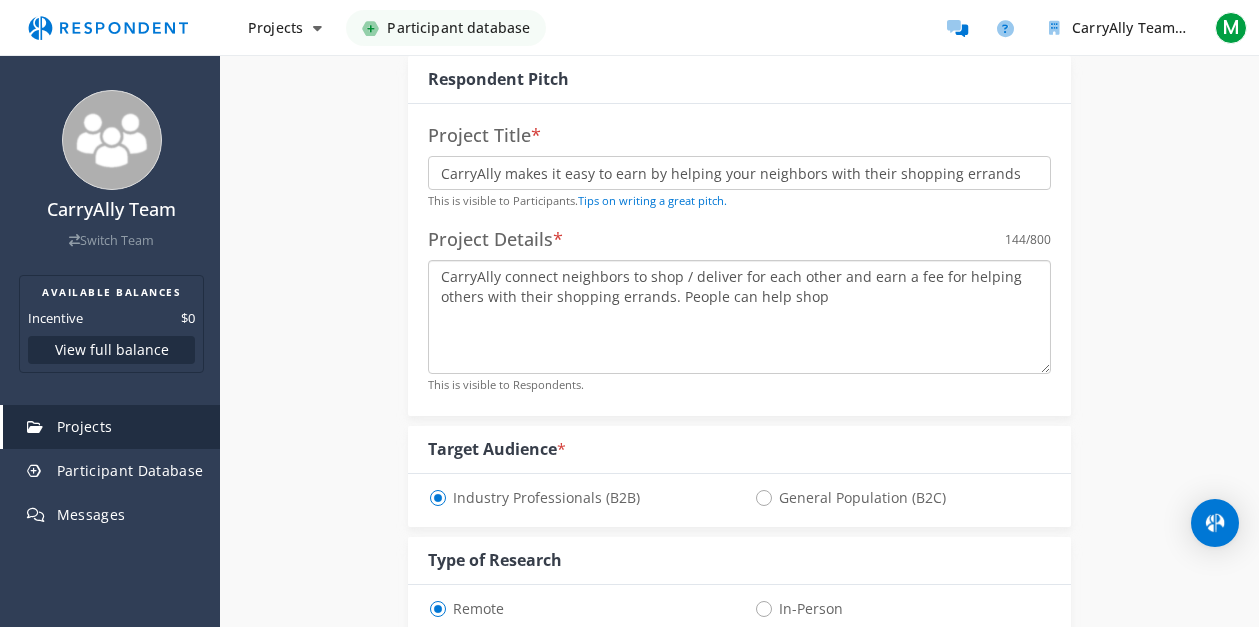 click on "CarryAlly connect neighbors to shop / deliver for each other and earn a fee for helping others with their shopping errands. People can help shop" at bounding box center (739, 317) 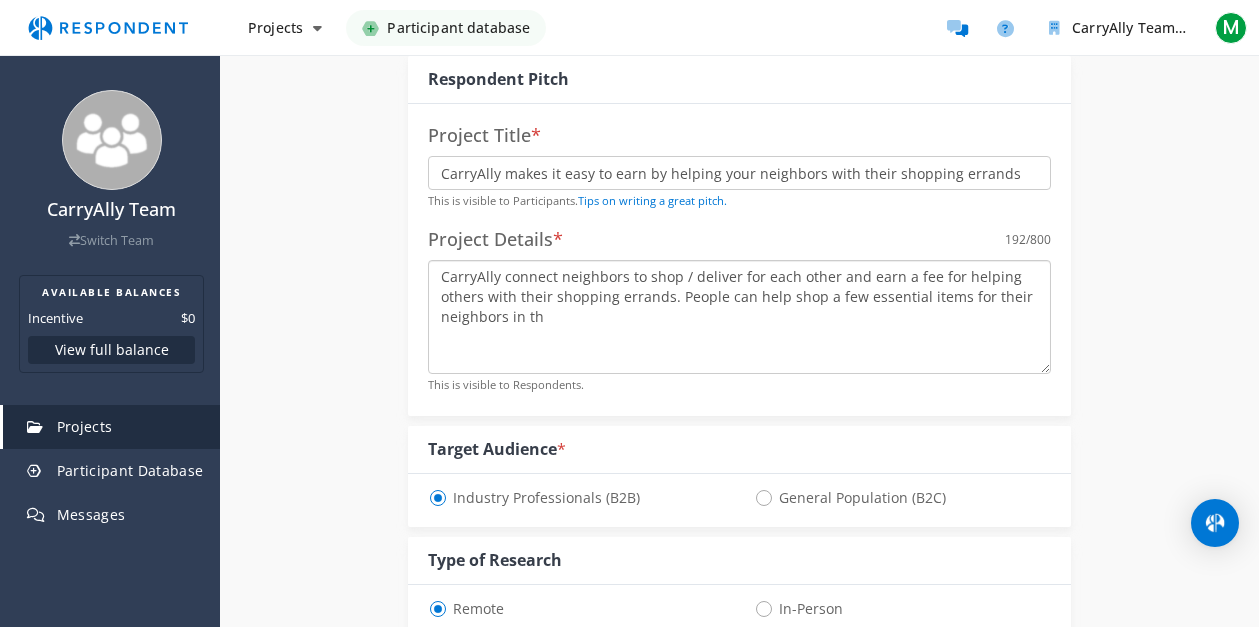drag, startPoint x: 511, startPoint y: 318, endPoint x: 544, endPoint y: 319, distance: 33.01515 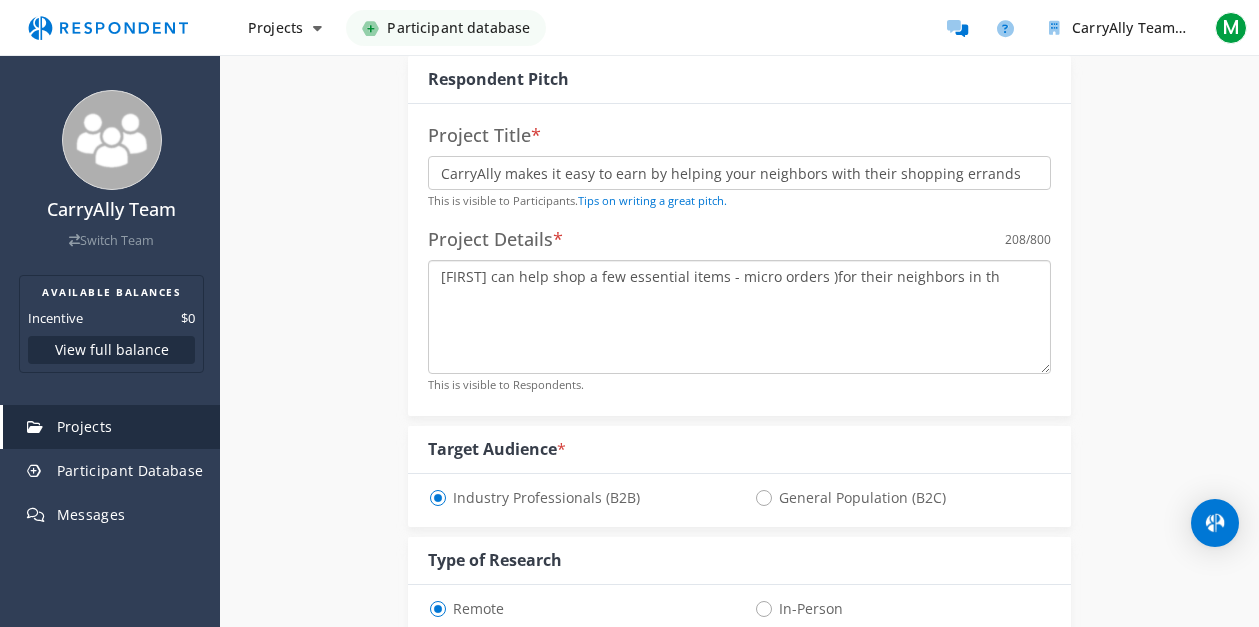 click on "[FIRST] can help shop a few essential items - micro orders )for their neighbors in th" at bounding box center [739, 317] 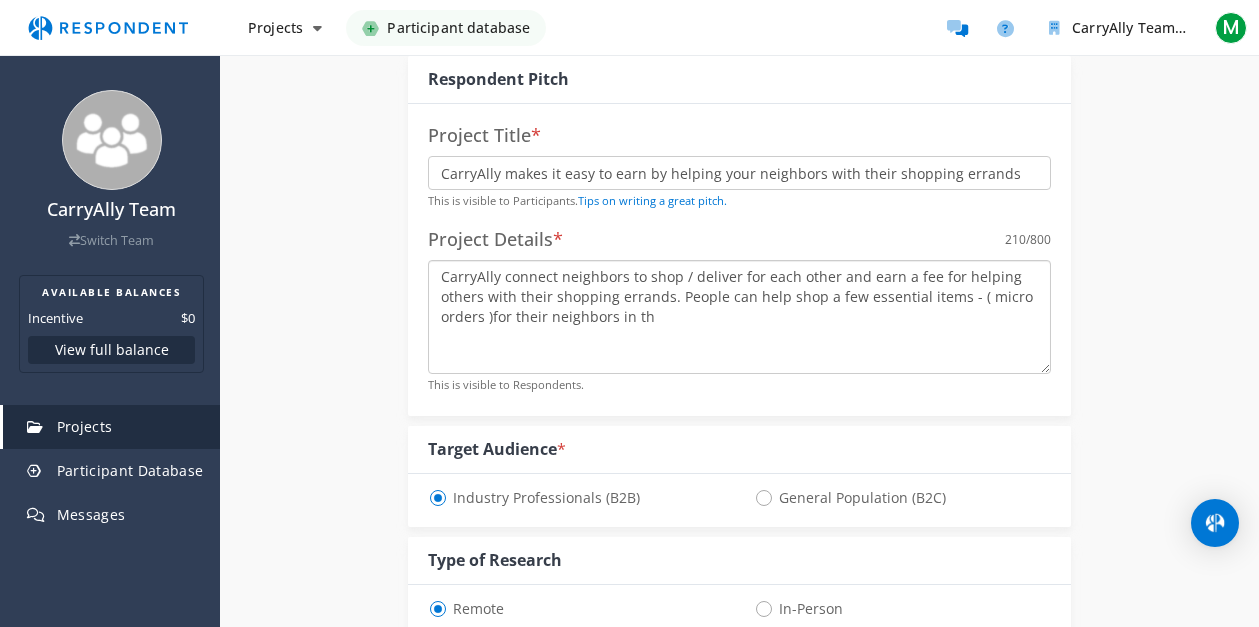 click on "CarryAlly connect neighbors to shop / deliver for each other and earn a fee for helping others with their shopping errands. People can help shop a few essential items - ( micro orders )for their neighbors in th" at bounding box center (739, 317) 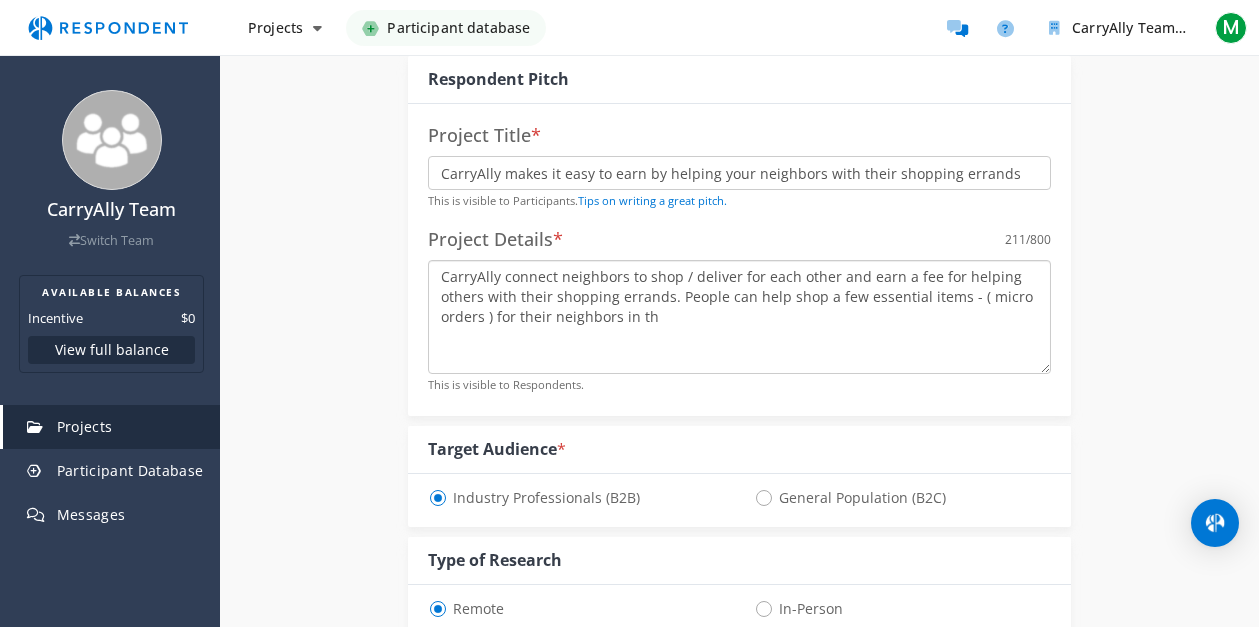 drag, startPoint x: 496, startPoint y: 315, endPoint x: 671, endPoint y: 310, distance: 175.07141 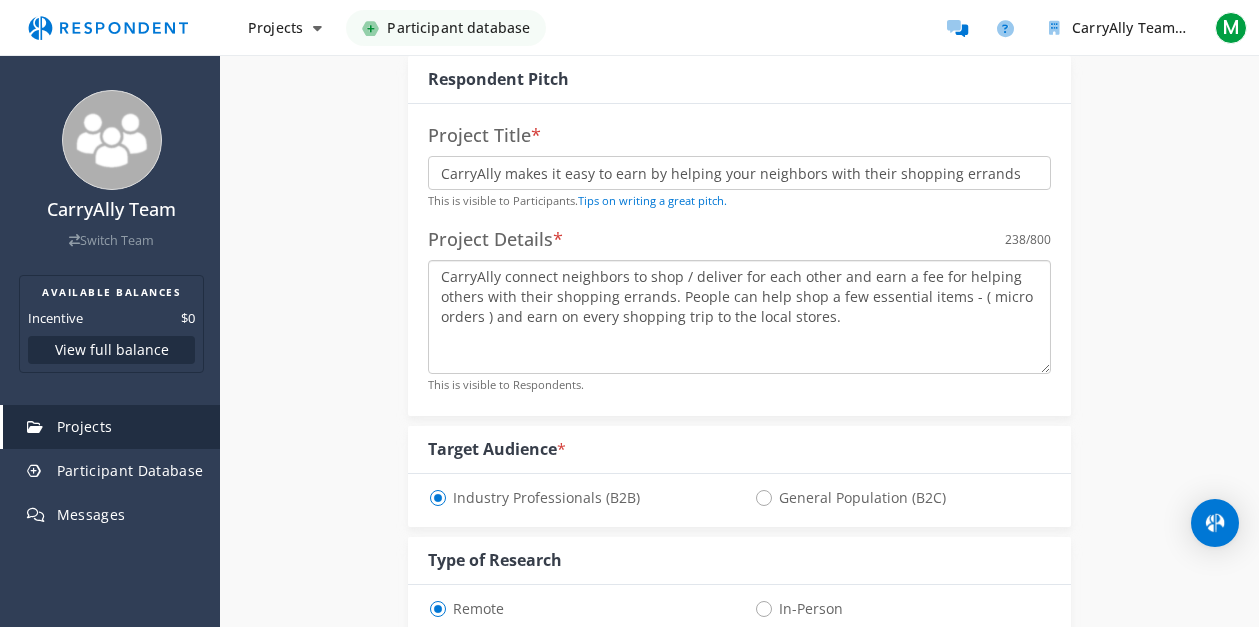 click on "CarryAlly connect neighbors to shop / deliver for each other and earn a fee for helping others with their shopping errands. People can help shop a few essential items - ( micro orders ) and earn on every shopping trip to the local stores." at bounding box center [739, 317] 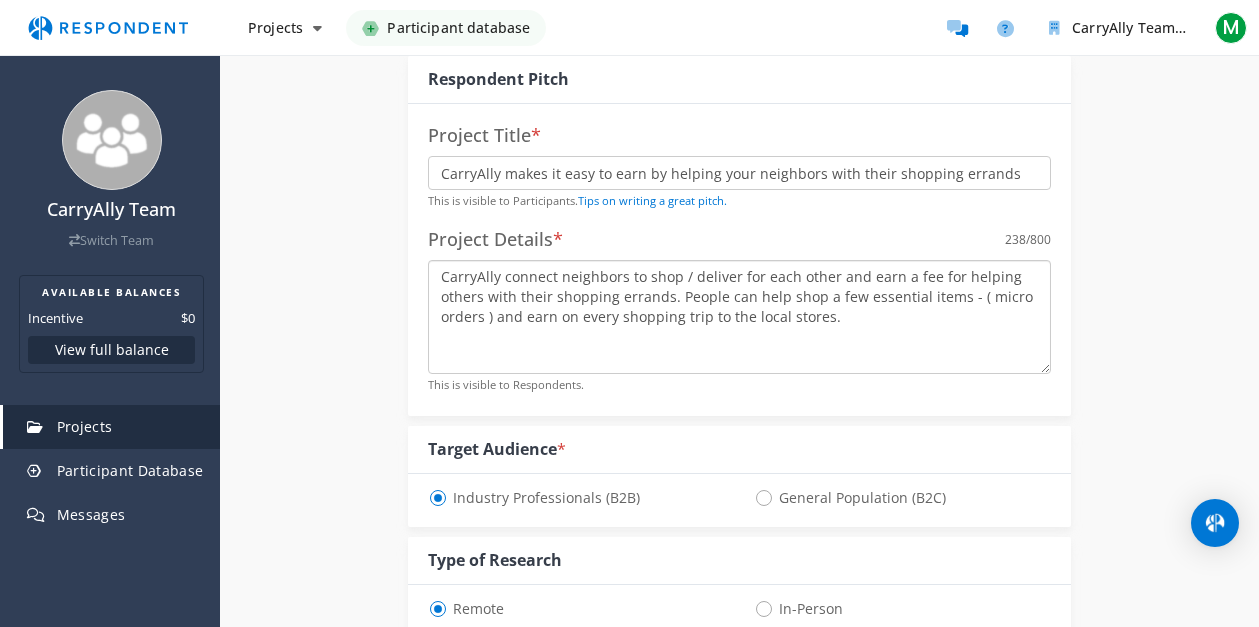 paste on "Here’s an example
[FIRST] announces on CarryAlly that she’s available to shop and deliver for her neighbors.
CarryAlly notifies neighbors in [FIRST]’s area.
One of the neighbors, [FIRST], responds to [FIRST]’s offer. She sends her order for 4 items and adds her payment method during checkout.
CarryAlly securely holds [FIRST]’s payment information but does not charge her card yet. The payment is processed later—only after [FIRST], the shopper, delivers the items to [FIRST] along with the store-issued receipt.
At the store, [FIRST] pays for [FIRST]’s purchases and uploads the rece" 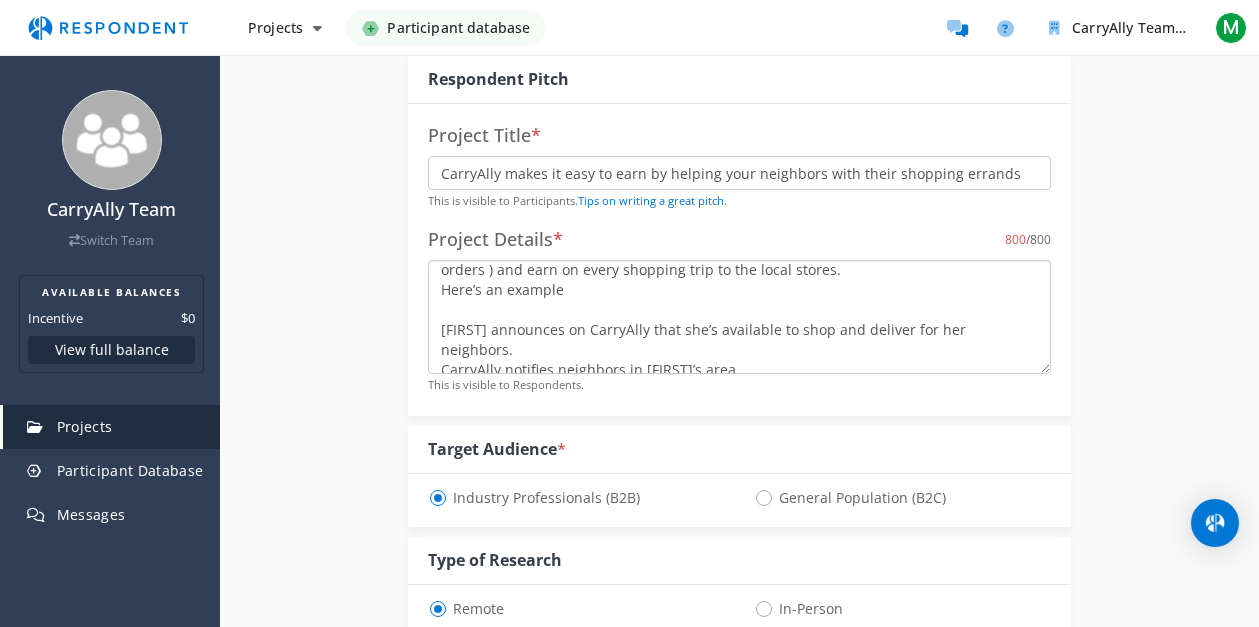 scroll, scrollTop: 59, scrollLeft: 0, axis: vertical 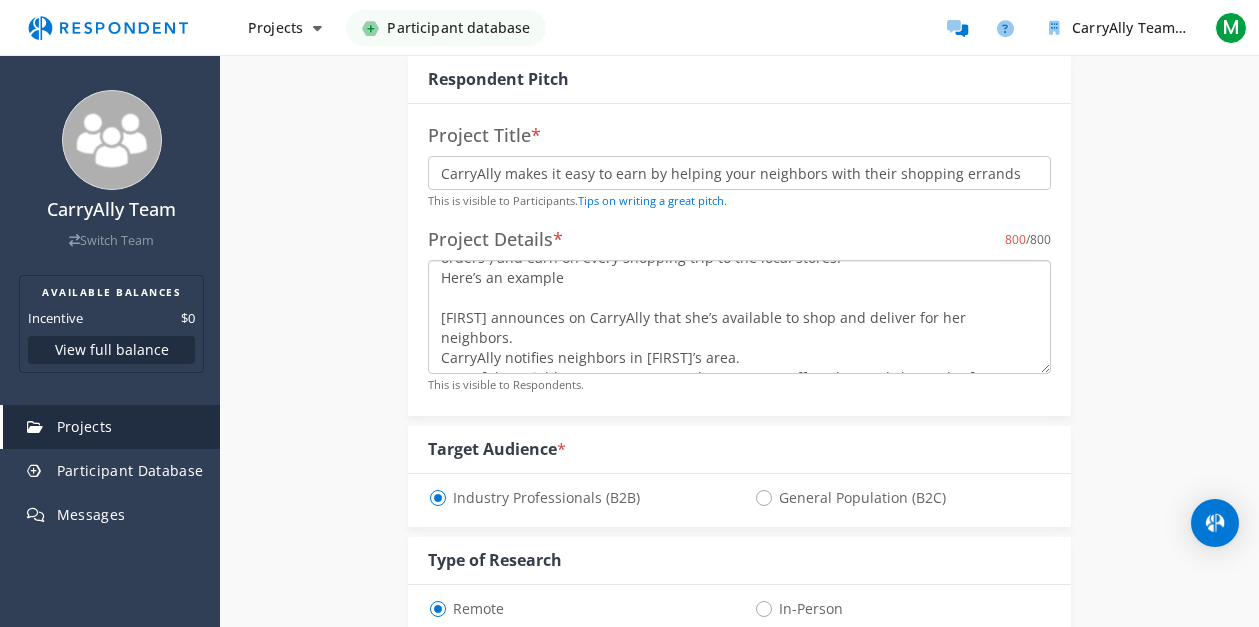 drag, startPoint x: 686, startPoint y: 339, endPoint x: 712, endPoint y: 342, distance: 26.172504 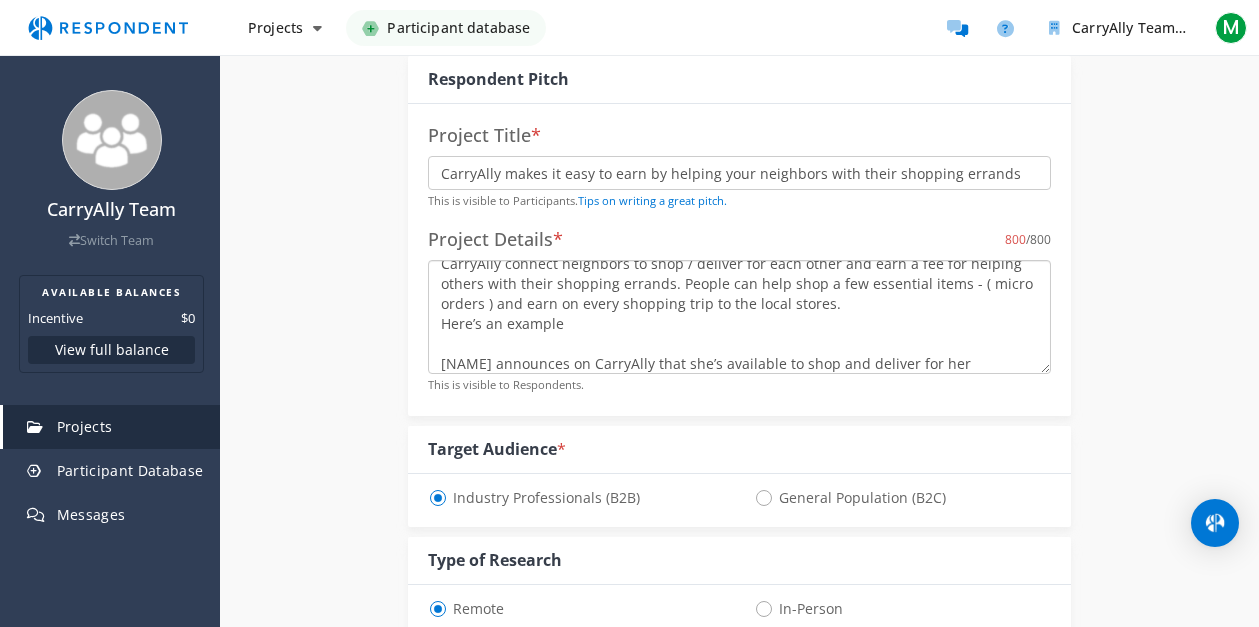 scroll, scrollTop: 0, scrollLeft: 0, axis: both 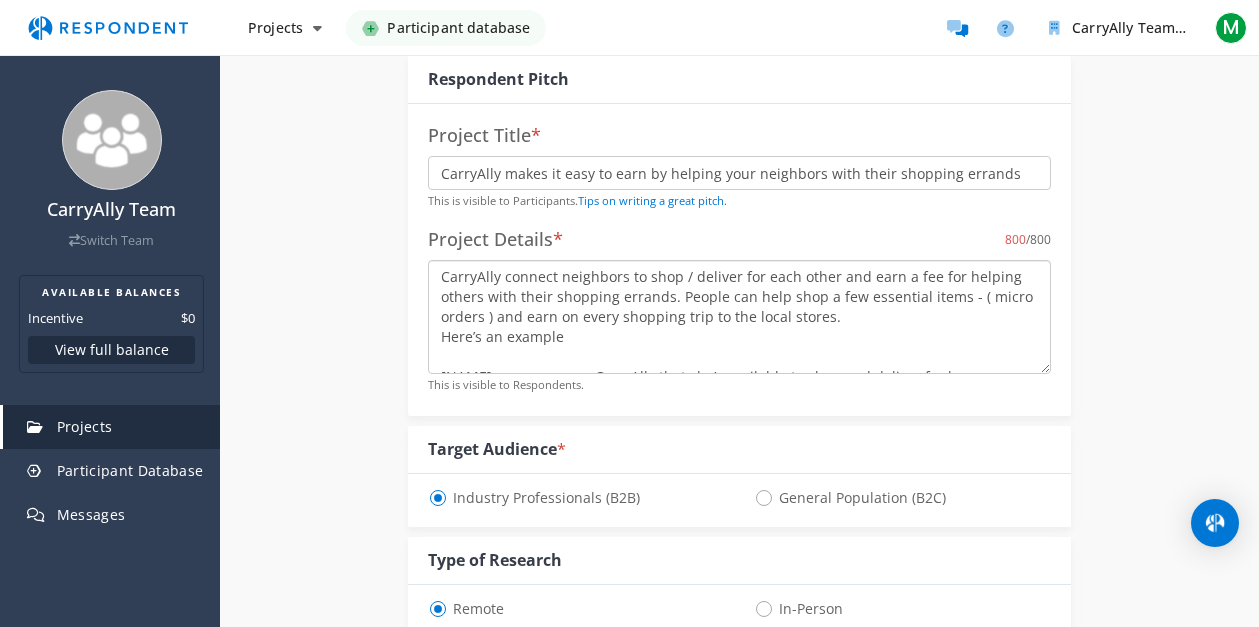 drag, startPoint x: 563, startPoint y: 339, endPoint x: 486, endPoint y: 337, distance: 77.02597 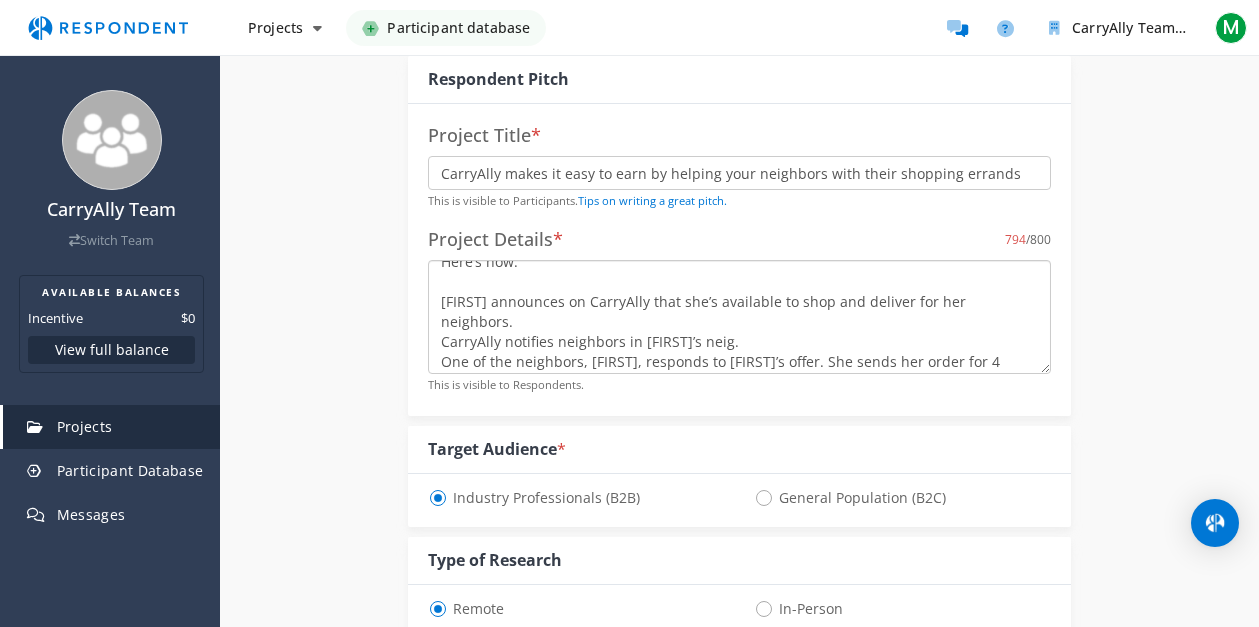 scroll, scrollTop: 59, scrollLeft: 0, axis: vertical 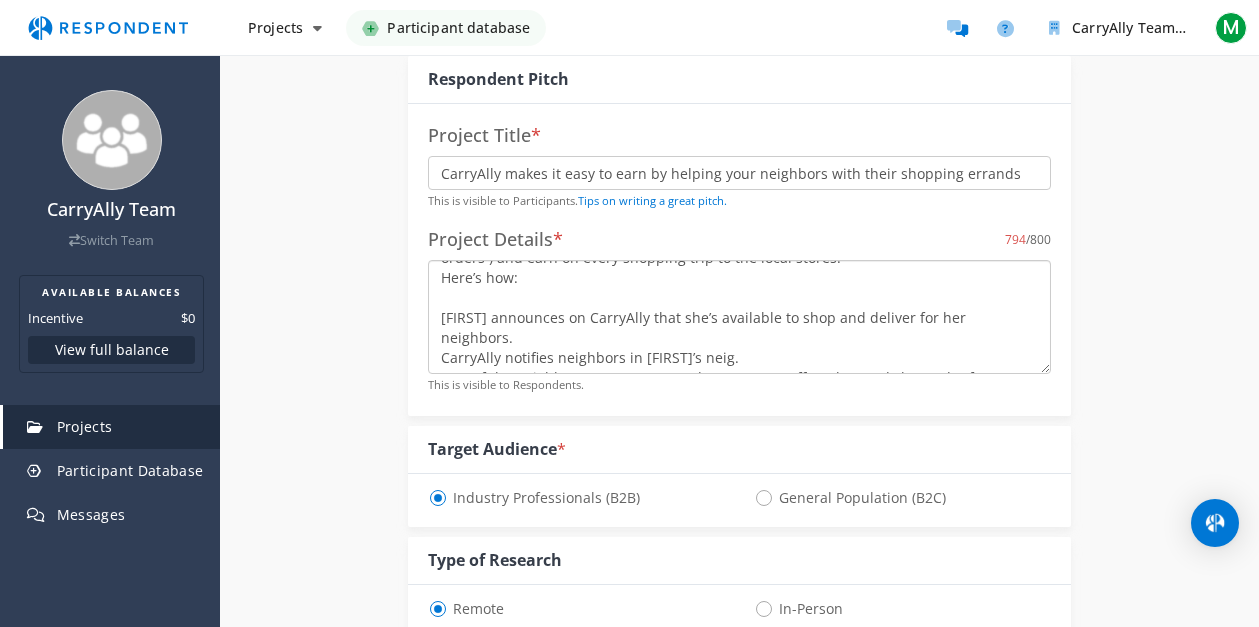 click on "CarryAlly connect neighbors to shop / deliver for each other and earn a fee for helping others with their shopping errands. People can help shop a few essential items - ( micro orders ) and earn on every shopping trip to the local stores.
Here’s how:
[FIRST] announces on CarryAlly that she’s available to shop and deliver for her neighbors.
CarryAlly notifies neighbors in [FIRST]’s neig.
One of the neighbors, [FIRST], responds to [FIRST]’s offer. She sends her order for 4 items and adds her payment method during checkout.
CarryAlly securely holds [FIRST]’s payment information but does not charge her card yet. The payment is processed later—only after [FIRST], the shopper, delivers the items to [FIRST] along with the store-issued receipt.
At the store, [FIRST] pays for [FIRST]’s purchases and uploads the rece" at bounding box center [739, 317] 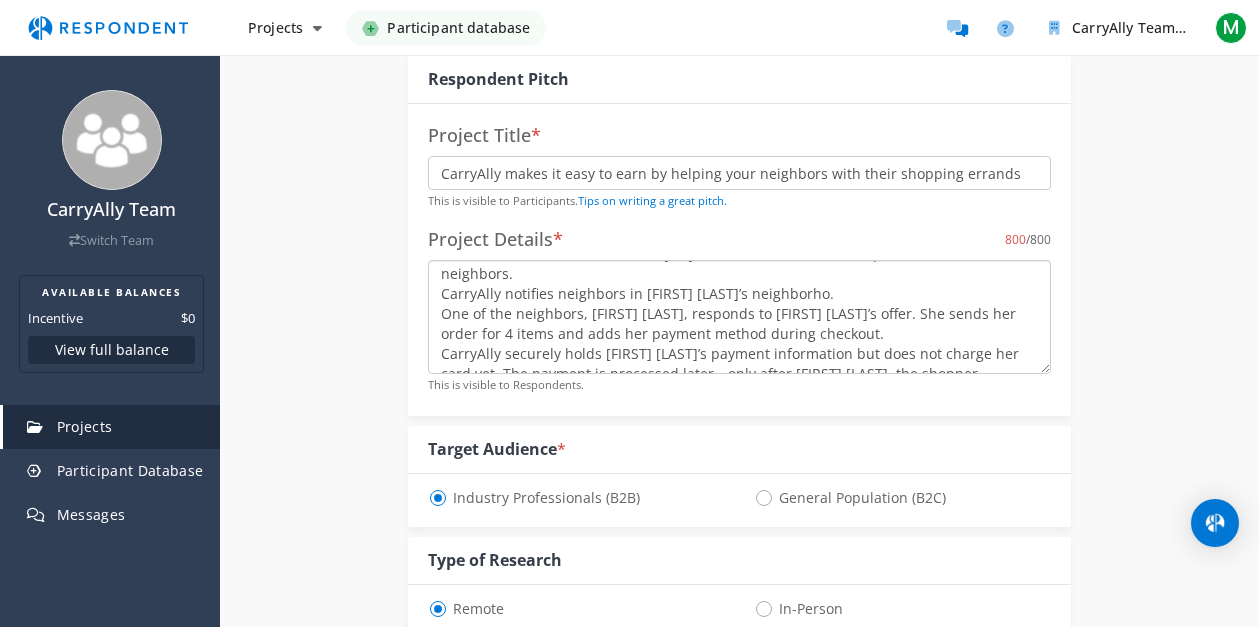 scroll, scrollTop: 160, scrollLeft: 0, axis: vertical 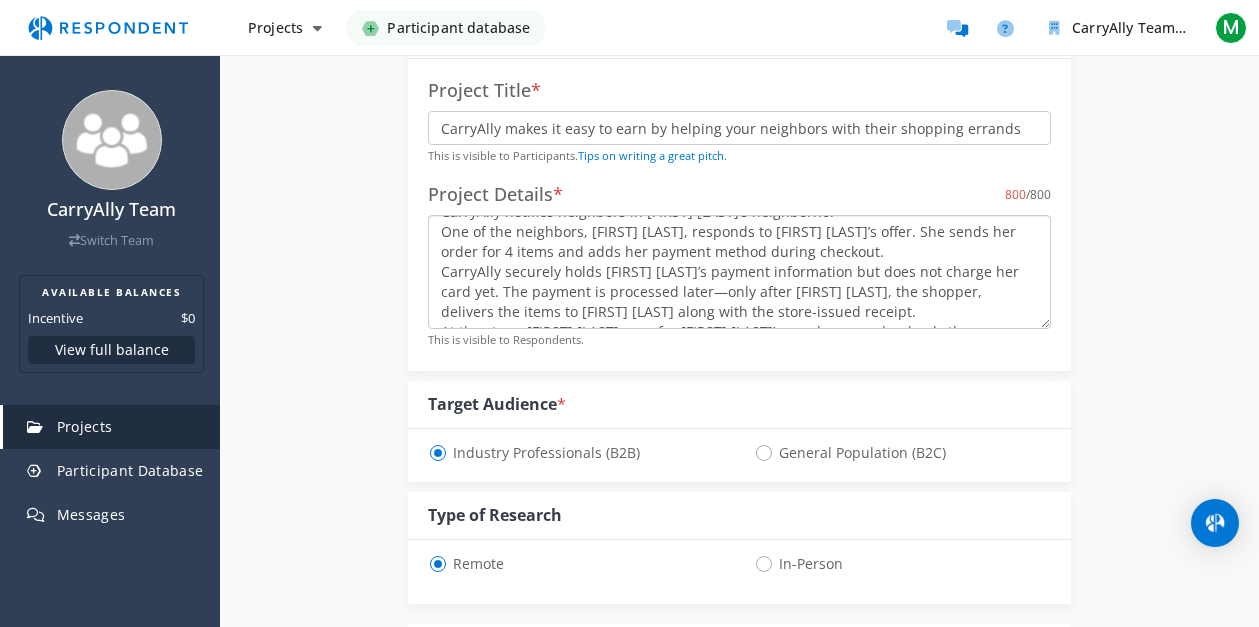click on "CarryAlly connect neighbors to shop / deliver for each other and earn a fee for helping others with their shopping errands. People can help shop a few essential items - ( micro orders ) and earn on every shopping trip to the local stores.
Here’s how:
[FIRST] [LAST] announces on CarryAlly that she’s available to shop and deliver for her neighbors.
CarryAlly notifies neighbors in [FIRST] [LAST]’s neighborho.
One of the neighbors, [FIRST] [LAST], responds to [FIRST] [LAST]’s offer. She sends her order for 4 items and adds her payment method during checkout.
CarryAlly securely holds [FIRST] [LAST]’s payment information but does not charge her card yet. The payment is processed later—only after [FIRST] [LAST], the shopper, delivers the items to [FIRST] [LAST] along with the store-issued receipt.
At the store, [FIRST] [LAST] pays for [FIRST] [LAST]’s purchases and uploads the rece" at bounding box center (739, 272) 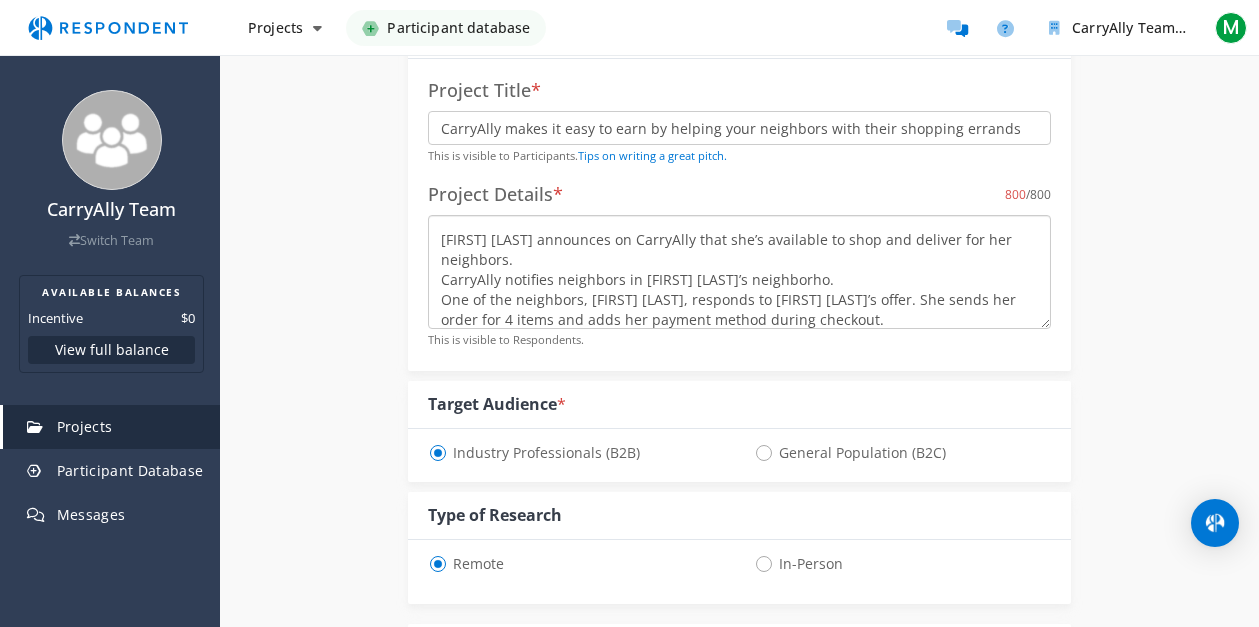 scroll, scrollTop: 67, scrollLeft: 0, axis: vertical 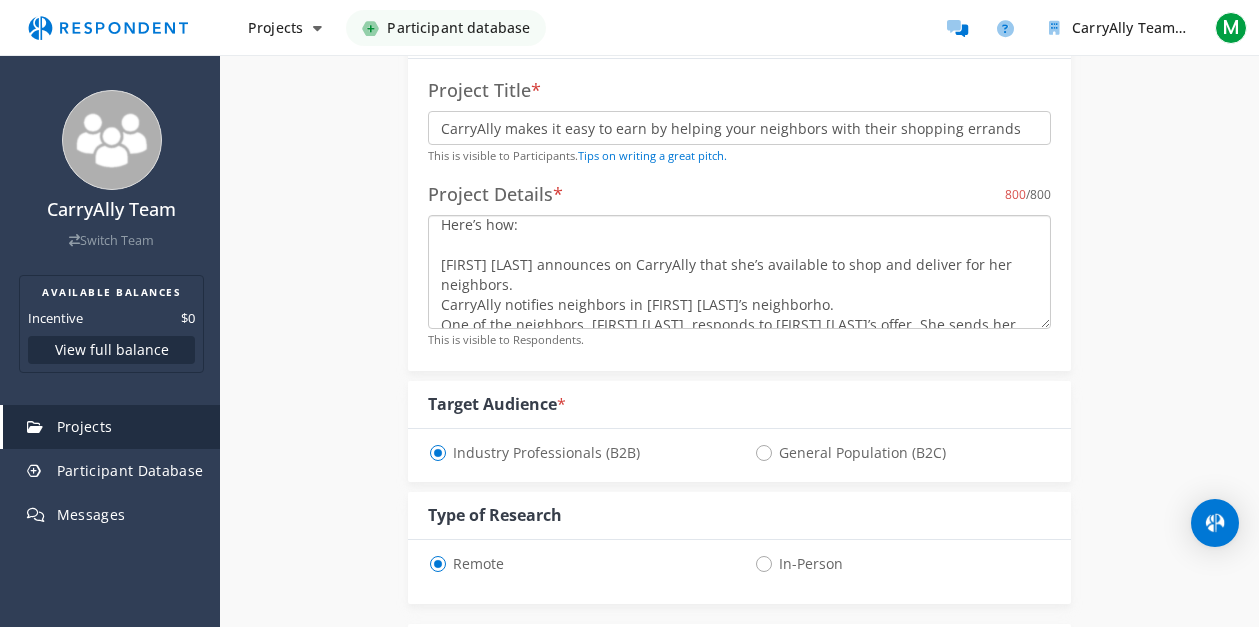 drag, startPoint x: 687, startPoint y: 289, endPoint x: 761, endPoint y: 289, distance: 74 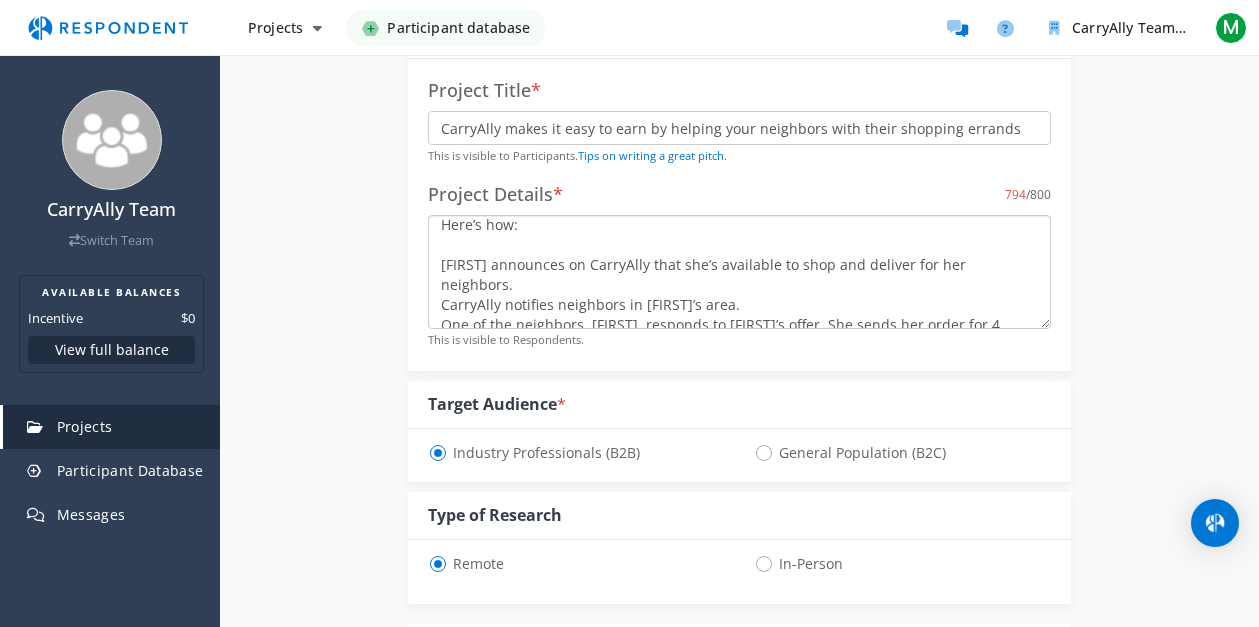 drag, startPoint x: 815, startPoint y: 266, endPoint x: 844, endPoint y: 265, distance: 29.017237 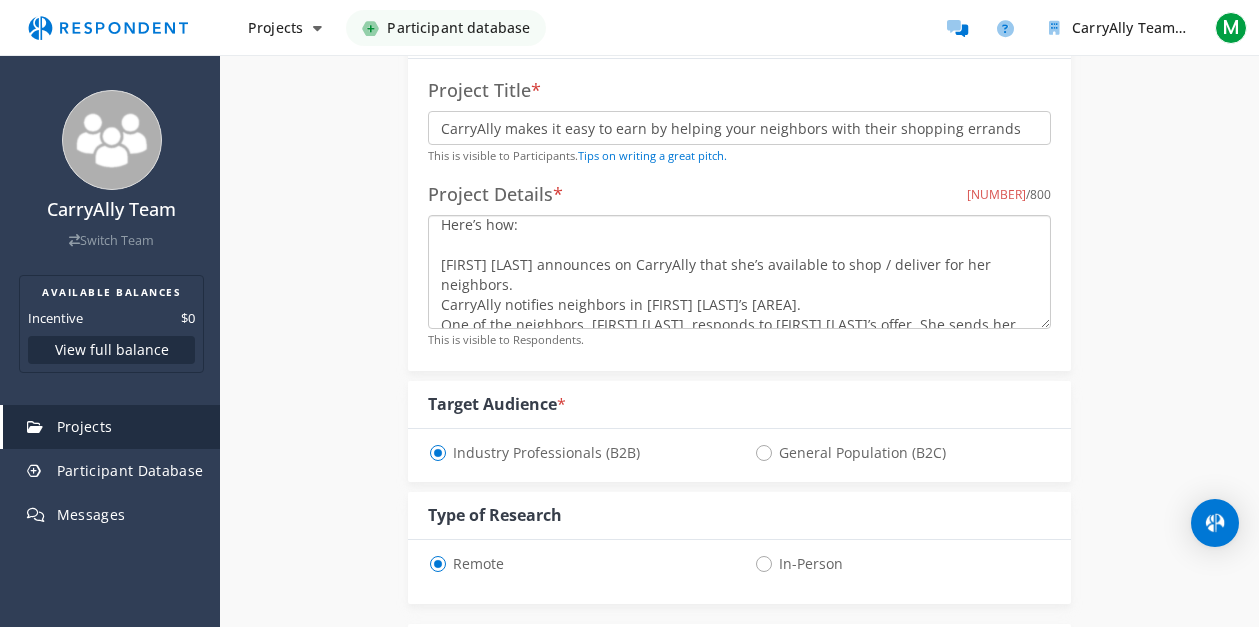 click on "CarryAlly connect neighbors to shop / deliver for each other and earn a fee for helping others with their shopping errands. People can help shop a few essential items - ( micro orders ) and earn on every shopping trip to the local stores.
Here’s how:
[FIRST] [LAST] announces on CarryAlly that she’s available to shop / deliver for her neighbors.
CarryAlly notifies neighbors in [FIRST] [LAST]’s [AREA].
One of the neighbors, [FIRST] [LAST], responds to [FIRST] [LAST]’s offer. She sends her order for 4 items and adds her payment method during checkout.
CarryAlly securely holds [FIRST] [LAST]’s payment information but does not charge her card yet. The payment is processed later—only after [FIRST] [LAST], the shopper, delivers the items to [FIRST] [LAST] along with the store-issued receipt.
At the store, [FIRST] [LAST] pays for [FIRST] [LAST]’s purchases and uploads the rece" at bounding box center [739, 272] 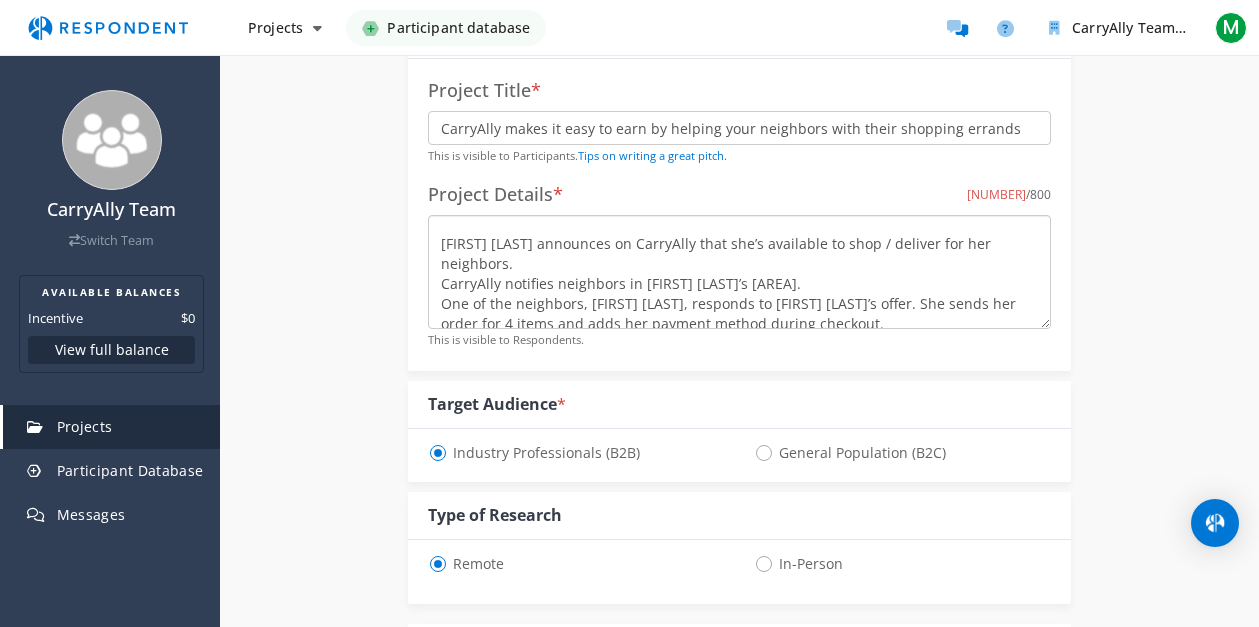 scroll, scrollTop: 89, scrollLeft: 0, axis: vertical 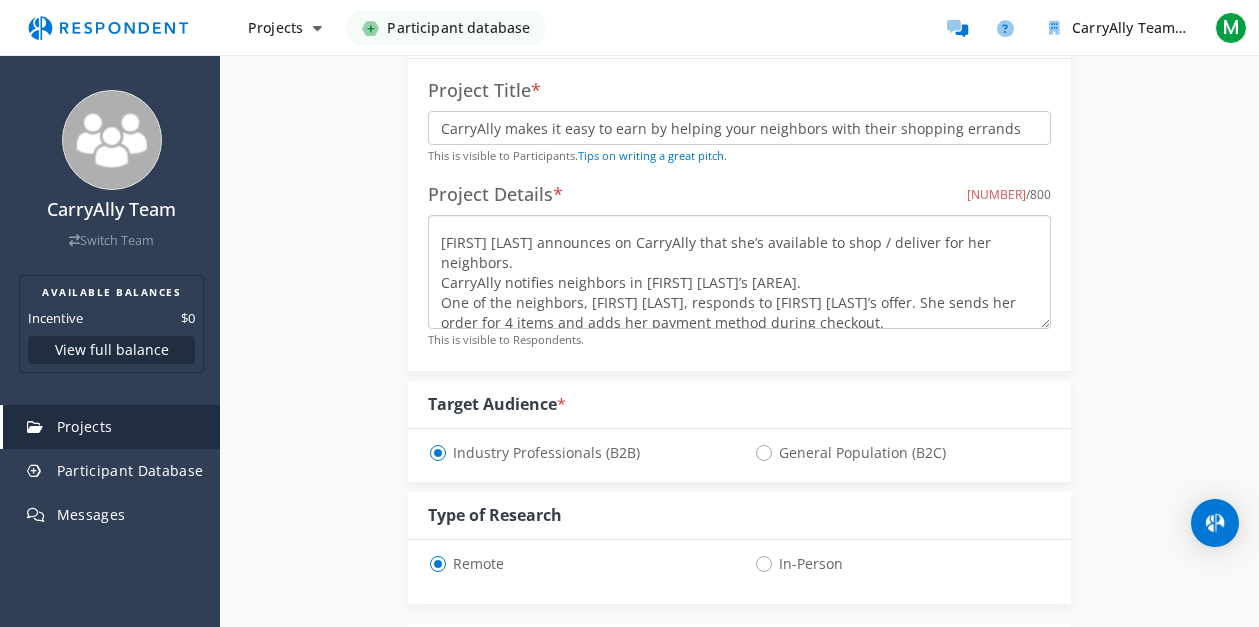 drag, startPoint x: 619, startPoint y: 286, endPoint x: 809, endPoint y: 277, distance: 190.21304 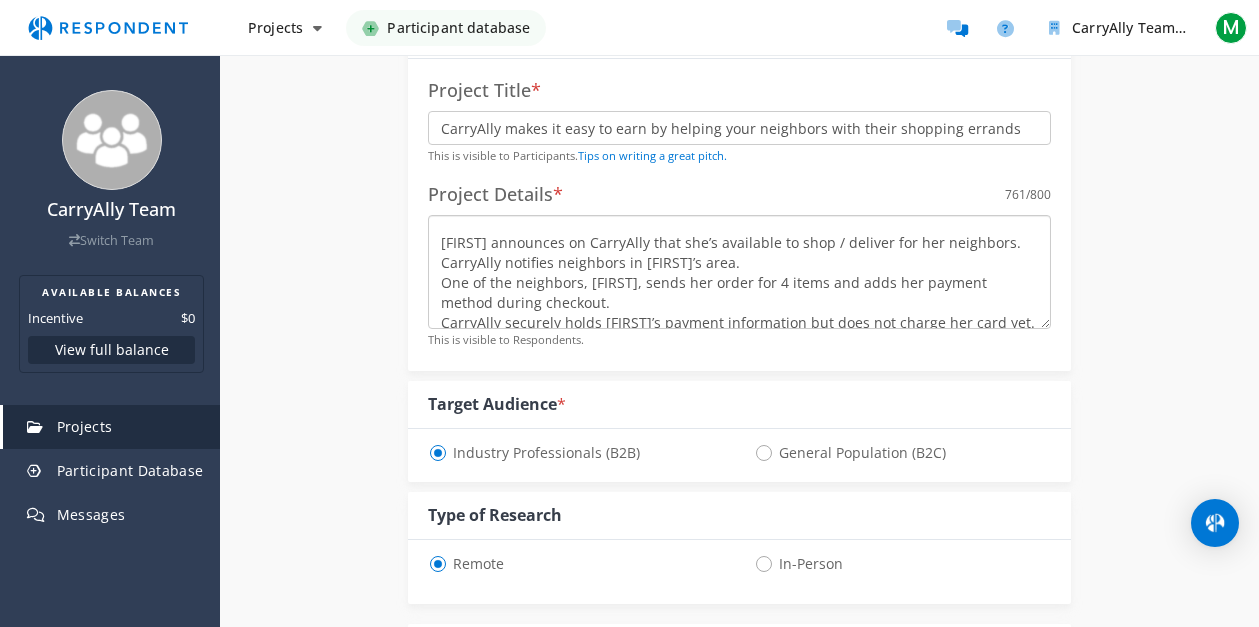 drag, startPoint x: 799, startPoint y: 283, endPoint x: 823, endPoint y: 283, distance: 24 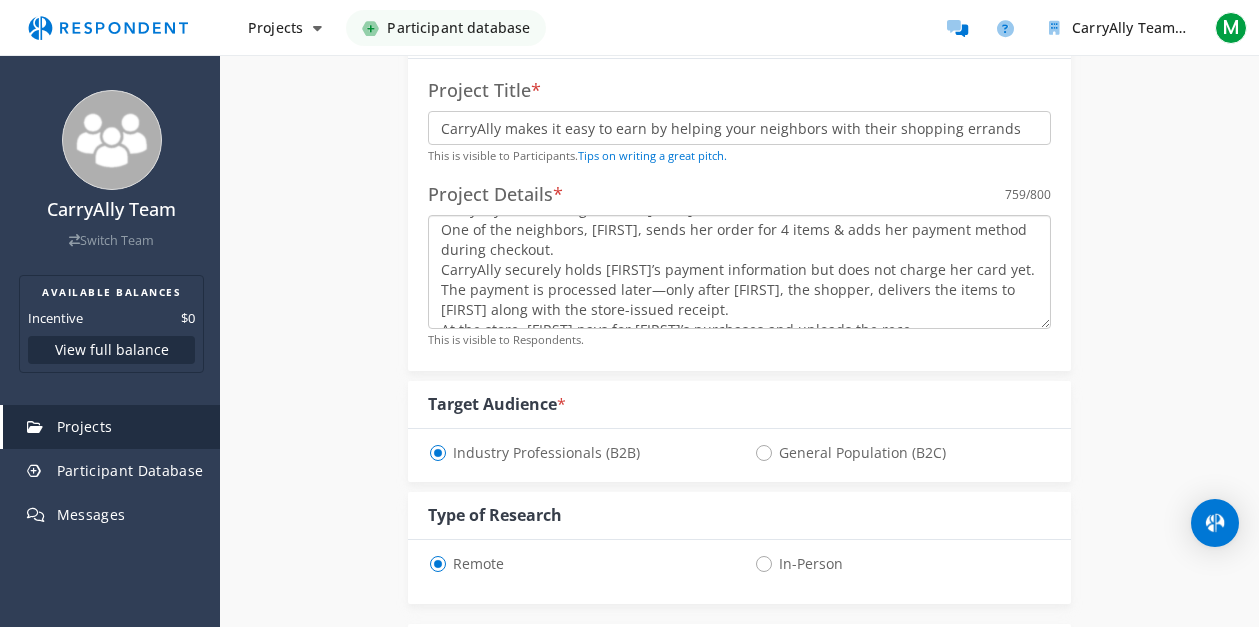 scroll, scrollTop: 160, scrollLeft: 0, axis: vertical 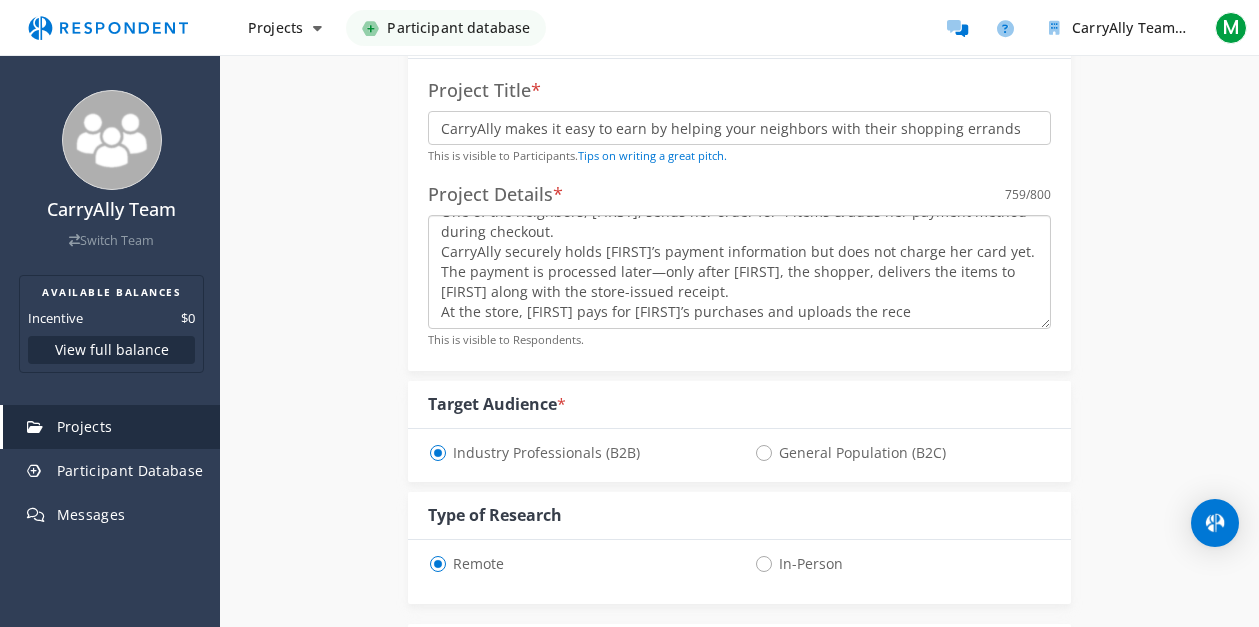 click on "CarryAlly connect neighbors to shop / deliver for each other and earn a fee for helping others with their shopping errands. People can help shop a few essential items - ( micro orders ) and earn on every shopping trip to the local stores.
Here’s how:
[FIRST] announces on CarryAlly that she’s available to shop / deliver for her neighbors.
CarryAlly notifies neighbors in [FIRST]’s area.
One of the neighbors, [FIRST], sends her order for 4 items & adds her payment method during checkout.
CarryAlly securely holds [FIRST]’s payment information but does not charge her card yet. The payment is processed later—only after [FIRST], the shopper, delivers the items to [FIRST] along with the store-issued receipt.
At the store, [FIRST] pays for [FIRST]’s purchases and uploads the rece" at bounding box center [739, 272] 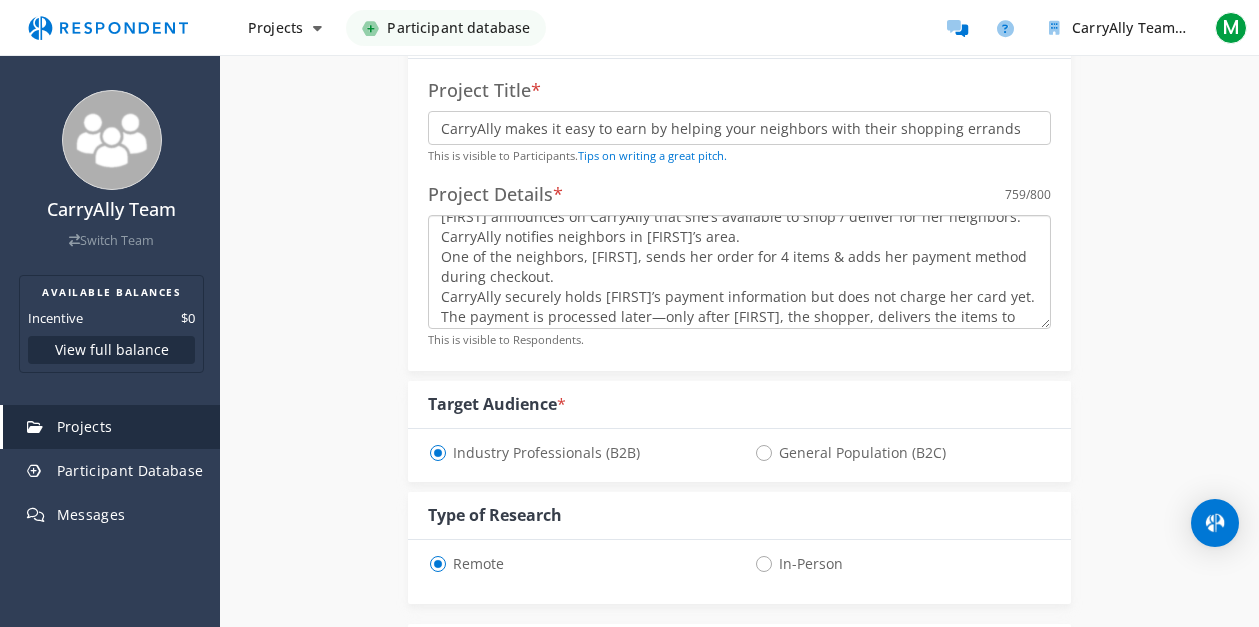 scroll, scrollTop: 104, scrollLeft: 0, axis: vertical 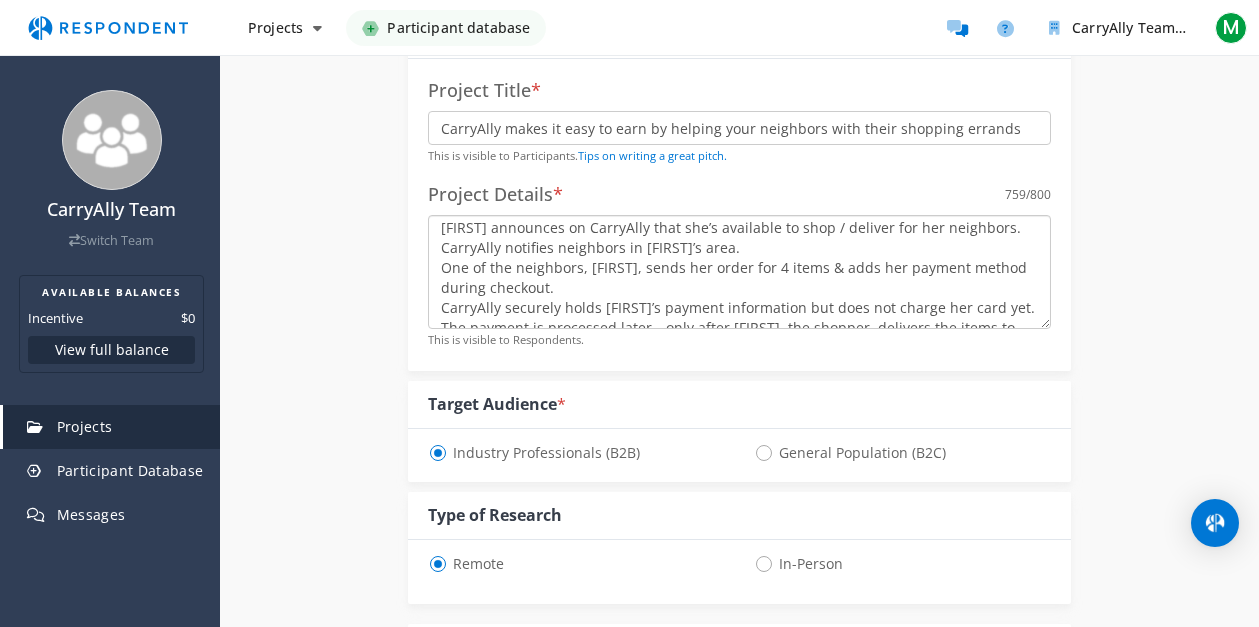 drag, startPoint x: 816, startPoint y: 232, endPoint x: 870, endPoint y: 231, distance: 54.00926 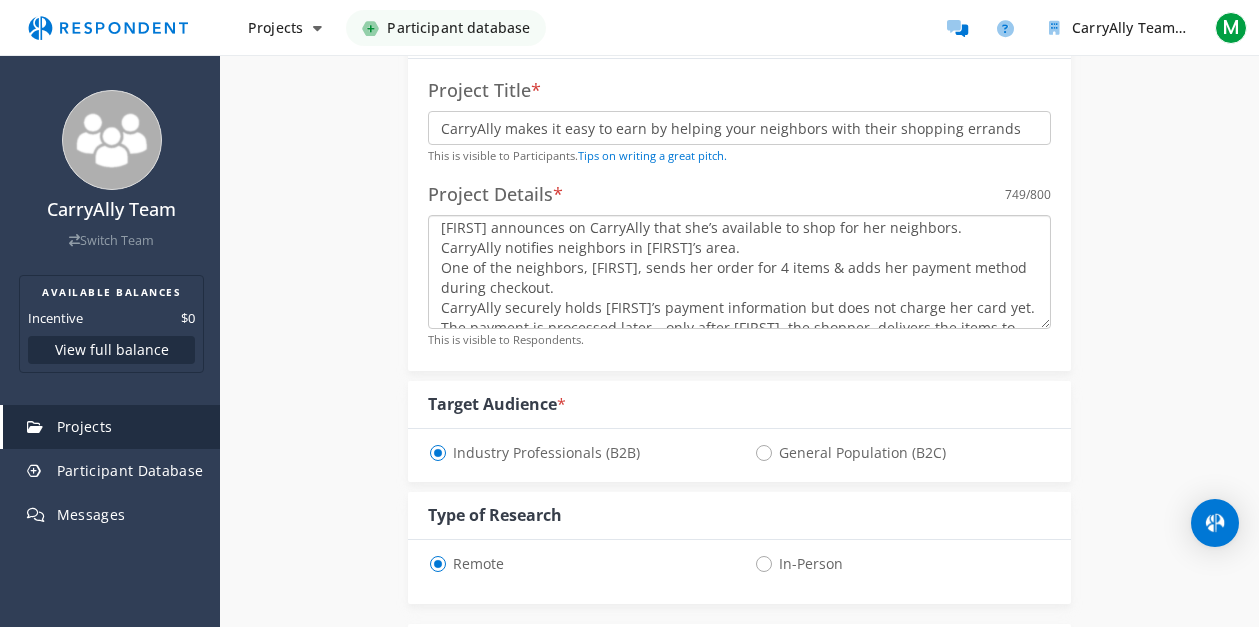 drag, startPoint x: 688, startPoint y: 228, endPoint x: 772, endPoint y: 231, distance: 84.05355 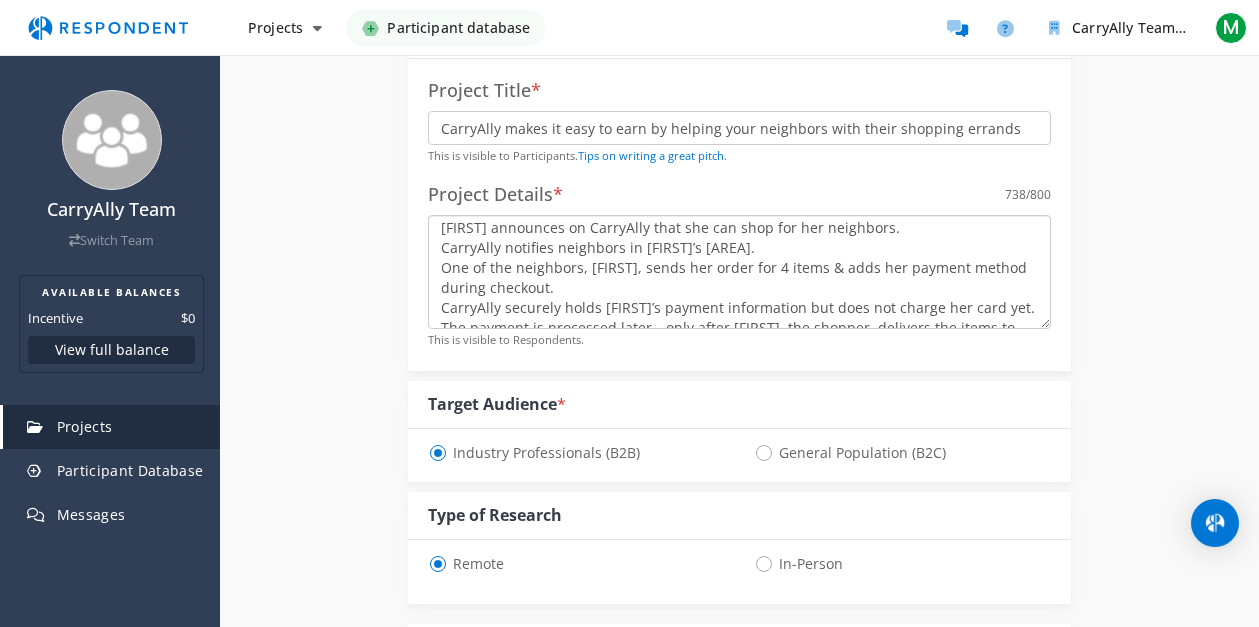 click on "CarryAlly connect neighbors to shop / deliver for each other and earn a fee for helping others with their shopping errands. People can help shop a few essential items - ( micro orders ) and earn on every shopping trip to the local stores.
Here’s how:
[FIRST] announces on CarryAlly that she can shop for her neighbors.
CarryAlly notifies neighbors in [FIRST]’s [AREA].
One of the neighbors, [FIRST], sends her order for 4 items & adds her payment method during checkout.
CarryAlly securely holds [FIRST]’s payment information but does not charge her card yet. The payment is processed later—only after [FIRST], the shopper, delivers the items to [FIRST] along with the store-issued receipt.
At the store, [FIRST] pays for [FIRST]’s purchases and uploads the rece" at bounding box center [739, 272] 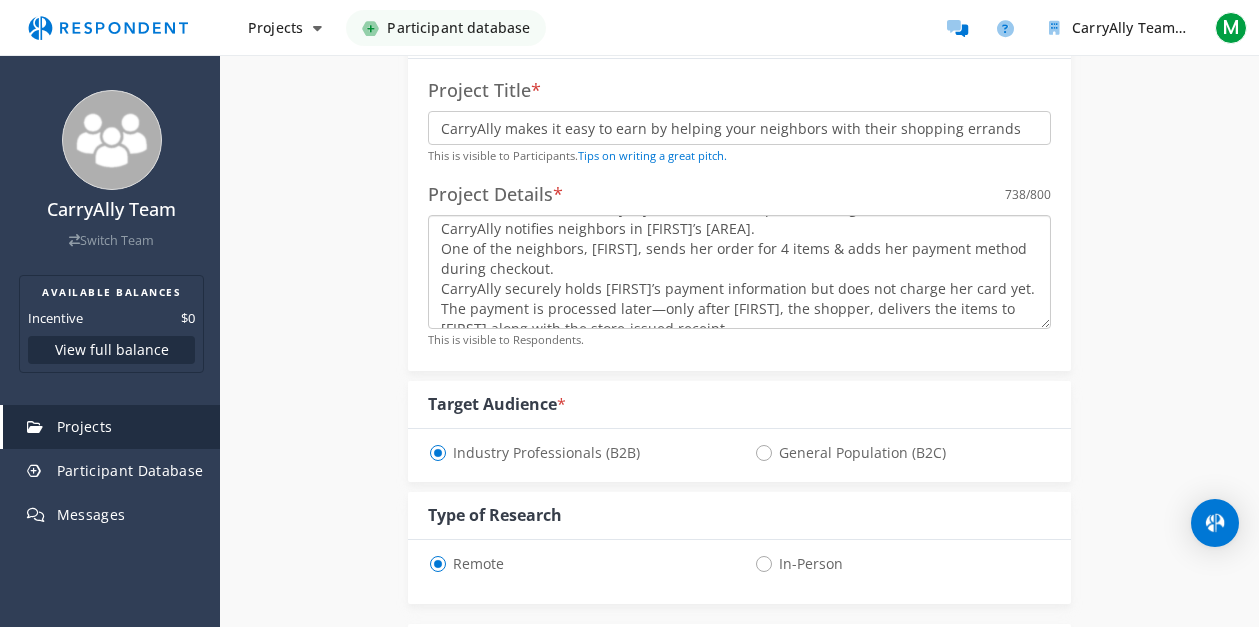 scroll, scrollTop: 129, scrollLeft: 0, axis: vertical 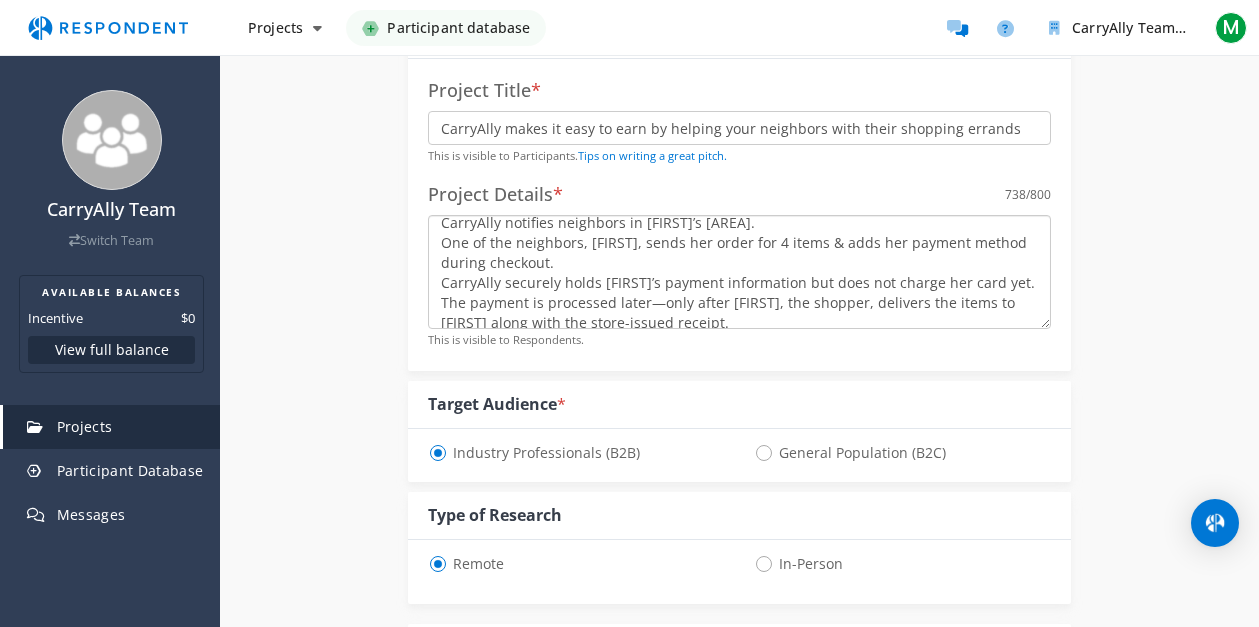 drag, startPoint x: 779, startPoint y: 284, endPoint x: 987, endPoint y: 283, distance: 208.00241 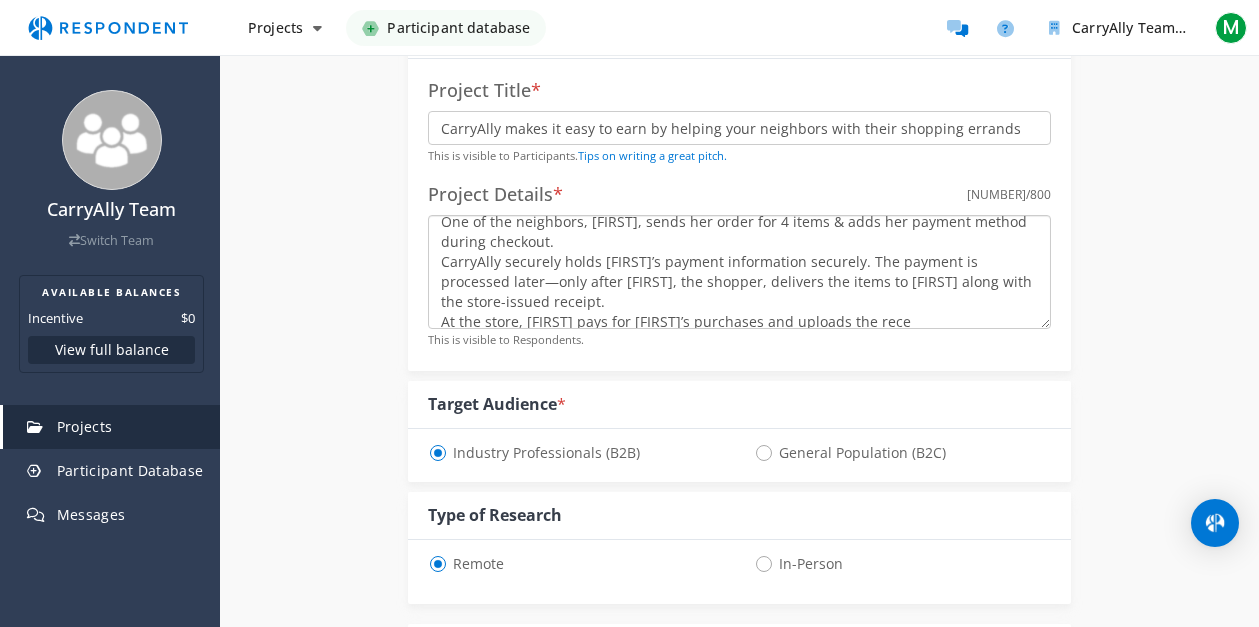 scroll, scrollTop: 160, scrollLeft: 0, axis: vertical 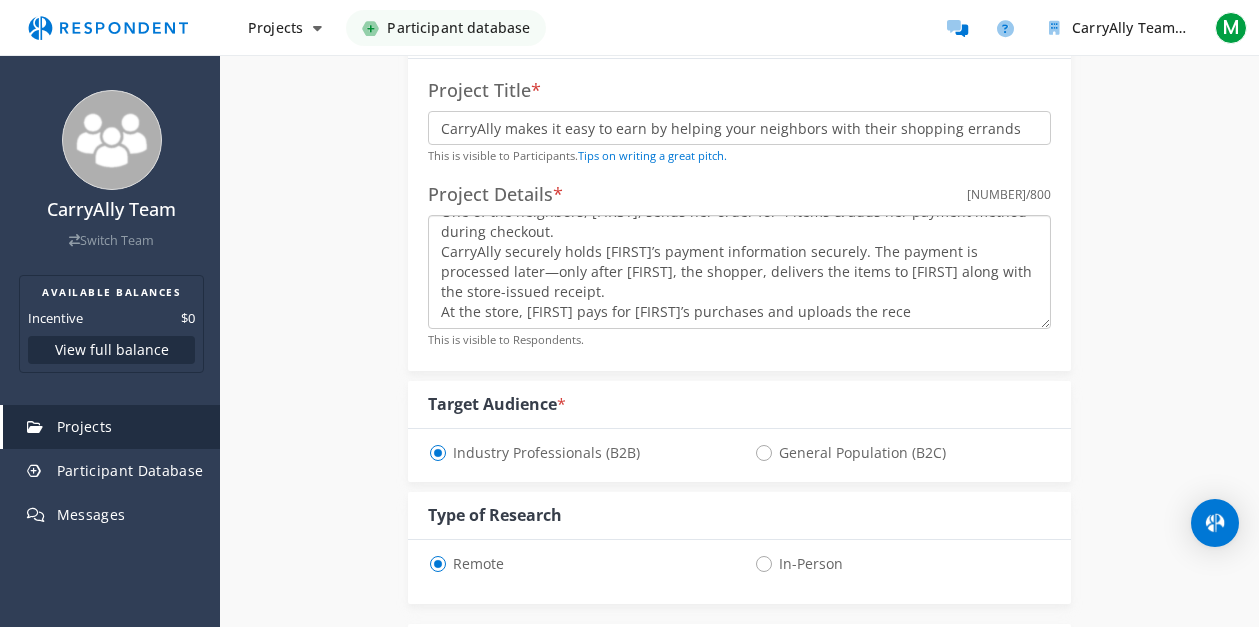 click on "CarryAlly connect neighbors to shop / deliver for each other and earn a fee for helping others with their shopping errands. People can help shop a few essential items - ( micro orders ) and earn on every shopping trip to the local stores.
Here’s how:
[FIRST] announces on CarryAlly that she can shop for her neighbors.
CarryAlly notifies neighbors in [FIRST]’s area.
One of the neighbors, [FIRST], sends her order for 4 items & adds her payment method during checkout.
CarryAlly securely holds [FIRST]’s payment information securely. The payment is processed later—only after [FIRST], the shopper, delivers the items to [FIRST] along with the store-issued receipt.
At the store, [FIRST] pays for [FIRST]’s purchases and uploads the rece" at bounding box center [739, 272] 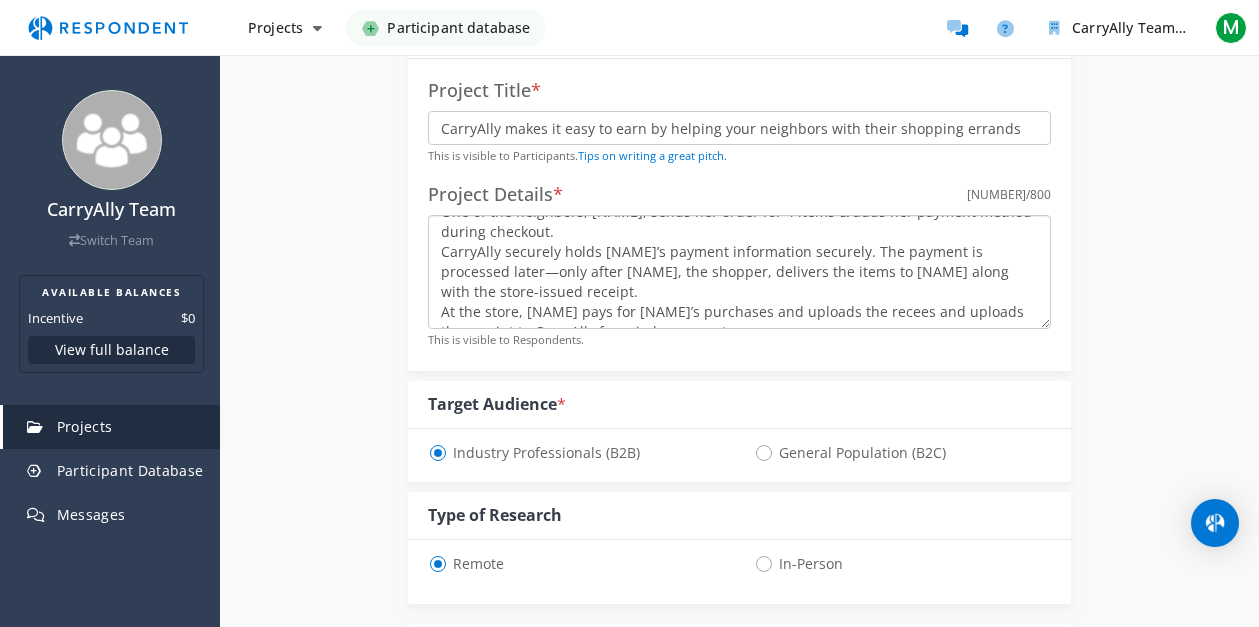scroll, scrollTop: 193, scrollLeft: 0, axis: vertical 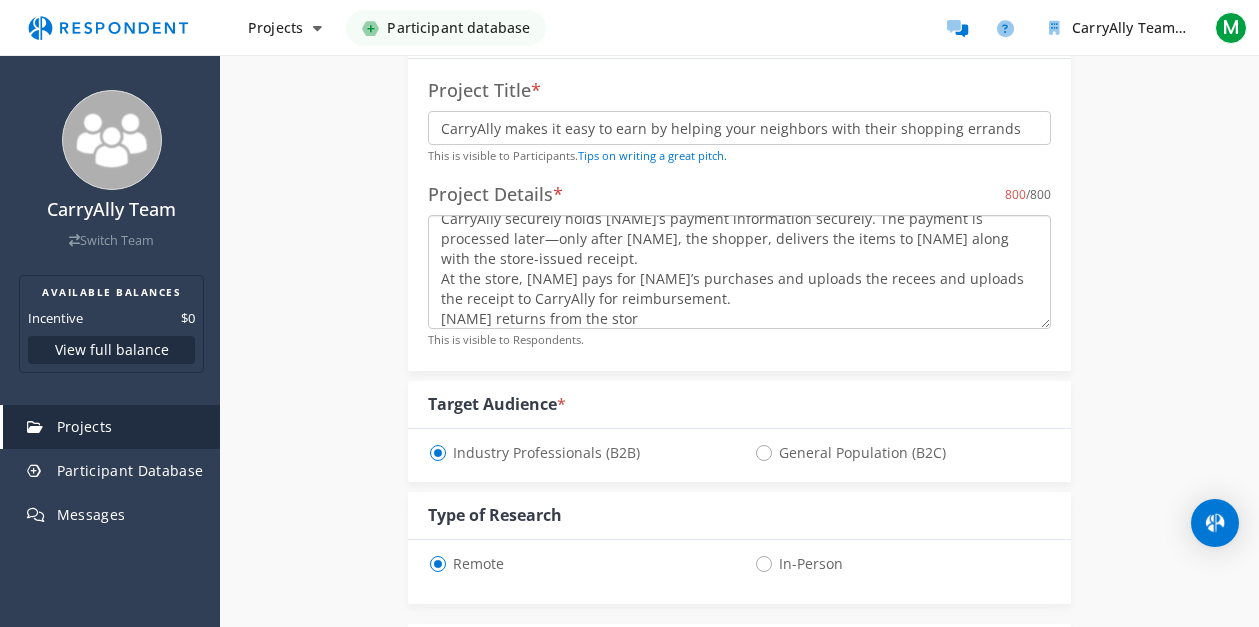 drag, startPoint x: 833, startPoint y: 279, endPoint x: 989, endPoint y: 279, distance: 156 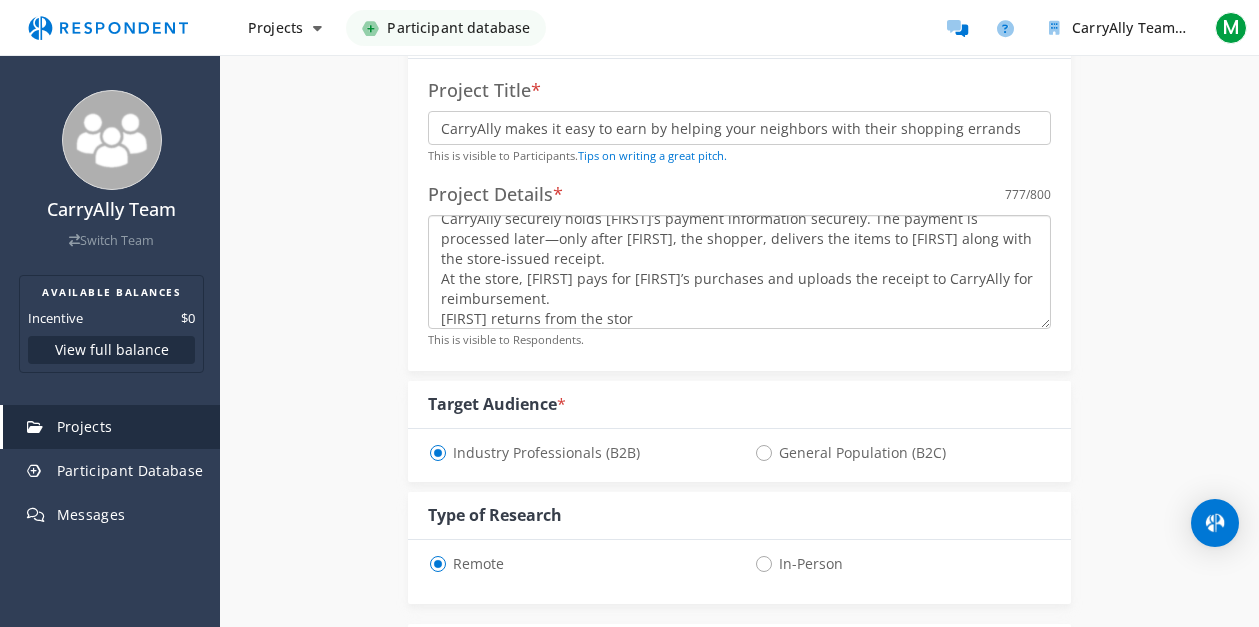 click on "CarryAlly connect neighbors to shop / deliver for each other and earn a fee for helping others with their shopping errands. People can help shop a few essential items - ( micro orders ) and earn on every shopping trip to the local stores.
Here’s how:
[FIRST] announces on CarryAlly that she can shop for her neighbors.
CarryAlly notifies neighbors in [FIRST]’s [AREA].
One of the neighbors, [FIRST], sends her order for 4 items & adds her payment method during checkout.
CarryAlly securely holds [FIRST]’s payment information securely. The payment is processed later—only after [FIRST], the shopper, delivers the items to [FIRST] along with the store-issued receipt.
At the store, [FIRST] pays for [FIRST]’s purchases and uploads the receipt to CarryAlly for reimbursement.
[FIRST] returns from the stor" at bounding box center (739, 272) 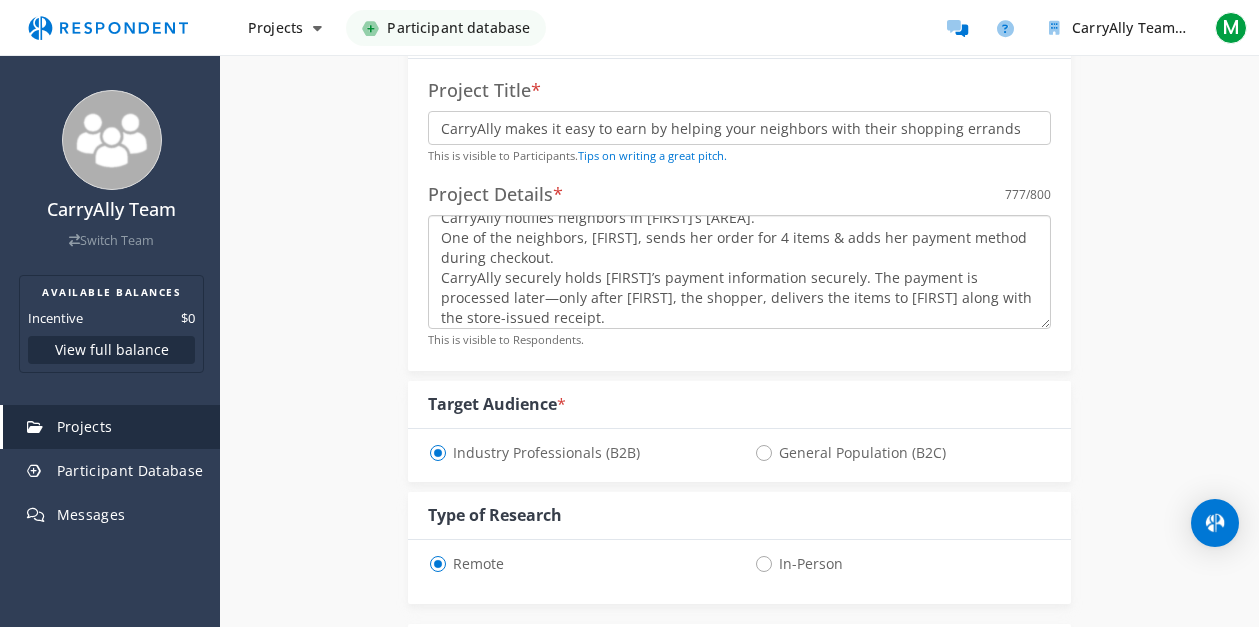 scroll, scrollTop: 124, scrollLeft: 0, axis: vertical 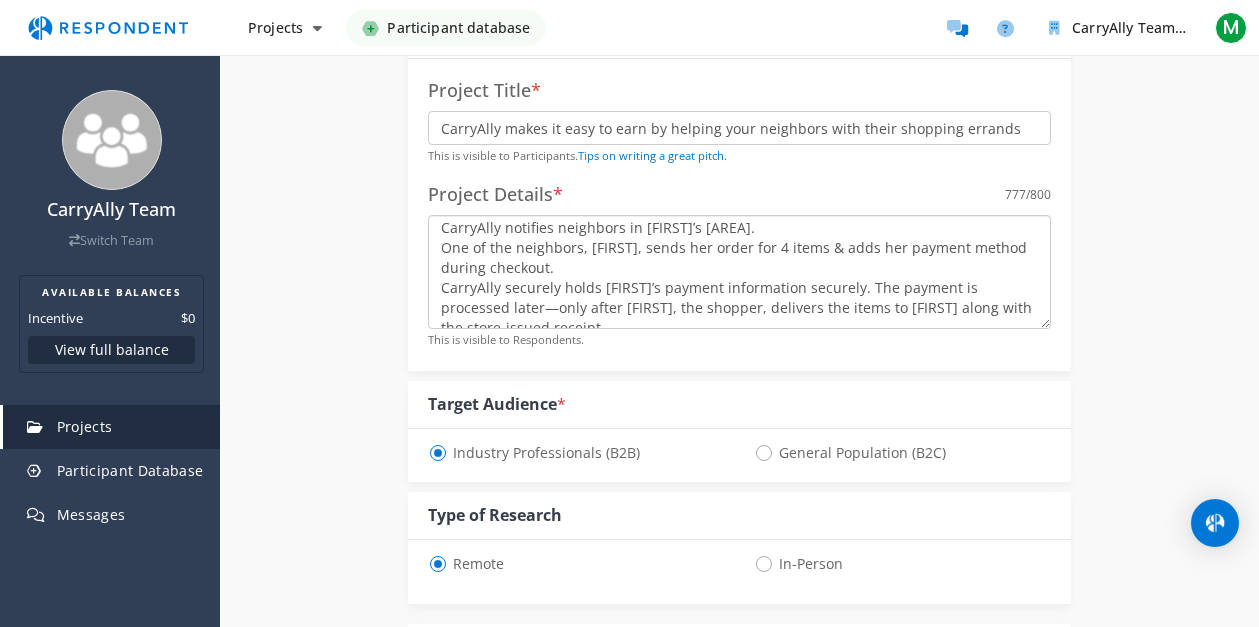 drag, startPoint x: 814, startPoint y: 249, endPoint x: 847, endPoint y: 244, distance: 33.37664 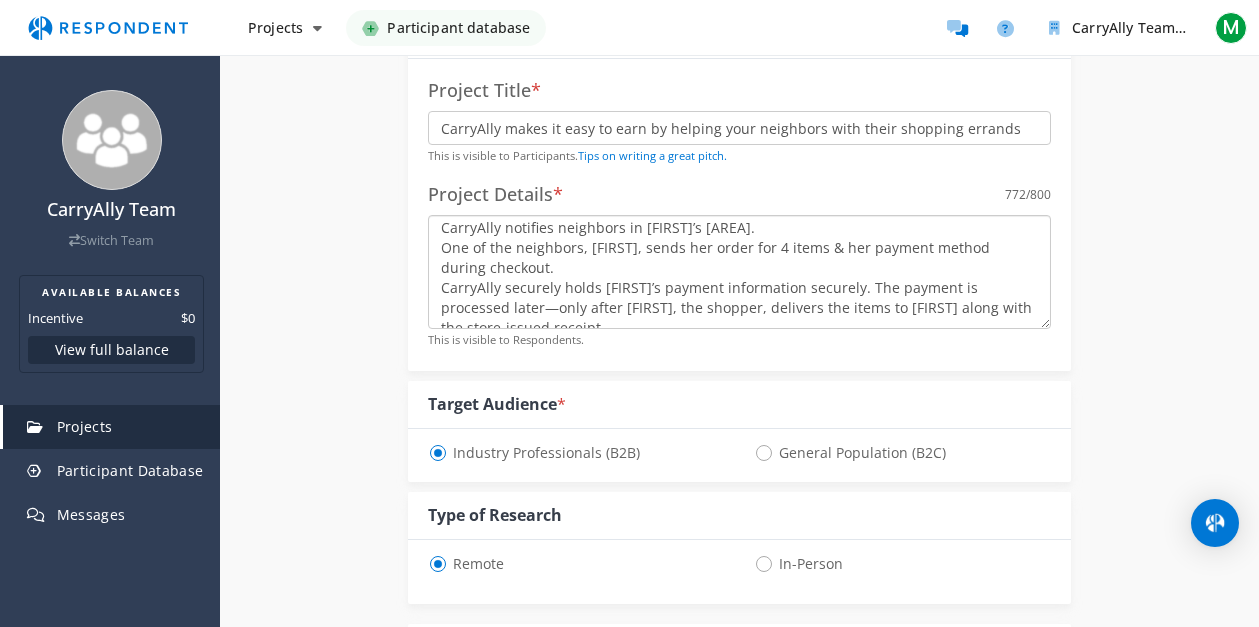 drag, startPoint x: 952, startPoint y: 246, endPoint x: 953, endPoint y: 259, distance: 13.038404 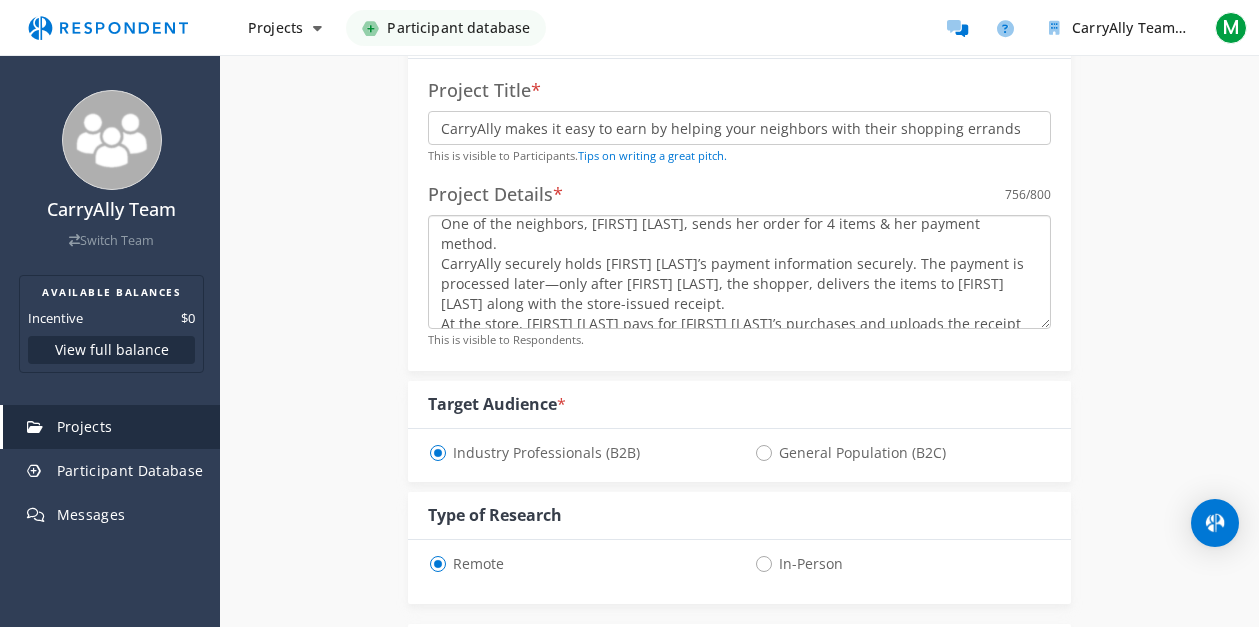 scroll, scrollTop: 138, scrollLeft: 0, axis: vertical 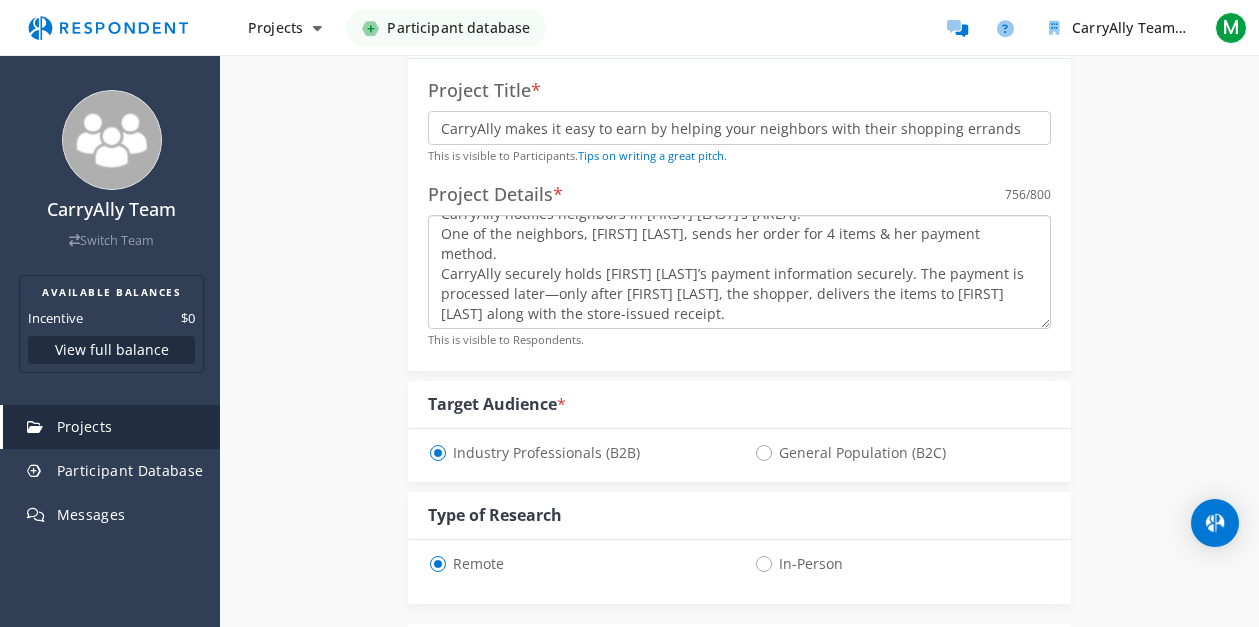 drag, startPoint x: 444, startPoint y: 256, endPoint x: 496, endPoint y: 299, distance: 67.47592 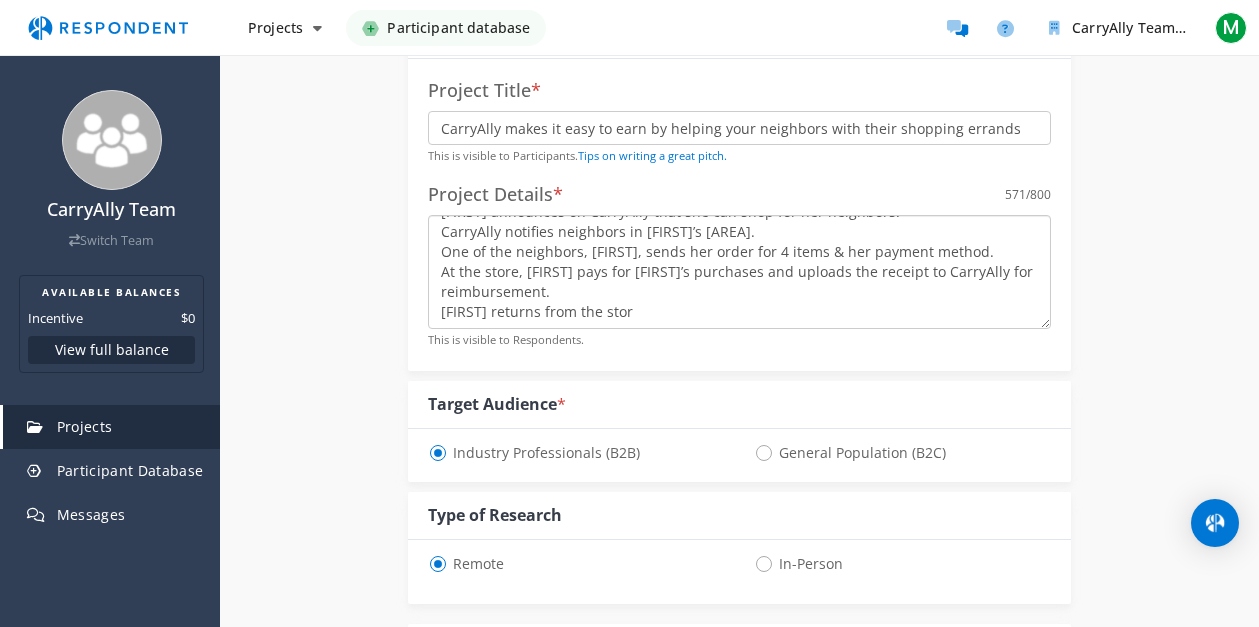 scroll, scrollTop: 120, scrollLeft: 0, axis: vertical 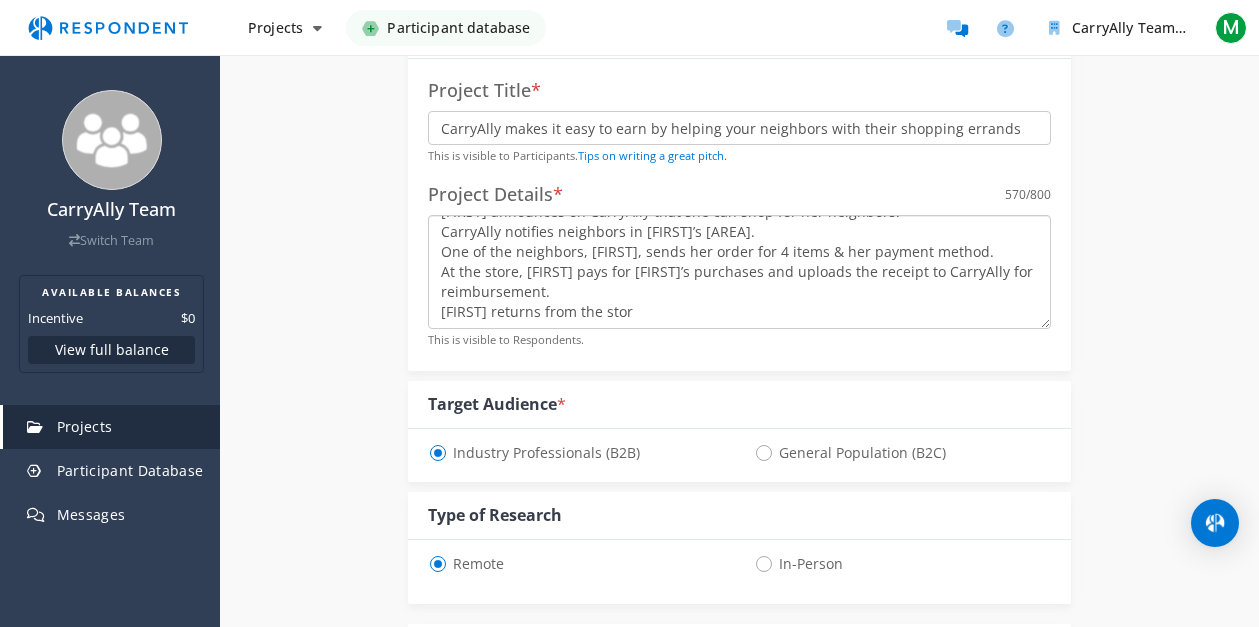 click on "CarryAlly connect neighbors to shop / deliver for each other and earn a fee for helping others with their shopping errands. People can help shop a few essential items - ( micro orders ) and earn on every shopping trip to the local stores.
Here’s how:
[FIRST] announces on CarryAlly that she can shop for her neighbors.
CarryAlly notifies neighbors in [FIRST]’s [AREA].
One of the neighbors, [FIRST], sends her order for 4 items & her payment method.
At the store, [FIRST] pays for [FIRST]’s purchases and uploads the receipt to CarryAlly for reimbursement.
[FIRST] returns from the stor" at bounding box center [739, 272] 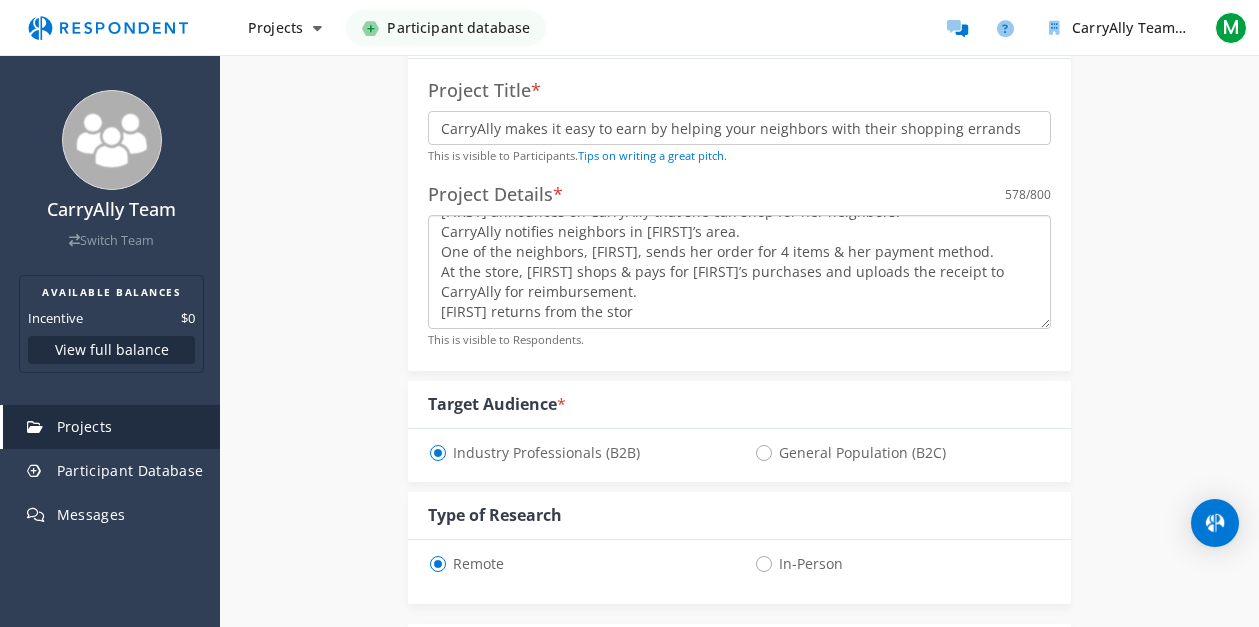 click on "CarryAlly connect neighbors to shop / deliver for each other and earn a fee for helping others with their shopping errands. People can help shop a few essential items - ( micro orders ) and earn on every shopping trip to the local stores.
Here’s how:
[FIRST] announces on CarryAlly that she can shop for her neighbors.
CarryAlly notifies neighbors in [FIRST]’s area.
One of the neighbors, [FIRST], sends her order for 4 items & her payment method.
At the store, [FIRST] shops & pays for [FIRST]’s purchases and uploads the receipt to CarryAlly for reimbursement.
[FIRST] returns from the stor" at bounding box center (739, 272) 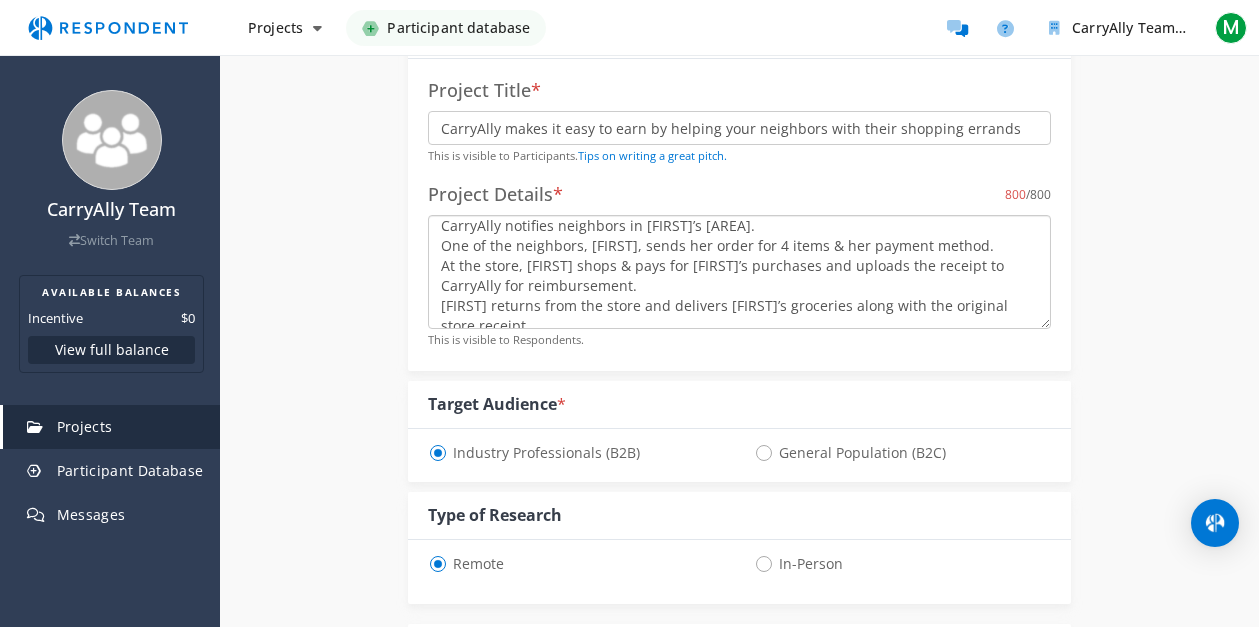 scroll, scrollTop: 128, scrollLeft: 0, axis: vertical 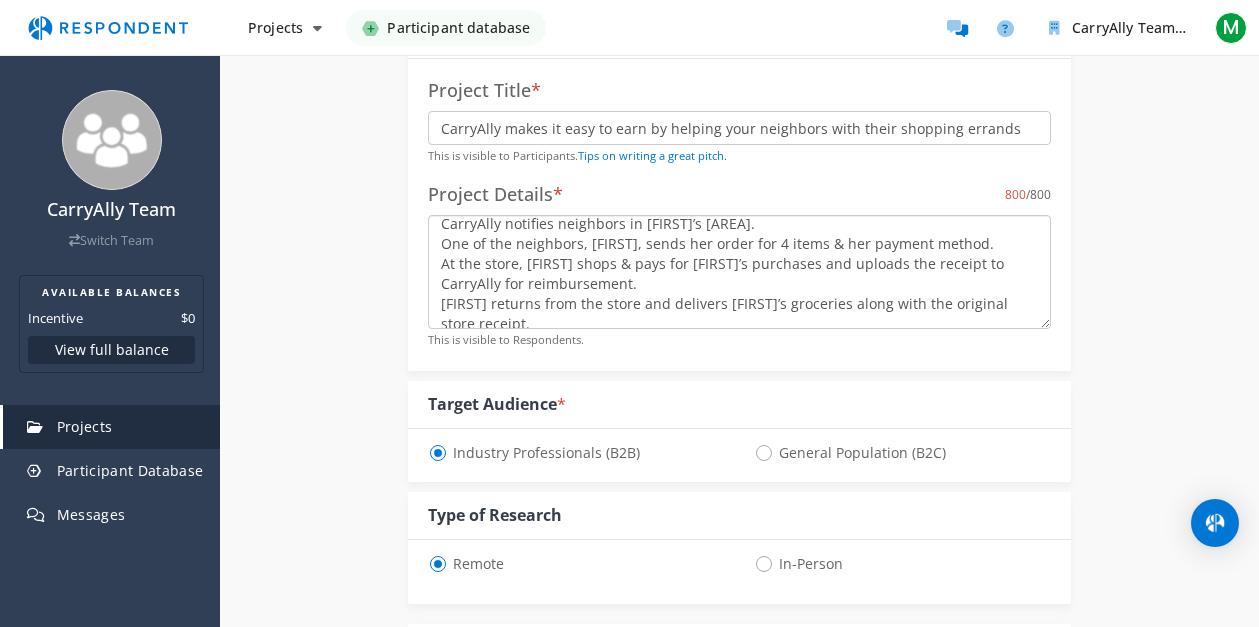 click on "CarryAlly connect neighbors to shop / deliver for each other and earn a fee for helping others with their shopping errands. People can help shop a few essential items - ( micro orders ) and earn on every shopping trip to the local stores.
Here’s how:
[FIRST] announces on CarryAlly that she can shop for her neighbors.
CarryAlly notifies neighbors in [FIRST]’s [AREA].
One of the neighbors, [FIRST], sends her order for 4 items & her payment method.
At the store, [FIRST] shops & pays for [FIRST]’s purchases and uploads the receipt to CarryAlly for reimbursement.
[FIRST] returns from the store and delivers [FIRST]’s groceries along with the original store receipt.
After the delivery is complete, CarryAlly charges [FIRST]’s payment method for the cost of the items and the delivery fee.
CarryAlly then transfers the full" at bounding box center [739, 272] 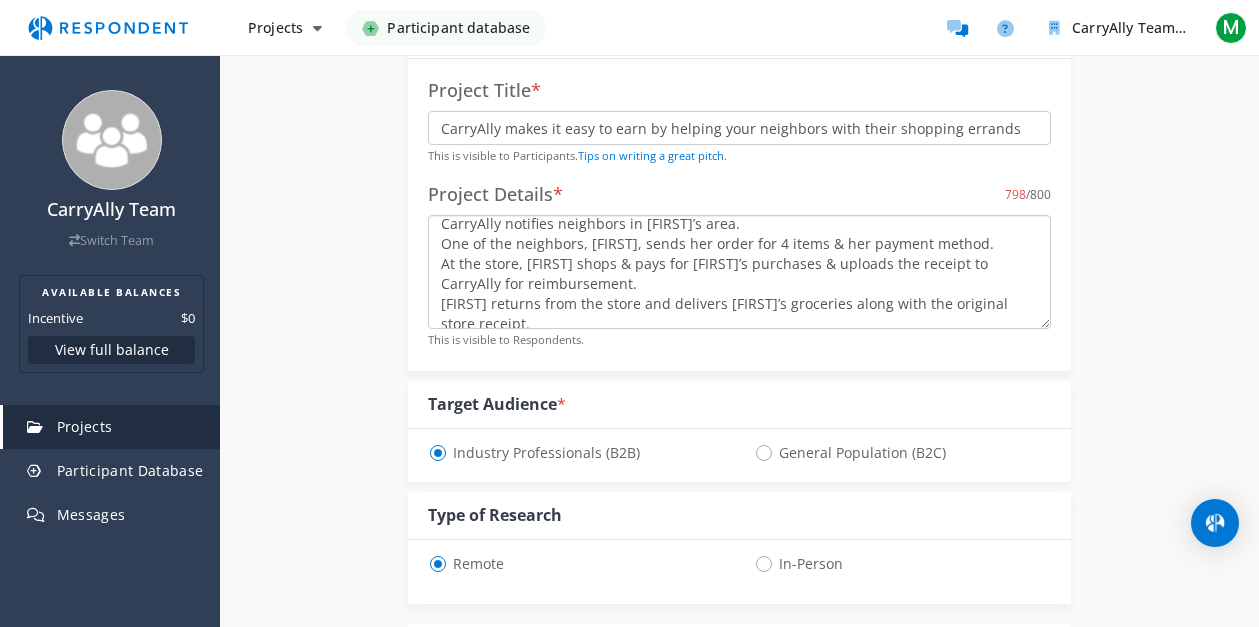 click on "CarryAlly connect neighbors to shop / deliver for each other and earn a fee for helping others with their shopping errands. People can help shop a few essential items - ( micro orders ) and earn on every shopping trip to the local stores.
Here’s how:
[FIRST] announces on CarryAlly that she can shop for her neighbors.
CarryAlly notifies neighbors in [FIRST]’s area.
One of the neighbors, [FIRST], sends her order for 4 items & her payment method.
At the store, [FIRST] shops & pays for [FIRST]’s purchases & uploads the receipt to CarryAlly for reimbursement.
[FIRST] returns from the store and delivers [FIRST]’s groceries along with the original store receipt.
After the delivery is complete, CarryAlly charges [FIRST]’s payment method for the cost of the items and the delivery fee.
CarryAlly then transfers the full" at bounding box center (739, 272) 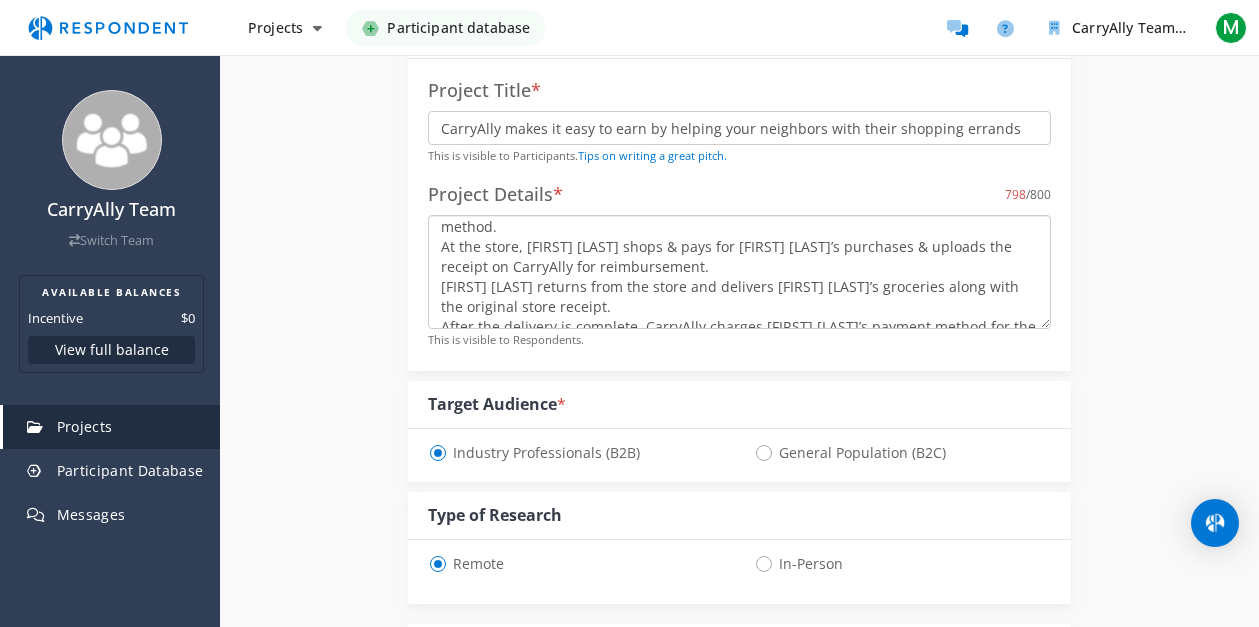 scroll, scrollTop: 147, scrollLeft: 0, axis: vertical 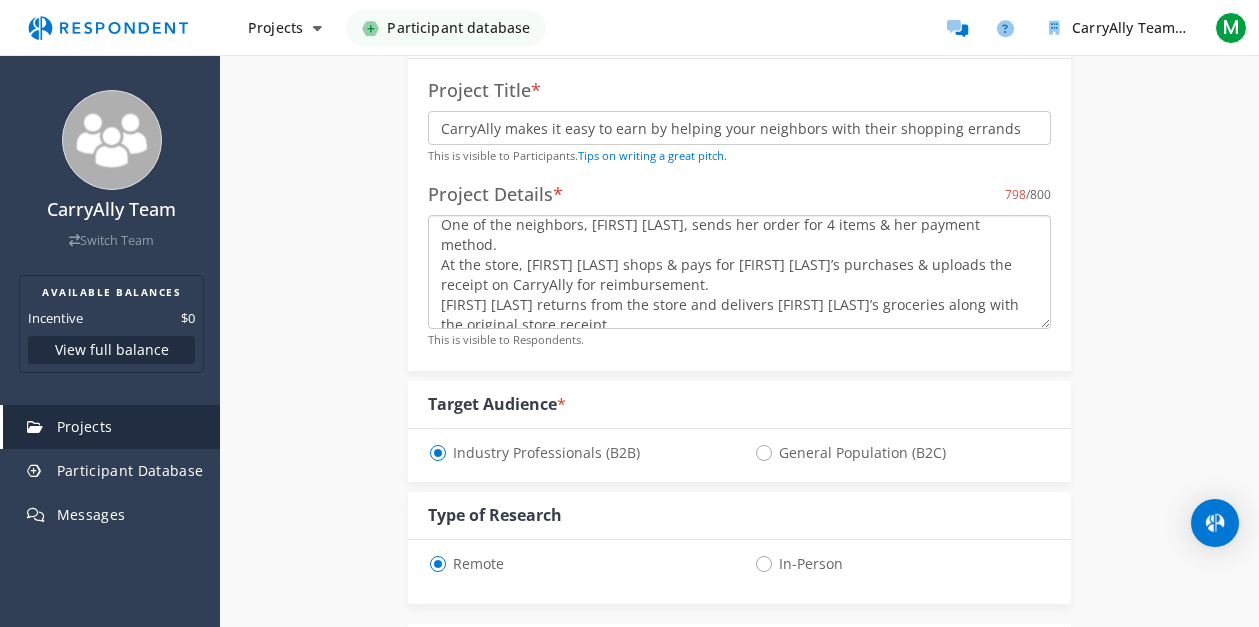 drag, startPoint x: 479, startPoint y: 287, endPoint x: 657, endPoint y: 281, distance: 178.10109 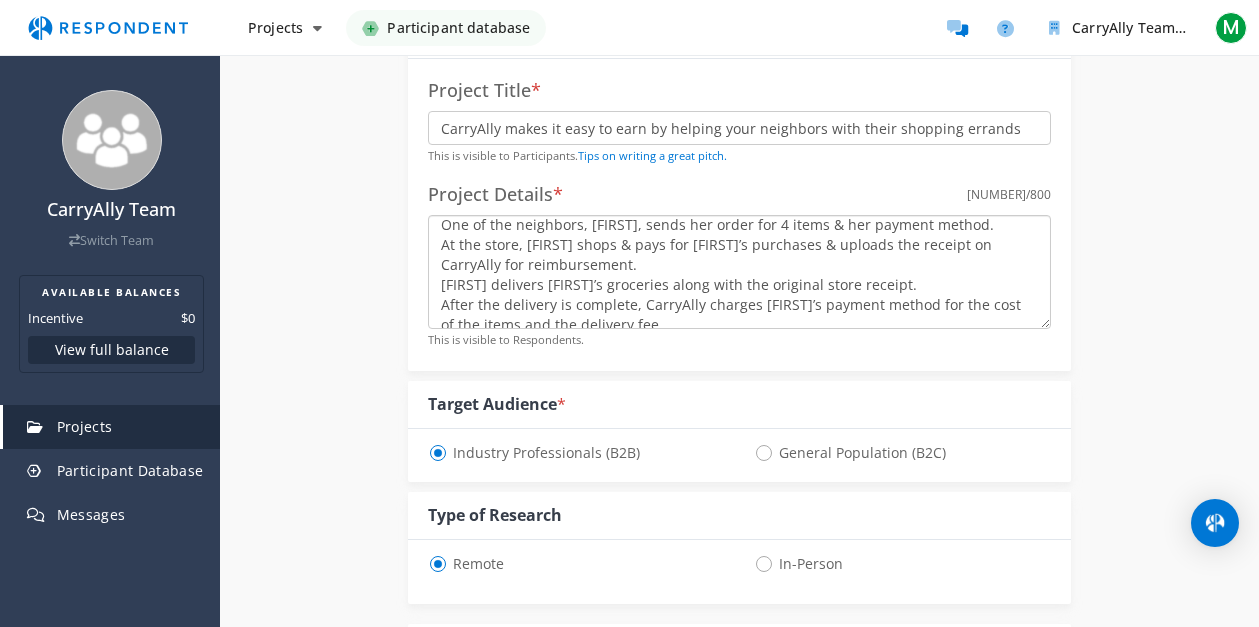 click on "CarryAlly connect neighbors to shop / deliver for each other and earn a fee for helping others with their shopping errands. People can help shop a few essential items - ( micro orders ) and earn on every shopping trip to the local stores.
Here’s how:
[FIRST] announces on CarryAlly that she can shop for her neighbors.
CarryAlly notifies neighbors in [FIRST]’s area.
One of the neighbors, [FIRST], sends her order for 4 items & her payment method.
At the store, [FIRST] shops & pays for [FIRST]’s purchases & uploads the receipt on CarryAlly for reimbursement.
[FIRST] delivers [FIRST]’s groceries along with the original store receipt.
After the delivery is complete, CarryAlly charges [FIRST]’s payment method for the cost of the items and the delivery fee.
CarryAlly then transfers the full" at bounding box center [739, 272] 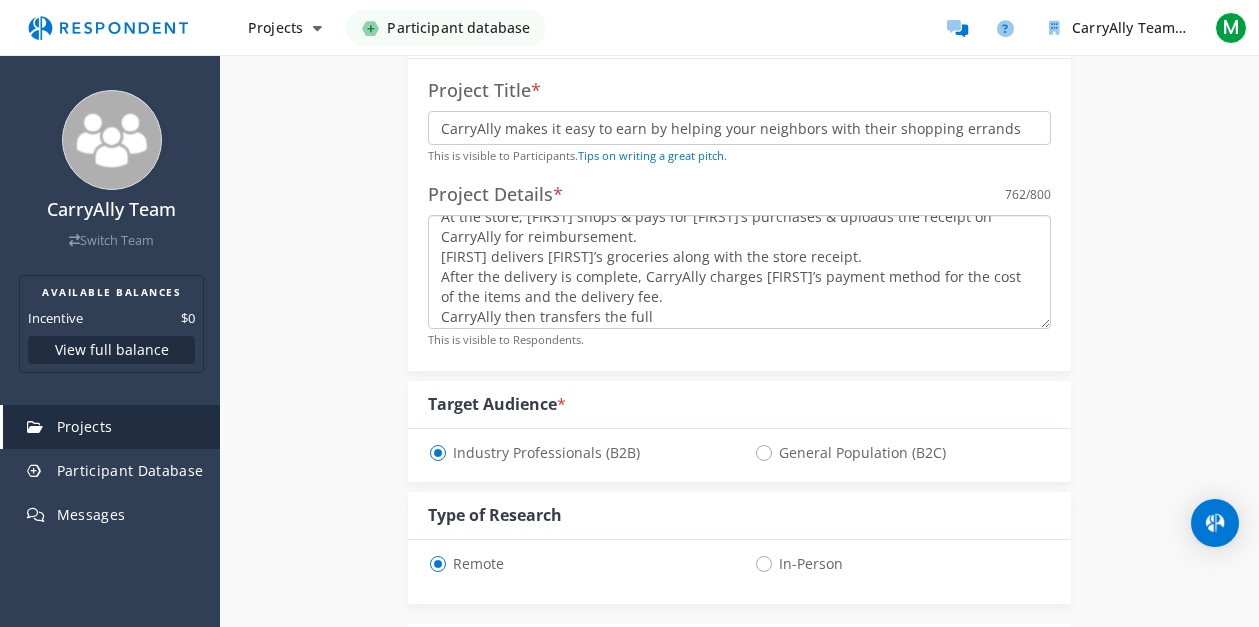 scroll, scrollTop: 180, scrollLeft: 0, axis: vertical 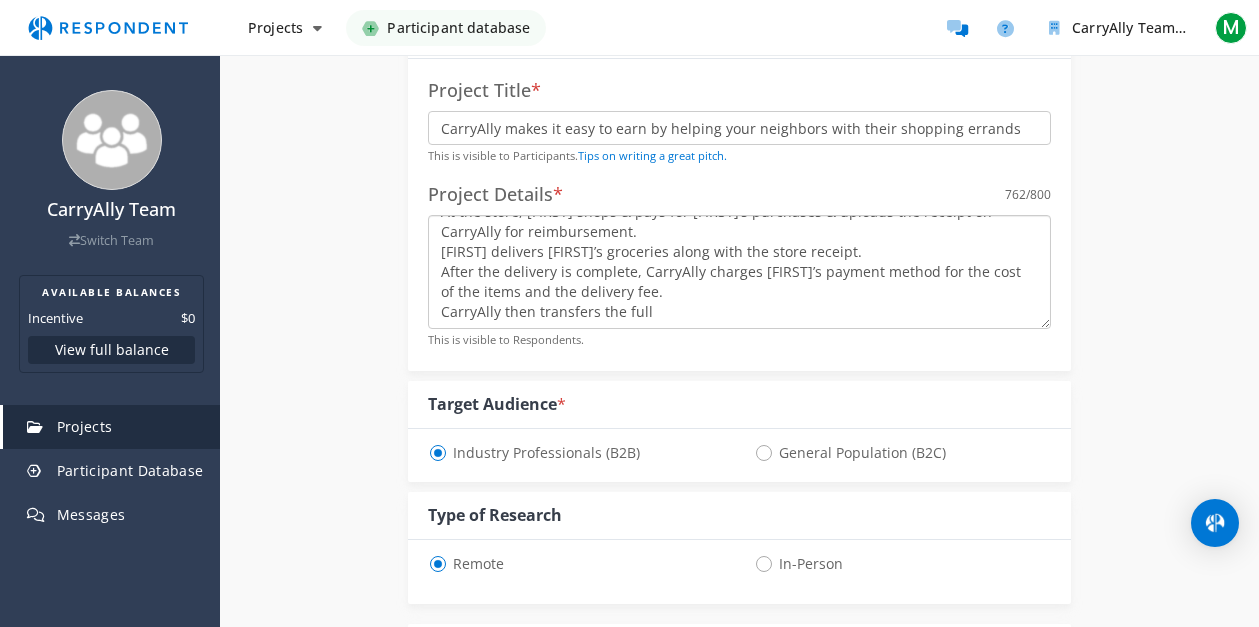 click on "CarryAlly connect neighbors to shop / deliver for each other and earn a fee for helping others with their shopping errands. People can help shop a few essential items - ( micro orders ) and earn on every shopping trip to the local stores.
Here’s how:
[FIRST] announces on CarryAlly that she can shop for her neighbors.
CarryAlly notifies neighbors in [FIRST]’s [AREA].
One of the neighbors, [FIRST], sends her order for 4 items & her payment method.
At the store, [FIRST] shops & pays for [FIRST]’s purchases & uploads the receipt on CarryAlly for reimbursement.
[FIRST] delivers [FIRST]’s groceries along with the store receipt.
After the delivery is complete, CarryAlly charges [FIRST]’s payment method for the cost of the items and the delivery fee.
CarryAlly then transfers the full" at bounding box center [739, 272] 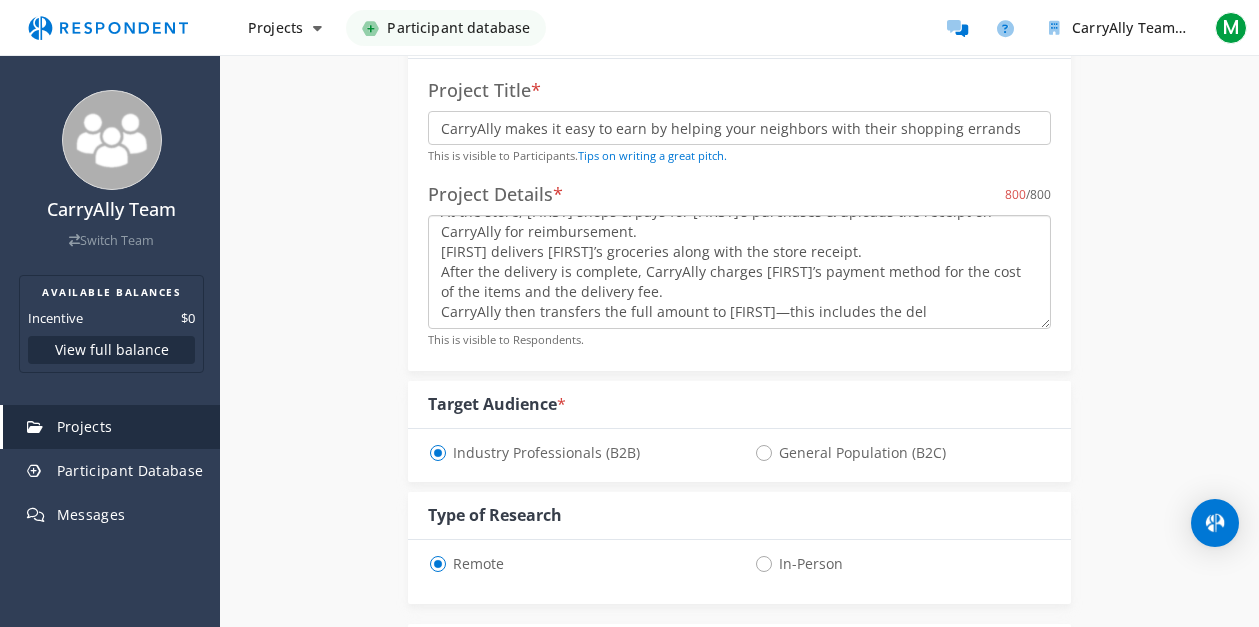 drag, startPoint x: 765, startPoint y: 313, endPoint x: 928, endPoint y: 315, distance: 163.01227 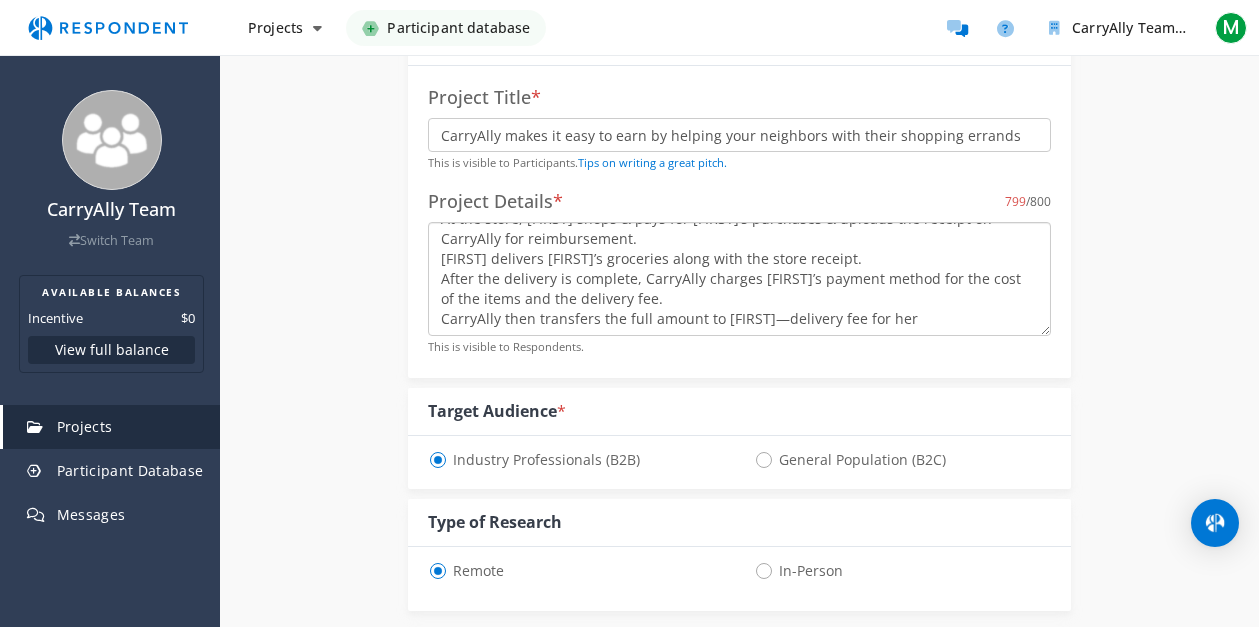 scroll, scrollTop: 300, scrollLeft: 0, axis: vertical 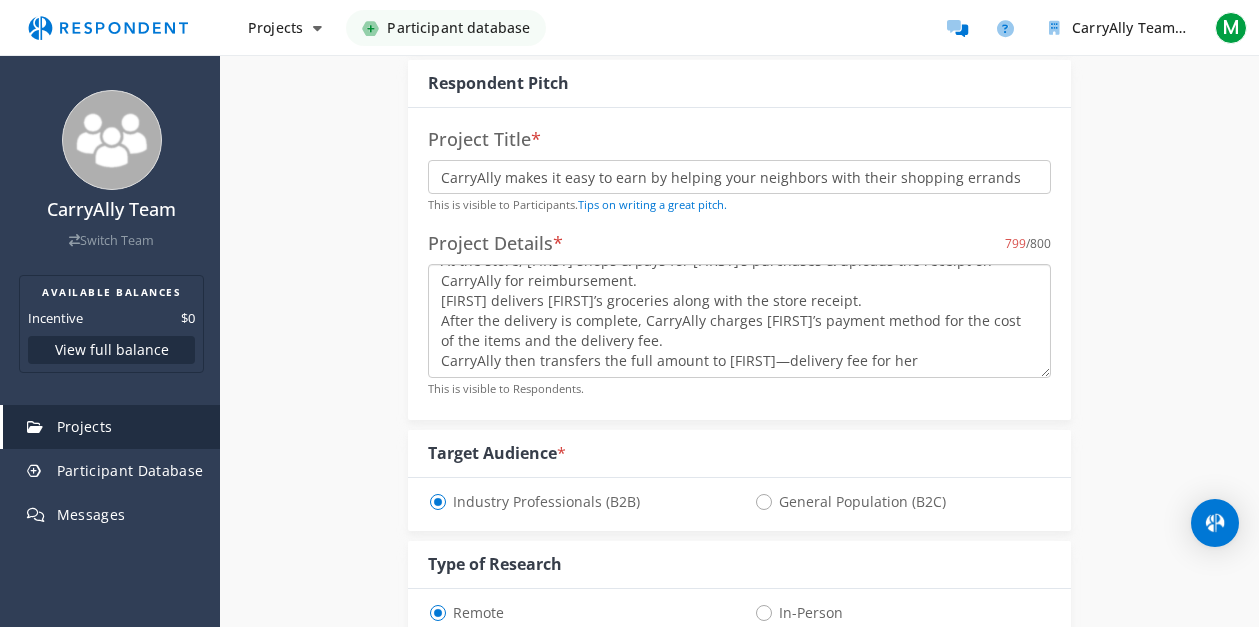 drag, startPoint x: 443, startPoint y: 324, endPoint x: 891, endPoint y: 360, distance: 449.4441 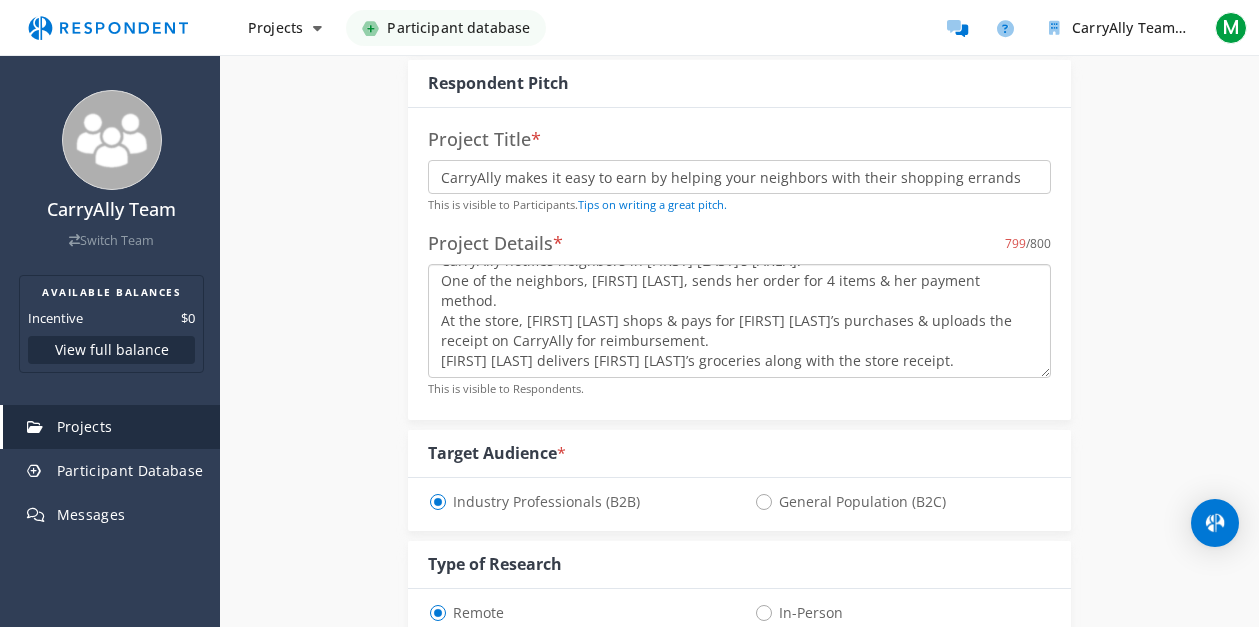 scroll, scrollTop: 140, scrollLeft: 0, axis: vertical 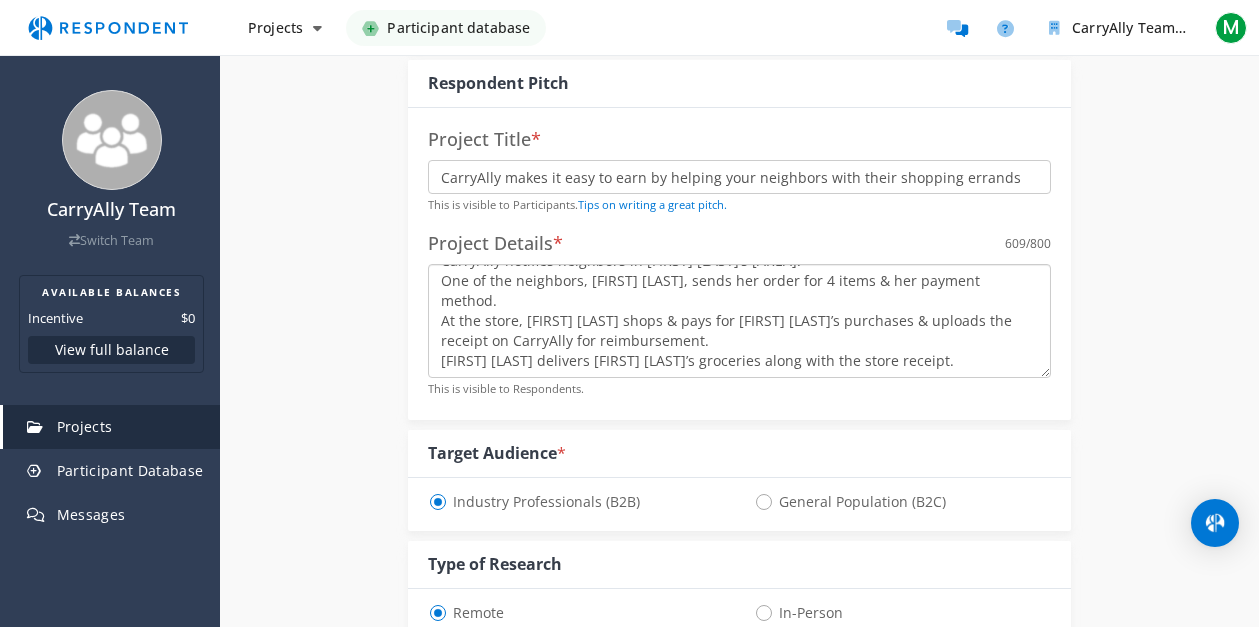 paste on "delivery fee for her effort and reimbursement for the item costs." 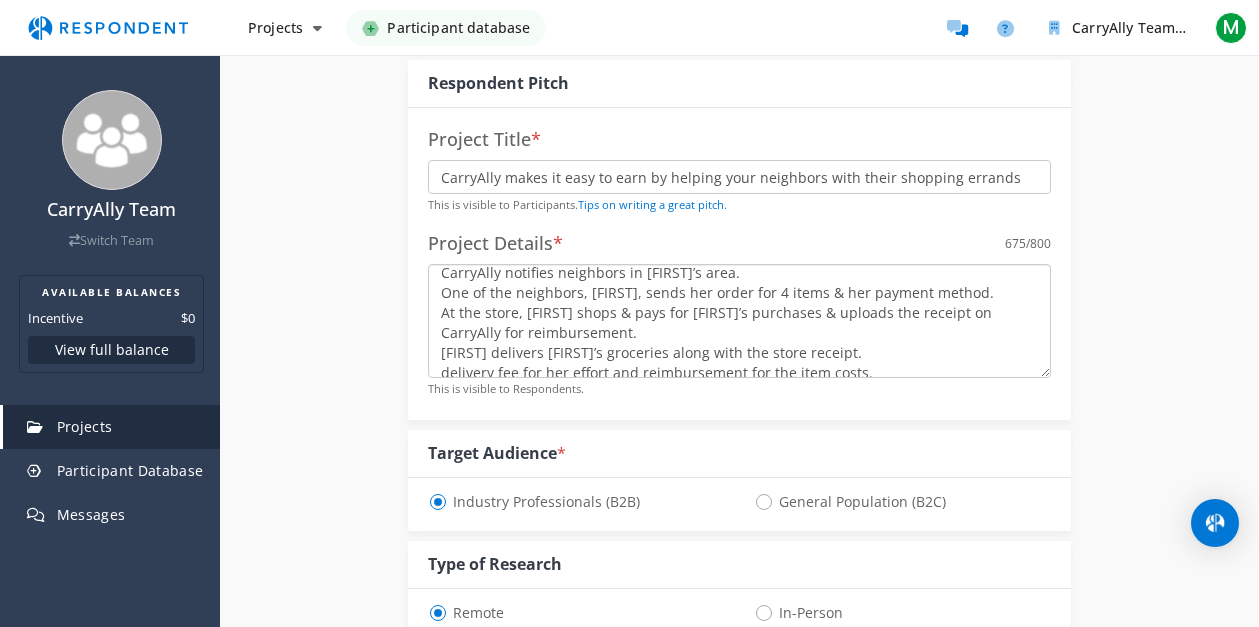 scroll, scrollTop: 149, scrollLeft: 0, axis: vertical 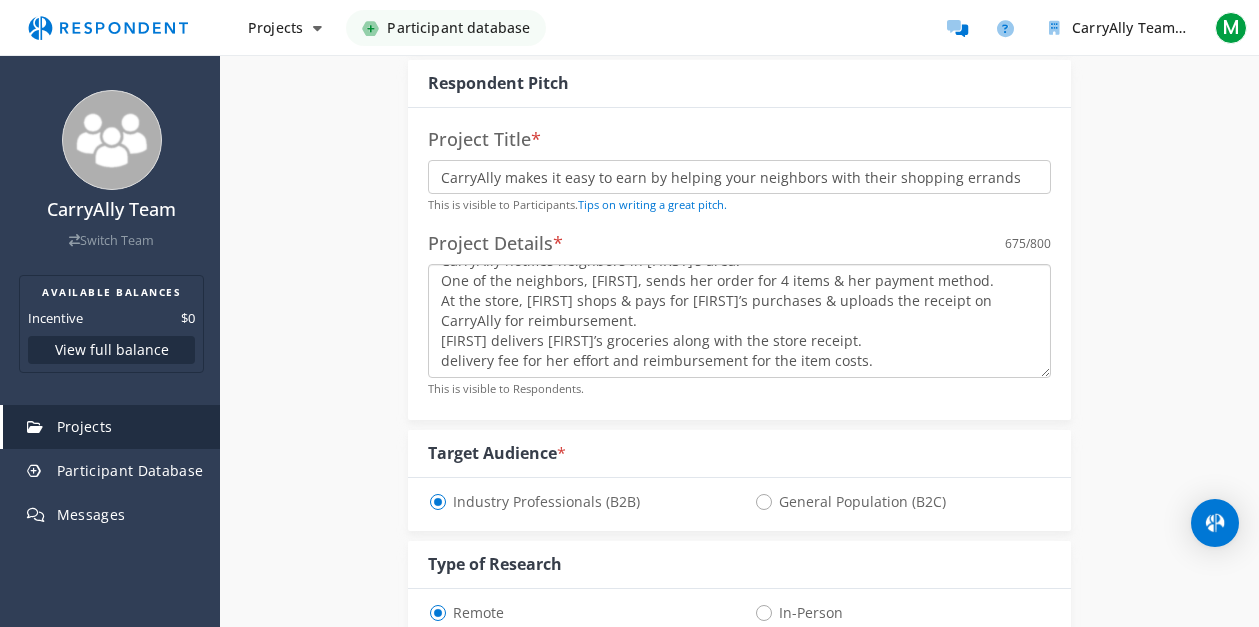 click on "CarryAlly connect neighbors to shop / deliver for each other and earn a fee for helping others with their shopping errands. People can help shop a few essential items - ( micro orders ) and earn on every shopping trip to the local stores.
Here’s how:
[FIRST] announces on CarryAlly that she can shop for her neighbors.
CarryAlly notifies neighbors in [FIRST]’s area.
One of the neighbors, [FIRST], sends her order for 4 items & her payment method.
At the store, [FIRST] shops & pays for [FIRST]’s purchases & uploads the receipt on CarryAlly for reimbursement.
[FIRST] delivers [FIRST]’s groceries along with the store receipt.
delivery fee for her effort and reimbursement for the item costs." at bounding box center (739, 321) 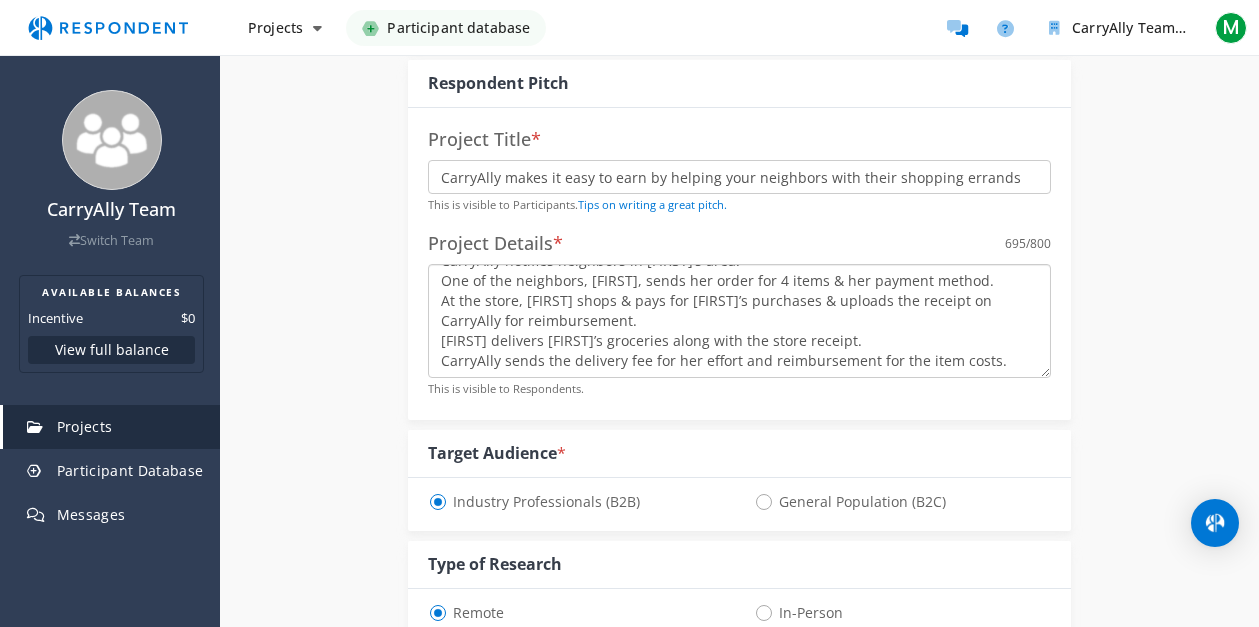 click on "CarryAlly connect neighbors to shop / deliver for each other and earn a fee for helping others with their shopping errands. People can help shop a few essential items - ( micro orders ) and earn on every shopping trip to the local stores.
Here’s how:
[FIRST] announces on CarryAlly that she can shop for her neighbors.
CarryAlly notifies neighbors in [FIRST]’s area.
One of the neighbors, [FIRST], sends her order for 4 items & her payment method.
At the store, [FIRST] shops & pays for [FIRST]’s purchases & uploads the receipt on CarryAlly for reimbursement.
[FIRST] delivers [FIRST]’s groceries along with the store receipt.
CarryAlly sends the delivery fee for her effort and reimbursement for the item costs." at bounding box center [739, 321] 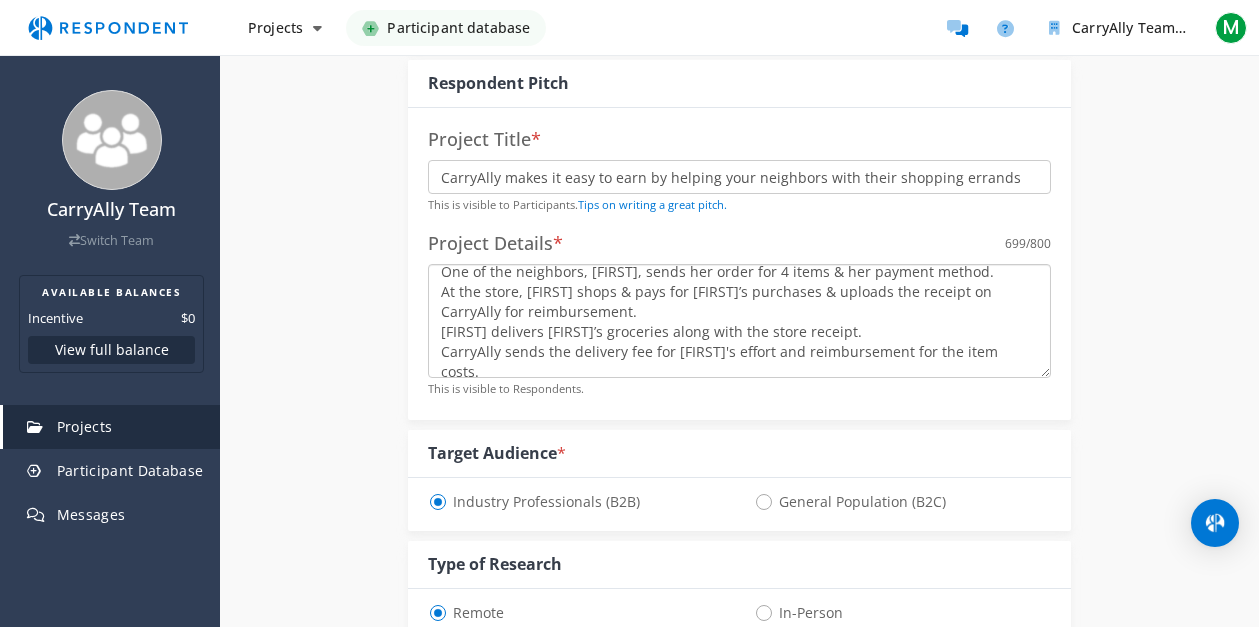 click on "CarryAlly connect neighbors to shop / deliver for each other and earn a fee for helping others with their shopping errands. People can help shop a few essential items - ( micro orders ) and earn on every shopping trip to the local stores.
Here’s how:
[FIRST] announces on CarryAlly that she can shop for her neighbors.
CarryAlly notifies neighbors in [FIRST]’s [AREA].
One of the neighbors, [FIRST], sends her order for 4 items & her payment method.
At the store, [FIRST] shops & pays for [FIRST]’s purchases & uploads the receipt on CarryAlly for reimbursement.
[FIRST] delivers [FIRST]’s groceries along with the store receipt.
CarryAlly sends the delivery fee for [FIRST]'s effort and reimbursement for the item costs." at bounding box center [739, 321] 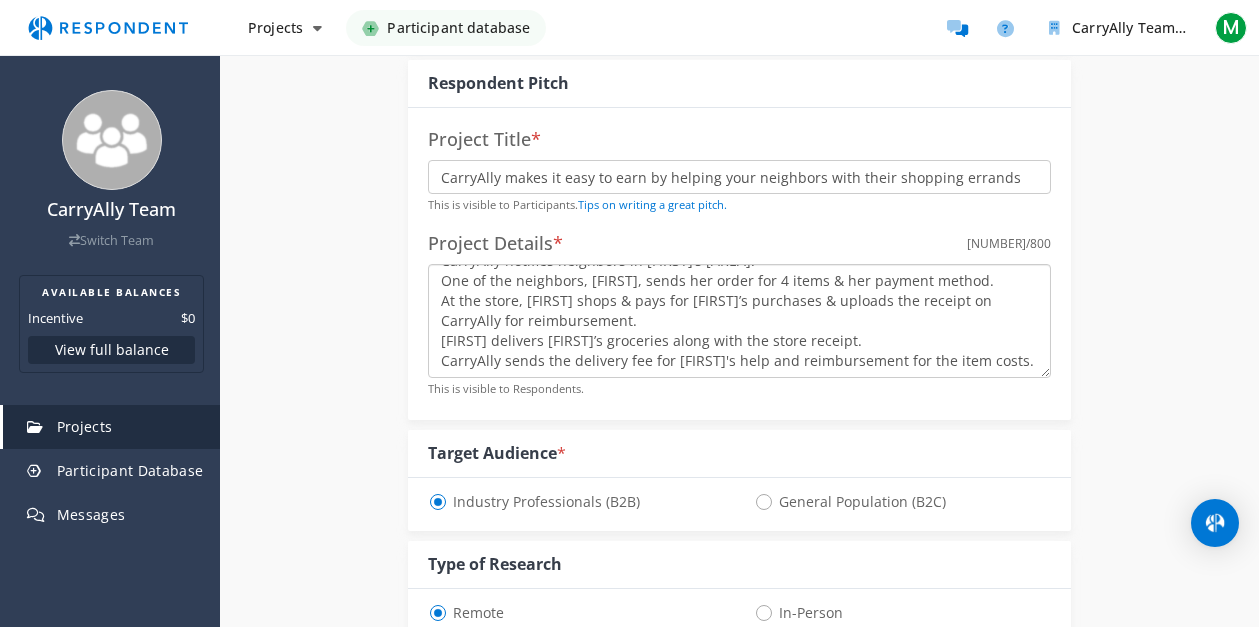 drag, startPoint x: 847, startPoint y: 355, endPoint x: 877, endPoint y: 355, distance: 30 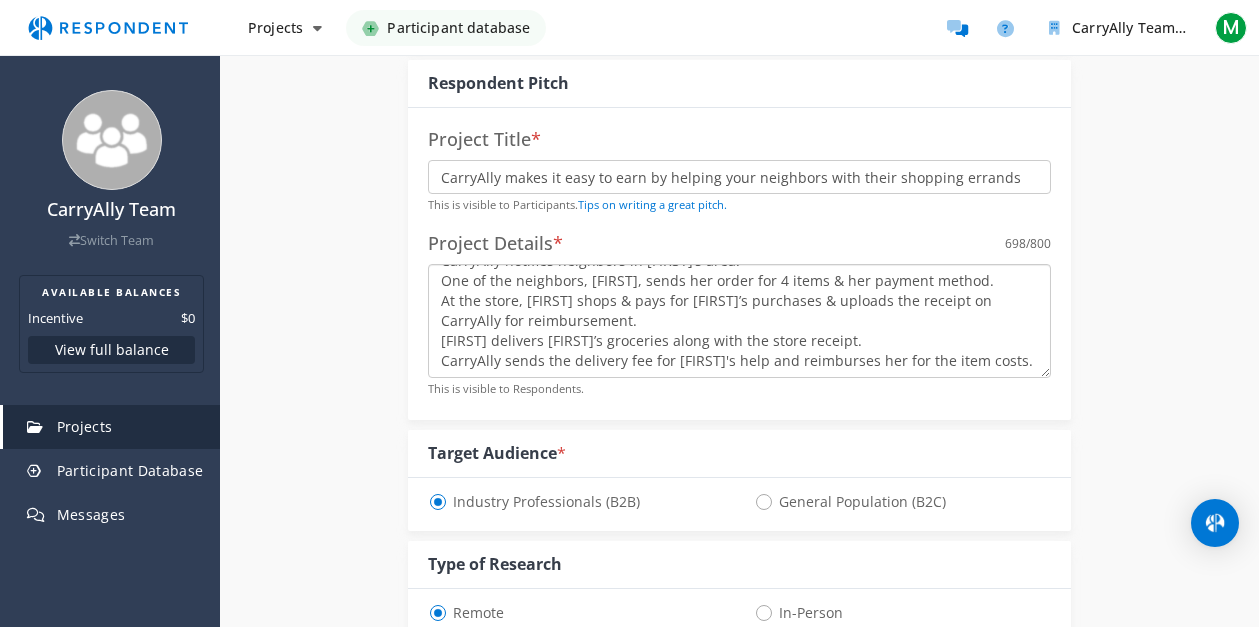 click on "CarryAlly connect neighbors to shop / deliver for each other and earn a fee for helping others with their shopping errands. People can help shop a few essential items - ( micro orders ) and earn on every shopping trip to the local stores.
Here’s how:
[FIRST] announces on CarryAlly that she can shop for her neighbors.
CarryAlly notifies neighbors in [FIRST]’s area.
One of the neighbors, [FIRST], sends her order for 4 items & her payment method.
At the store, [FIRST] shops & pays for [FIRST]’s purchases & uploads the receipt on CarryAlly for reimbursement.
[FIRST] delivers [FIRST]’s groceries along with the store receipt.
CarryAlly sends the delivery fee for [FIRST]'s help and reimburses her for the item costs." at bounding box center [739, 321] 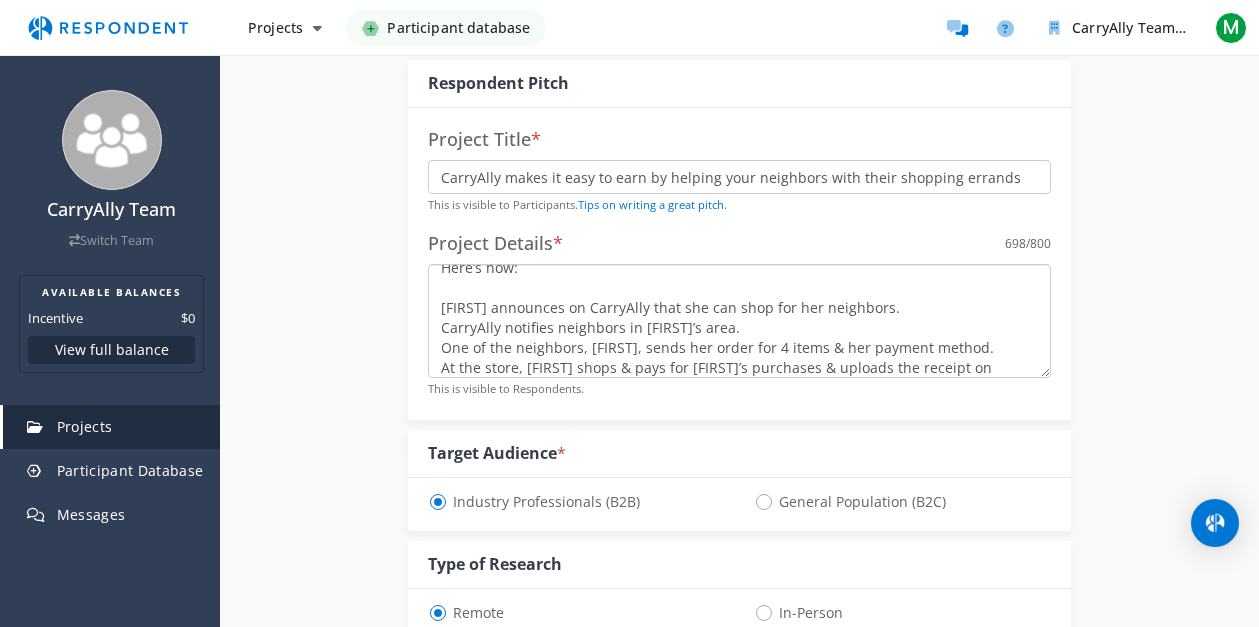 scroll, scrollTop: 0, scrollLeft: 0, axis: both 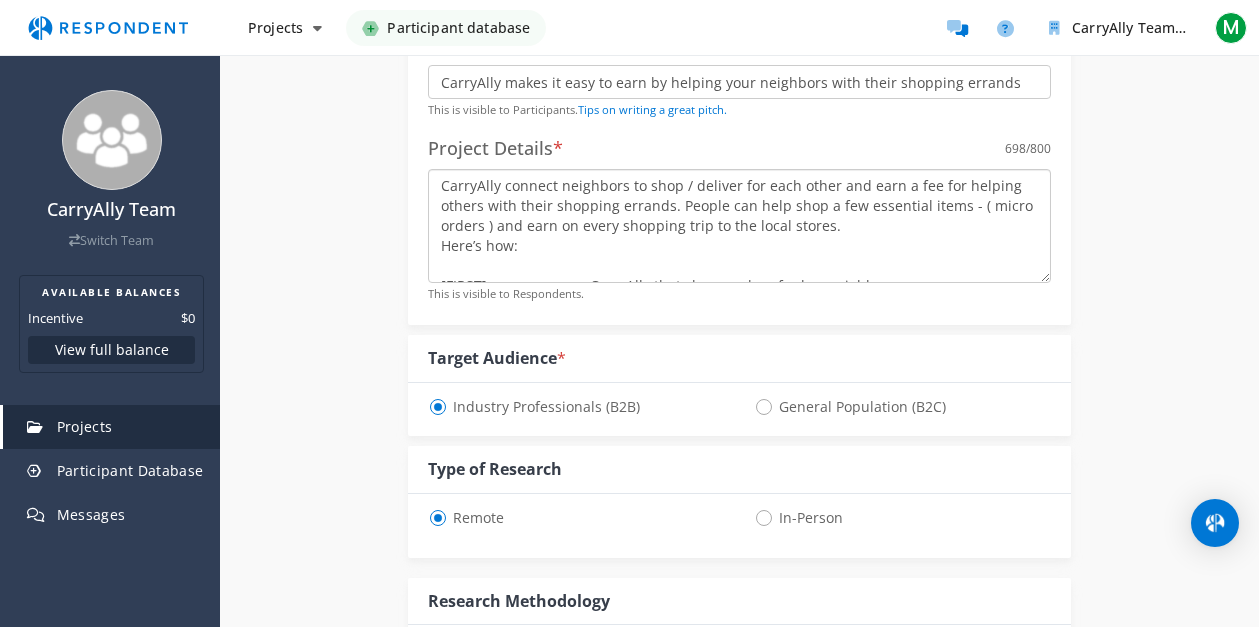 click on "CarryAlly connect neighbors to shop / deliver for each other and earn a fee for helping others with their shopping errands. People can help shop a few essential items - ( micro orders ) and earn on every shopping trip to the local stores.
Here’s how:
[FIRST] announces on CarryAlly that she can shop for her neighbors.
CarryAlly notifies neighbors in [FIRST]’s area.
One of the neighbors, [FIRST], sends her order for 4 items & her payment method.
At the store, [FIRST] shops & pays for [FIRST]’s purchases & uploads the receipt on CarryAlly for reimbursement.
[FIRST] delivers [FIRST]’s groceries along with the store receipt.
CarryAlly sends the delivery fee for [FIRST]'s help and reimburses her for the item costs." at bounding box center [739, 226] 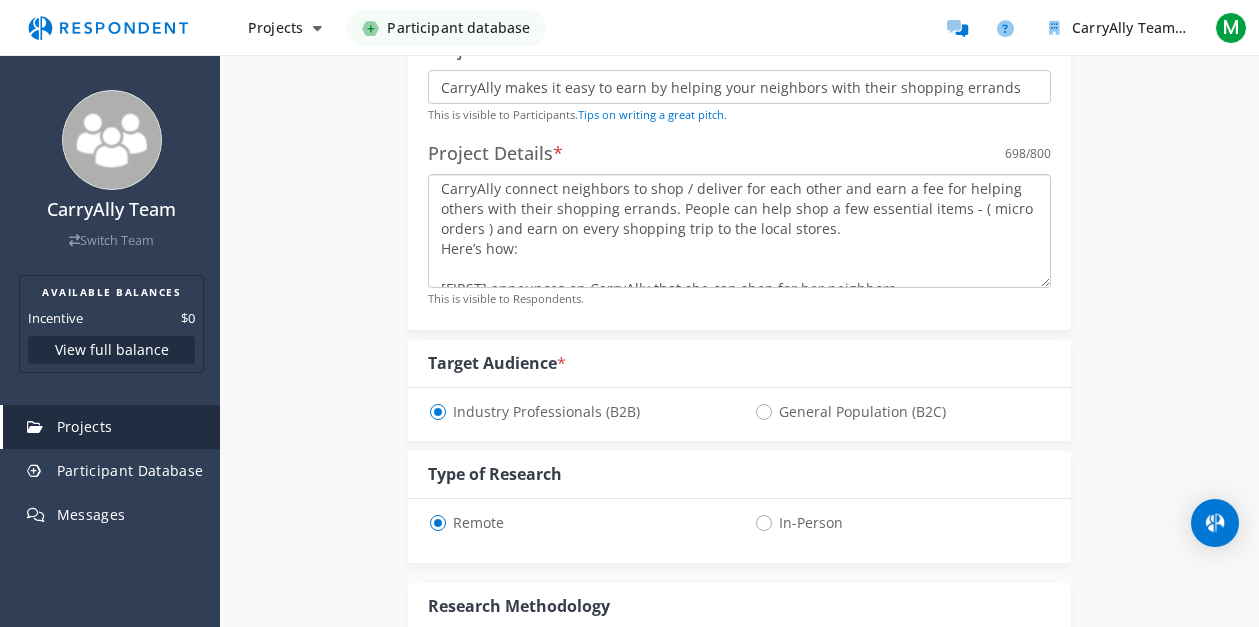 scroll, scrollTop: 0, scrollLeft: 0, axis: both 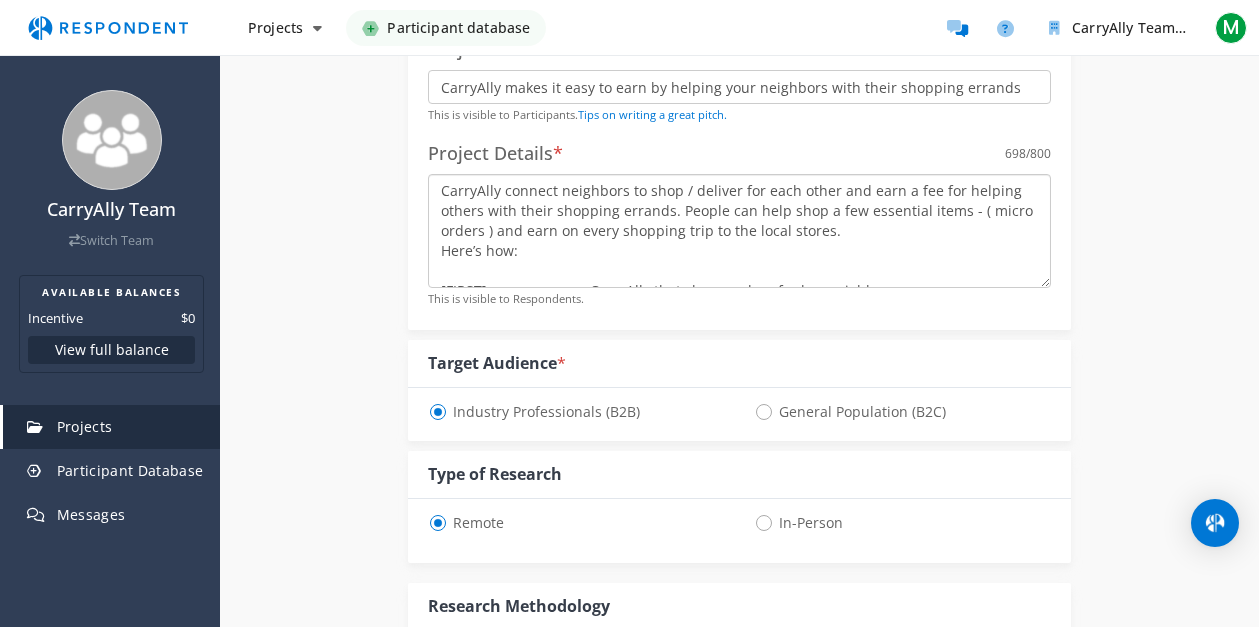 drag, startPoint x: 976, startPoint y: 211, endPoint x: 1019, endPoint y: 207, distance: 43.185646 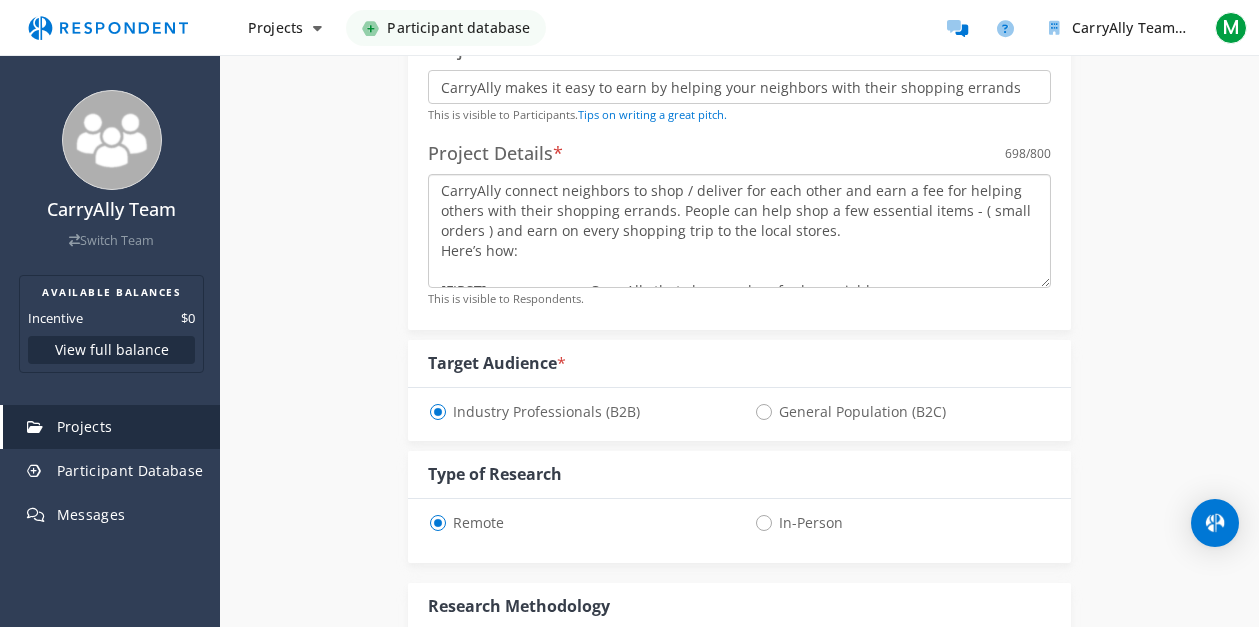 click on "CarryAlly connect neighbors to shop / deliver for each other and earn a fee for helping others with their shopping errands. People can help shop a few essential items - ( small orders ) and earn on every shopping trip to the local stores.
Here’s how:
[FIRST] announces on CarryAlly that she can shop for her neighbors.
CarryAlly notifies neighbors in [FIRST]’s area.
One of the neighbors, [FIRST], sends her order for 4 items & her payment method.
At the store, [FIRST] shops & pays for [FIRST]’s purchases & uploads the receipt on CarryAlly for reimbursement.
[FIRST] delivers [FIRST]’s groceries along with the store receipt.
CarryAlly sends the delivery fee for [FIRST]'s help and reimburses her for the item costs." at bounding box center (739, 231) 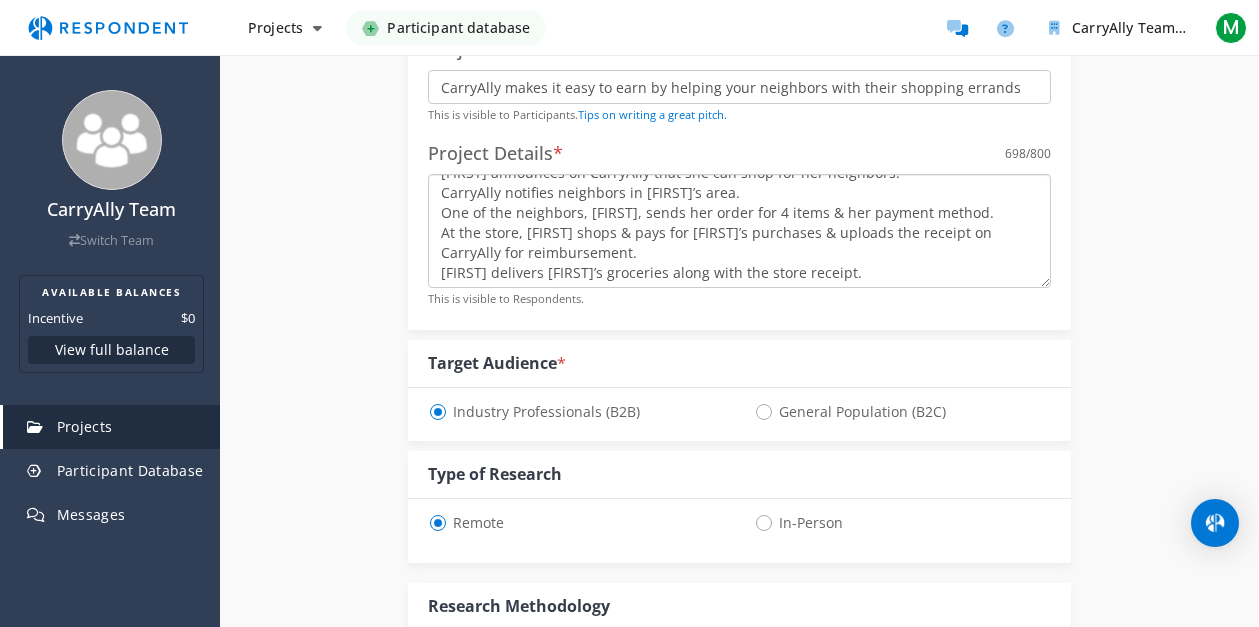 scroll, scrollTop: 160, scrollLeft: 0, axis: vertical 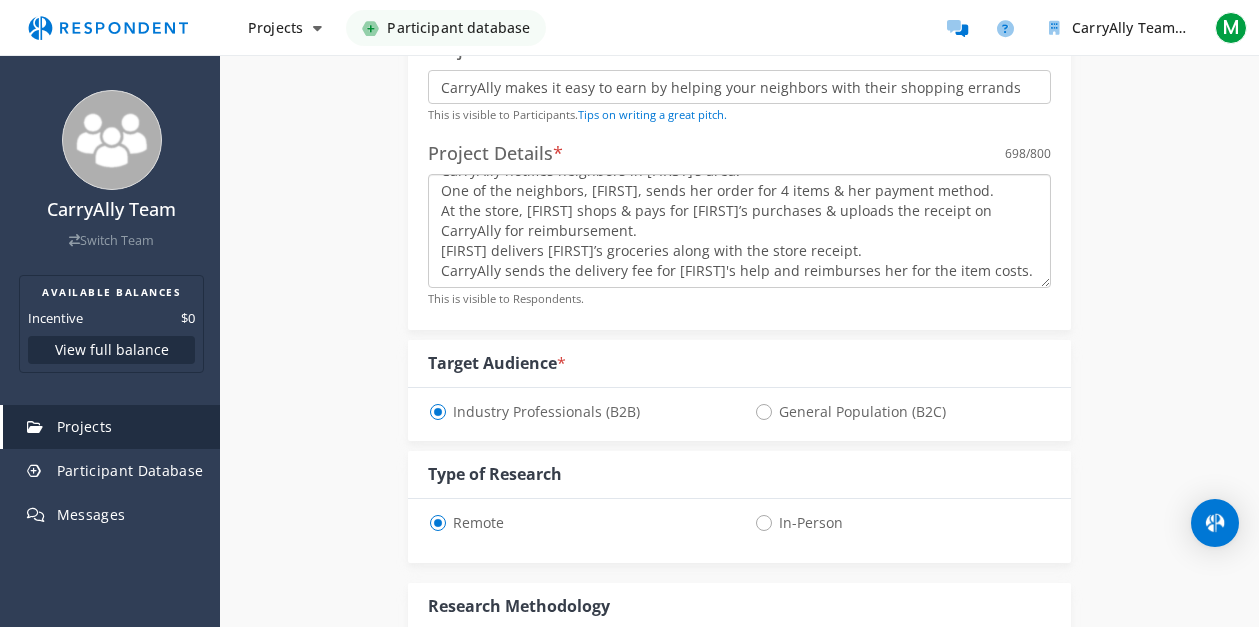 click on "CarryAlly connect neighbors to shop / deliver for each other and earn a fee for helping others with their shopping errands. People can help shop a few essential items - ( small orders ) and earn on every shopping trip to the local stores.
Here’s how:
[FIRST] announces on CarryAlly that she can shop for her neighbors.
CarryAlly notifies neighbors in [FIRST]’s area.
One of the neighbors, [FIRST], sends her order for 4 items & her payment method.
At the store, [FIRST] shops & pays for [FIRST]’s purchases & uploads the receipt on CarryAlly for reimbursement.
[FIRST] delivers [FIRST]’s groceries along with the store receipt.
CarryAlly sends the delivery fee for [FIRST]'s help and reimburses her for the item costs." at bounding box center [739, 231] 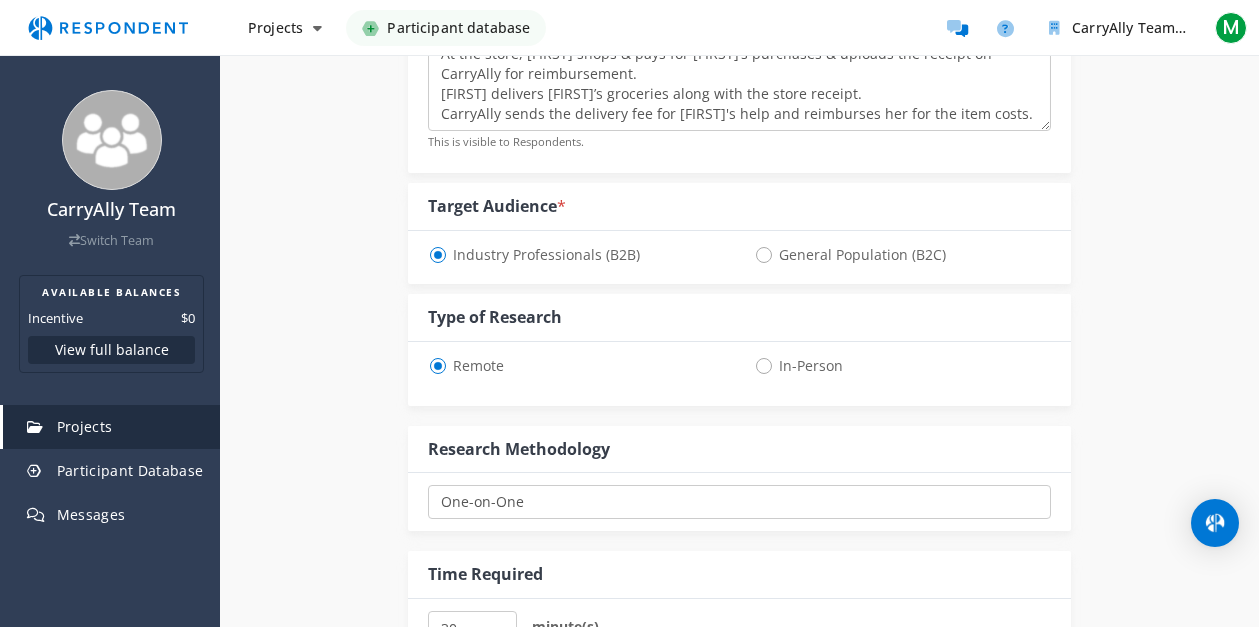 scroll, scrollTop: 548, scrollLeft: 0, axis: vertical 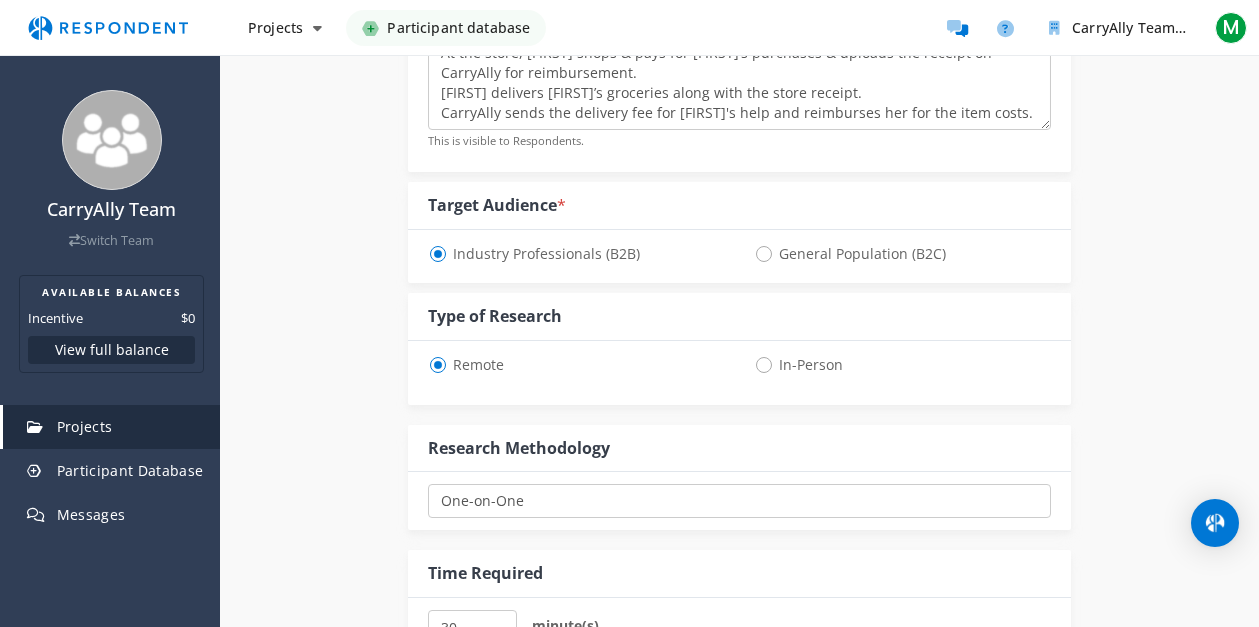 type on "CarryAlly connect neighbors to shop / deliver for each other and earn a fee for helping others with their shopping errands. People can help shop a few essential items - ( small orders ) and earn on every shopping trip to the local stores.
Here’s how:
[FIRST] announces on CarryAlly that she can shop for her neighbors.
CarryAlly notifies neighbors in [FIRST]’s area.
One of the neighbors, [FIRST], sends her order for 4 items & her payment method.
At the store, [FIRST] shops & pays for [FIRST]’s purchases & uploads the receipt on CarryAlly for reimbursement.
[FIRST] delivers [FIRST]’s groceries along with the store receipt.
CarryAlly sends the delivery fee for [FIRST]'s help and reimburses her for the item costs." 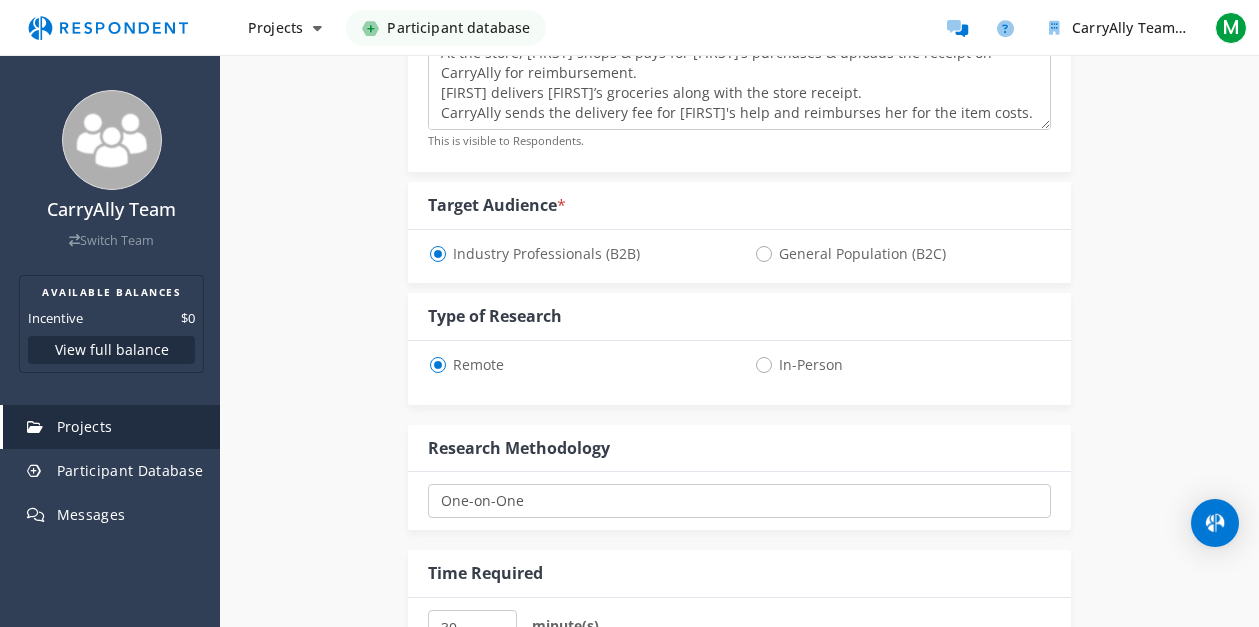 click on "General Population (B2C)" at bounding box center (850, 254) 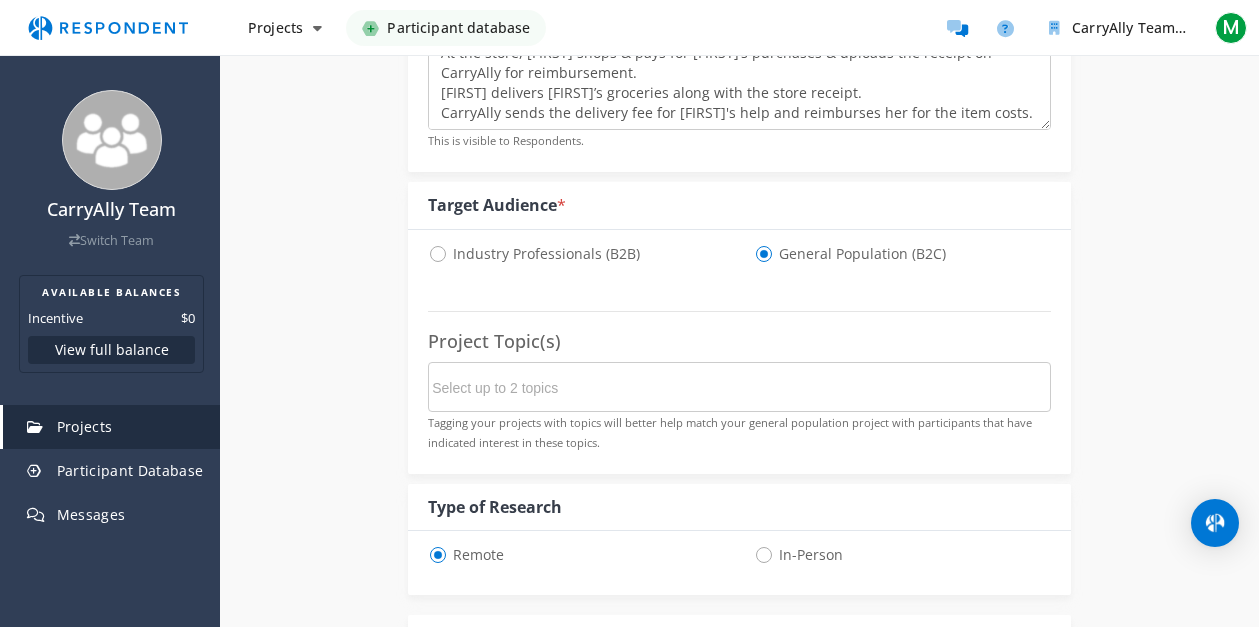 select on "number:125" 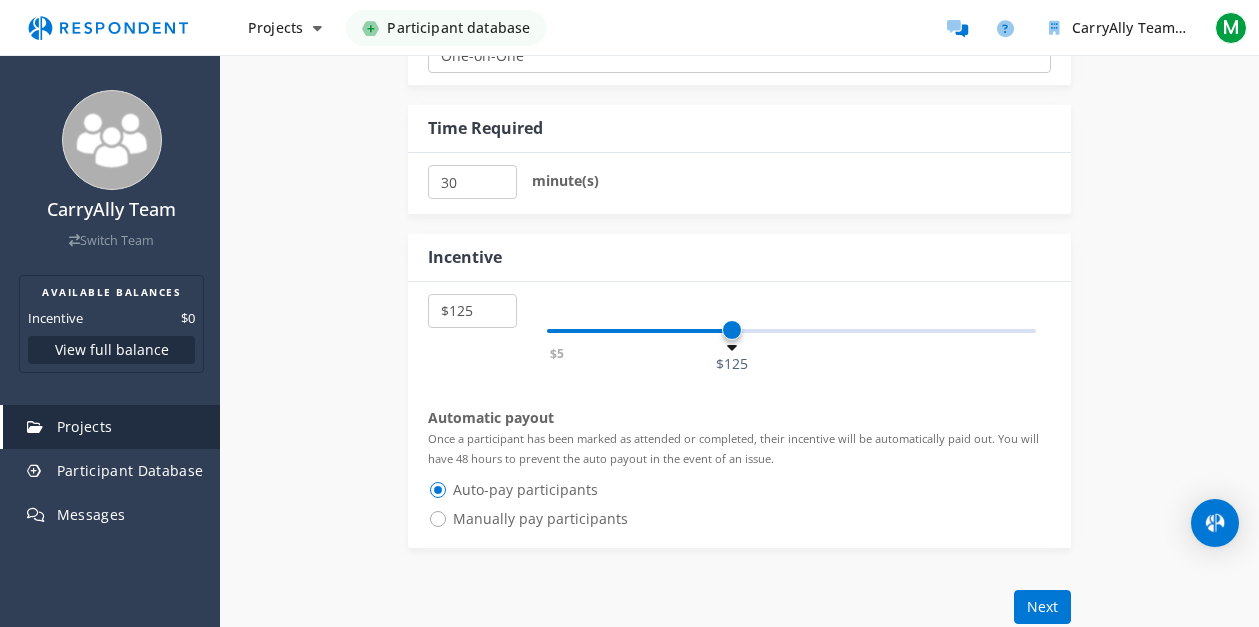 scroll, scrollTop: 1186, scrollLeft: 0, axis: vertical 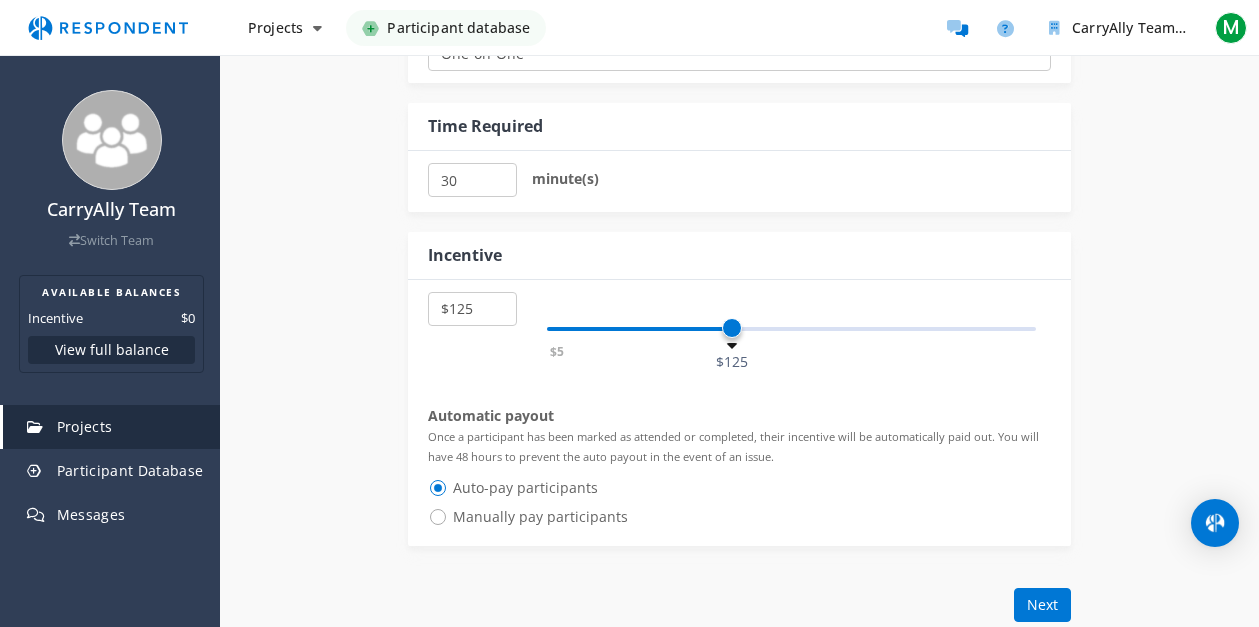 click on "Manually pay participants" at bounding box center (528, 517) 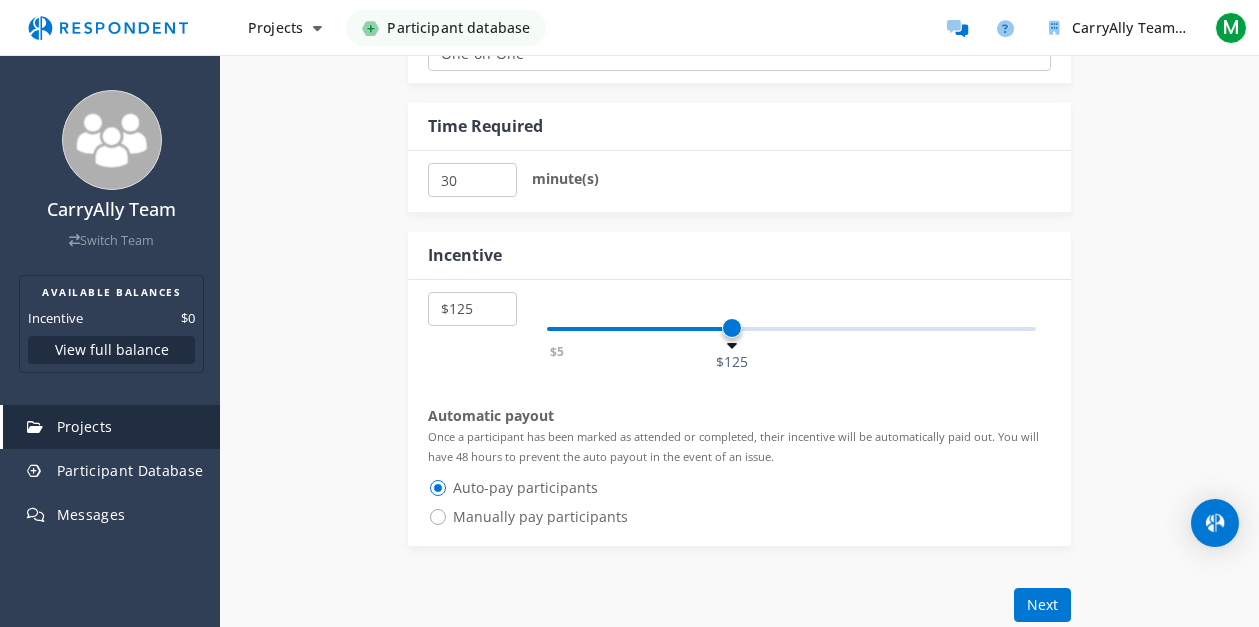radio on "true" 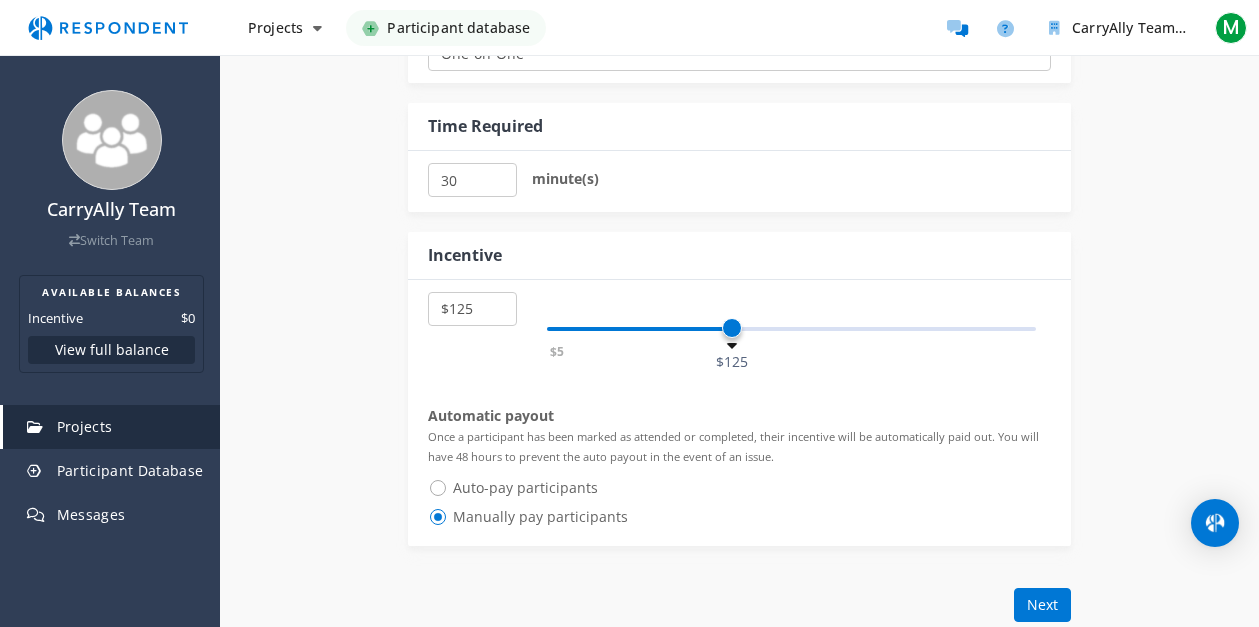 click on "Internal Project Name  *               Test community helper concept      This is visible only to your organization.              Respondent Pitch       Project Title  *     CarryAlly makes it easy to earn by helping your neighbors with their shopping errands      This is visible to Participants.  Tips on writing a great pitch.             Project Details  *      698   /800             This is visible to Respondents.                   Target Audience  *                 Industry Professionals (B2B)             General Population (B2C)                   Project Topic(s)                                                                                                                                                   Tagging your projects with topics will better help match your general population project with participants that have indicated interest in these topics.                      Type of Research             Remote             In-Person                     Research Methodology" at bounding box center [739, -179] 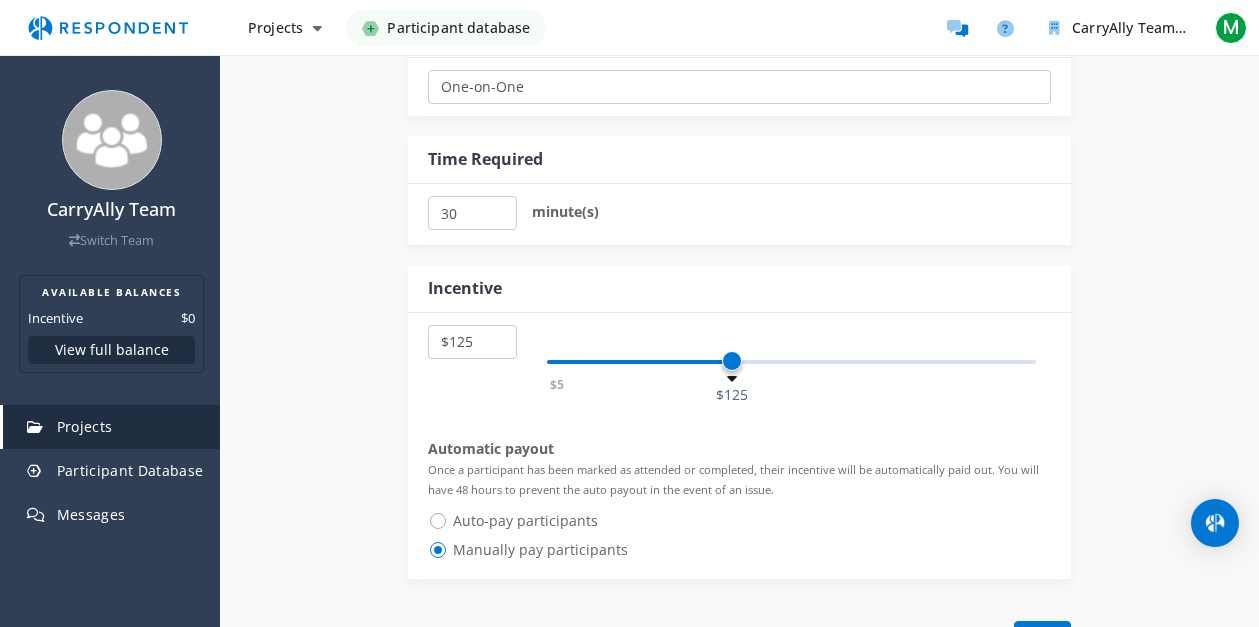 scroll, scrollTop: 1108, scrollLeft: 0, axis: vertical 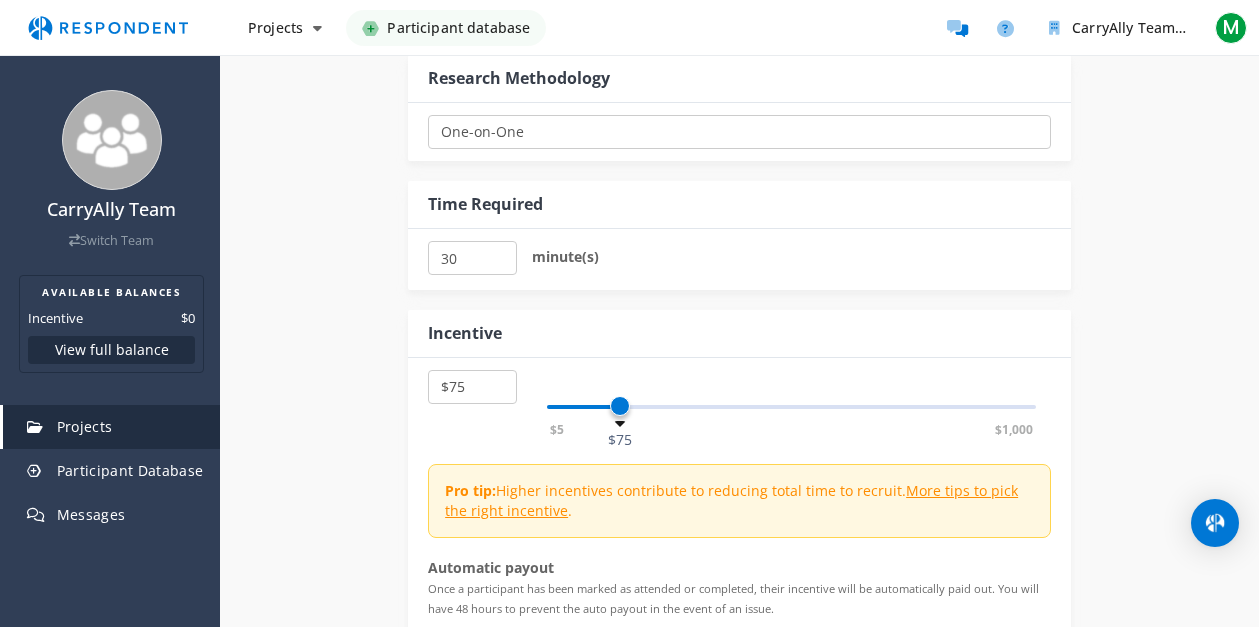 click on "$5   $1,000   $75" at bounding box center (791, 407) 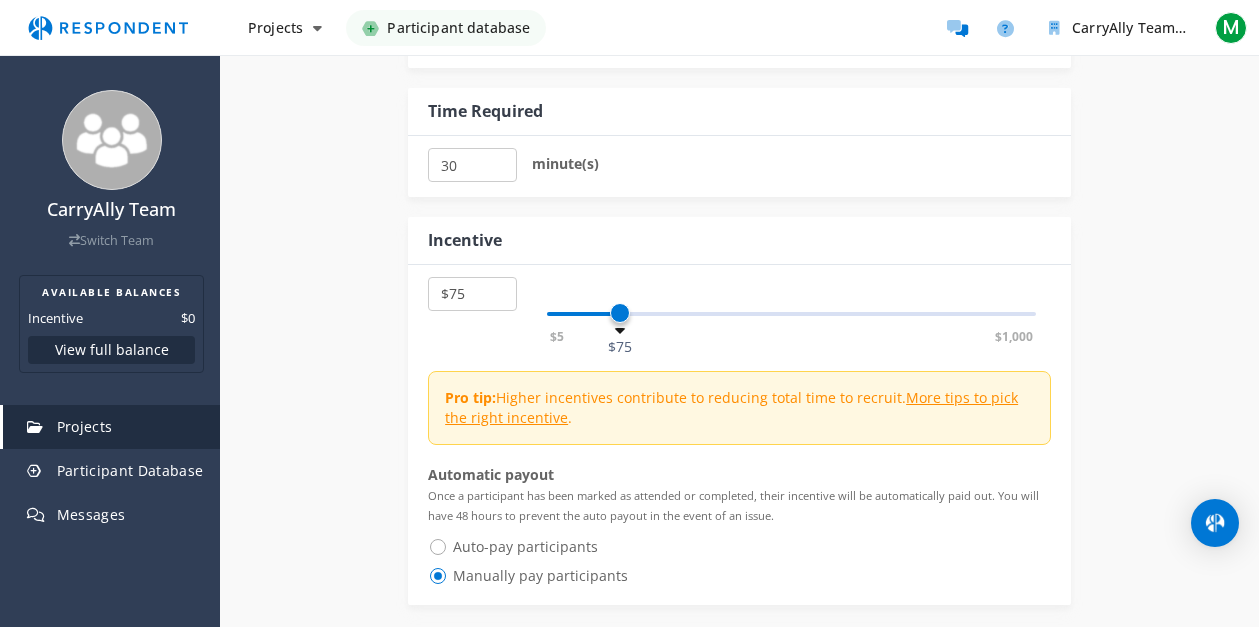 scroll, scrollTop: 1207, scrollLeft: 0, axis: vertical 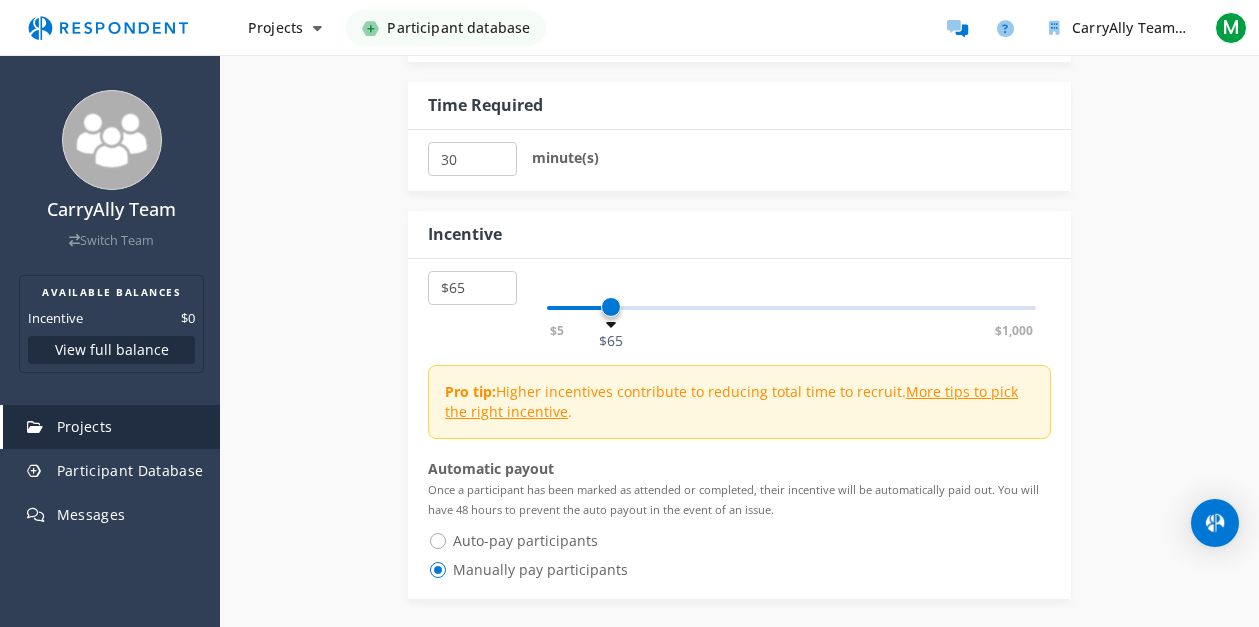 select on "number:60" 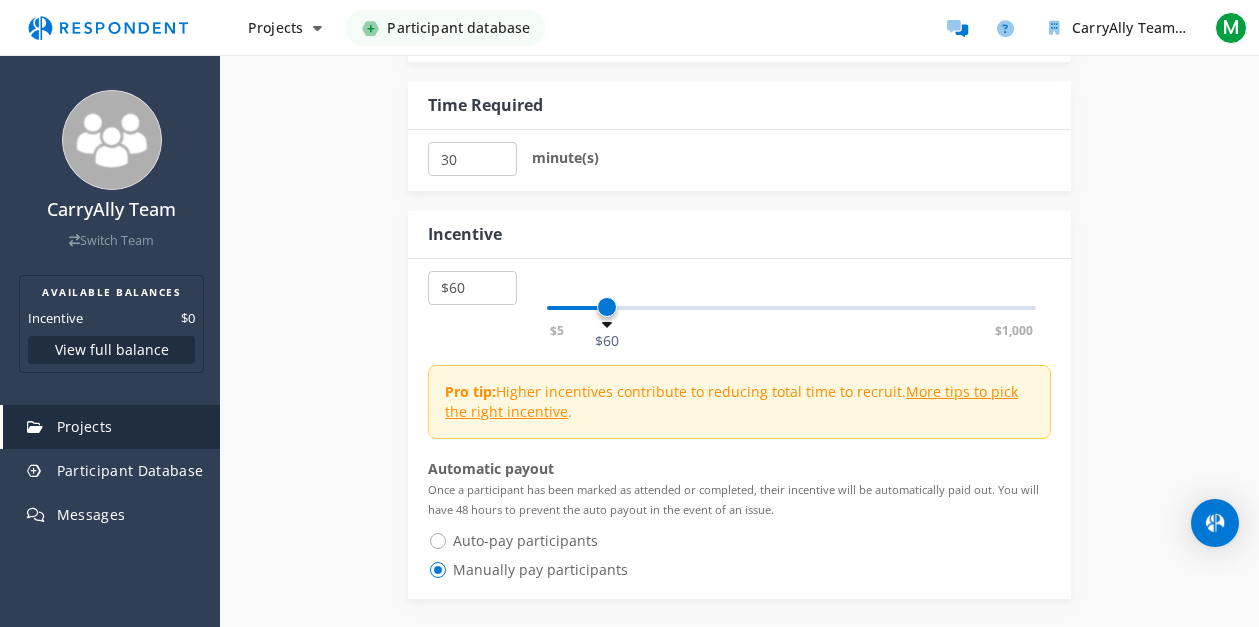 drag, startPoint x: 622, startPoint y: 308, endPoint x: 606, endPoint y: 310, distance: 16.124516 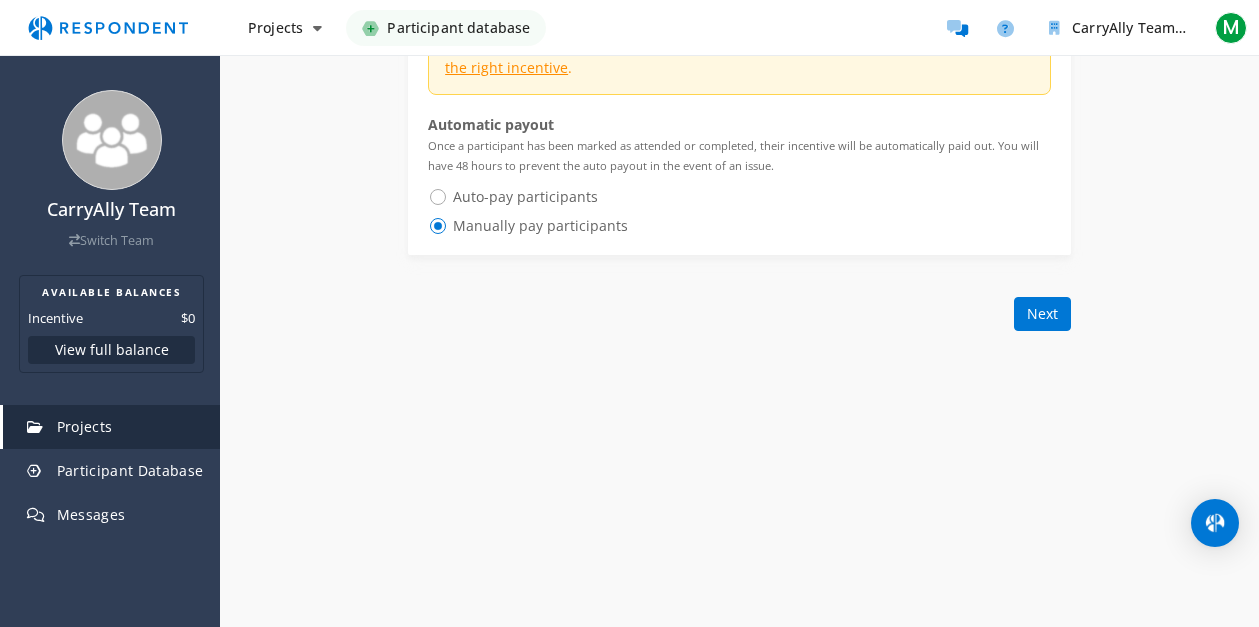 scroll, scrollTop: 1562, scrollLeft: 0, axis: vertical 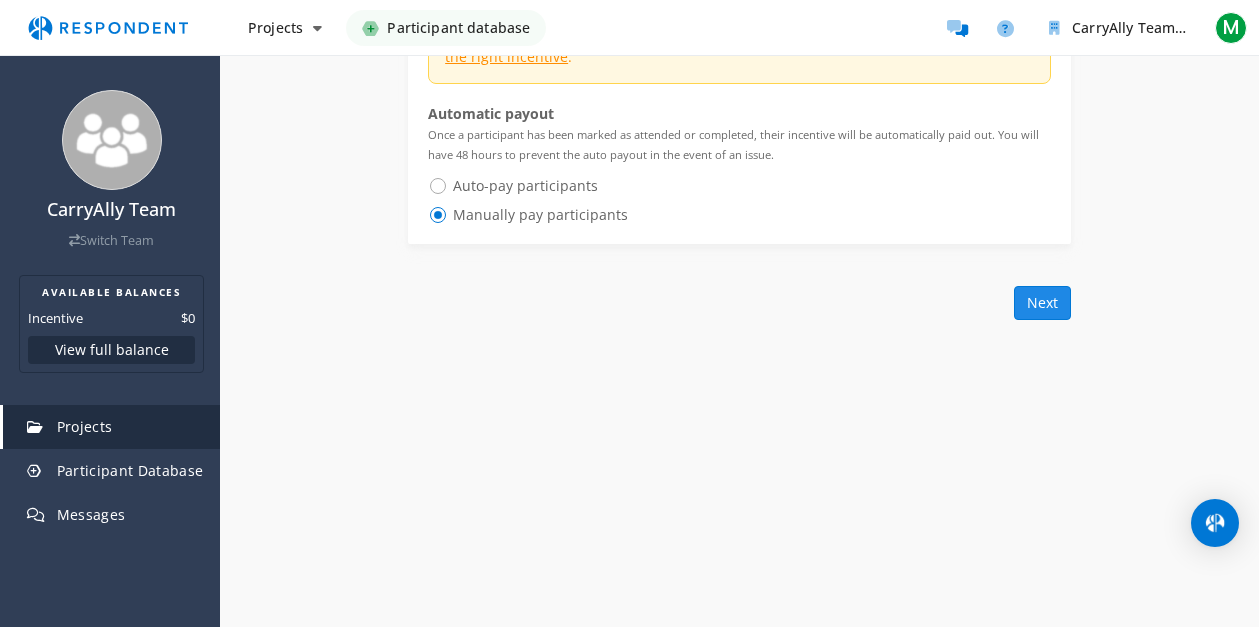 click on "Next" 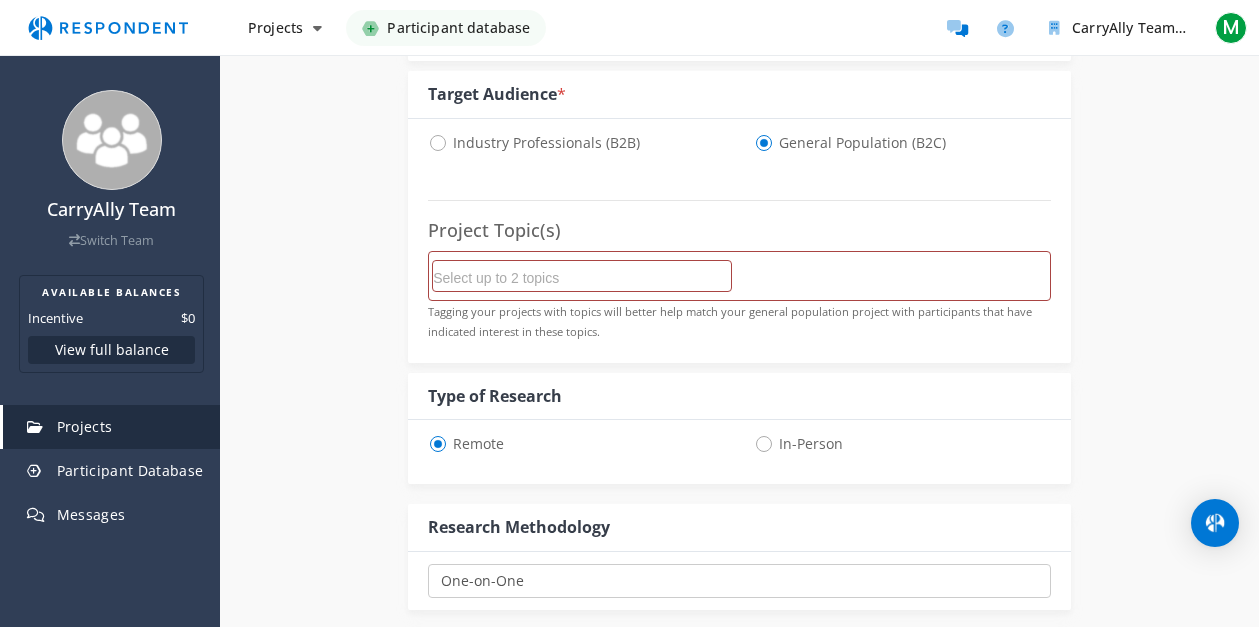 scroll, scrollTop: 590, scrollLeft: 0, axis: vertical 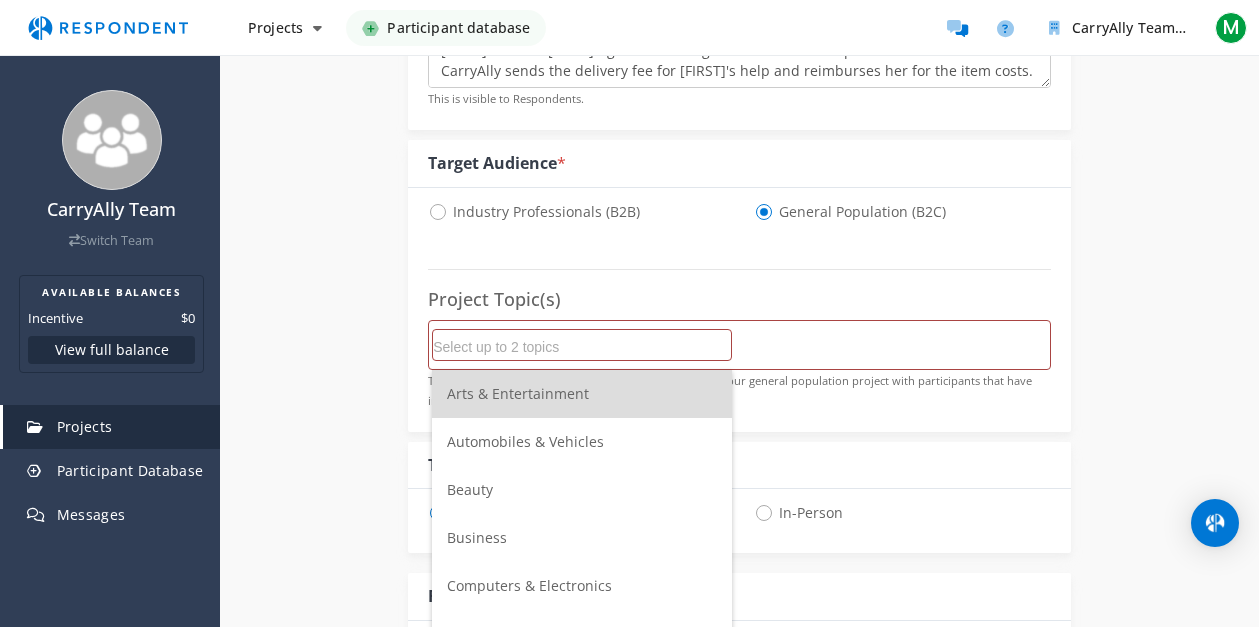 click at bounding box center (582, 347) 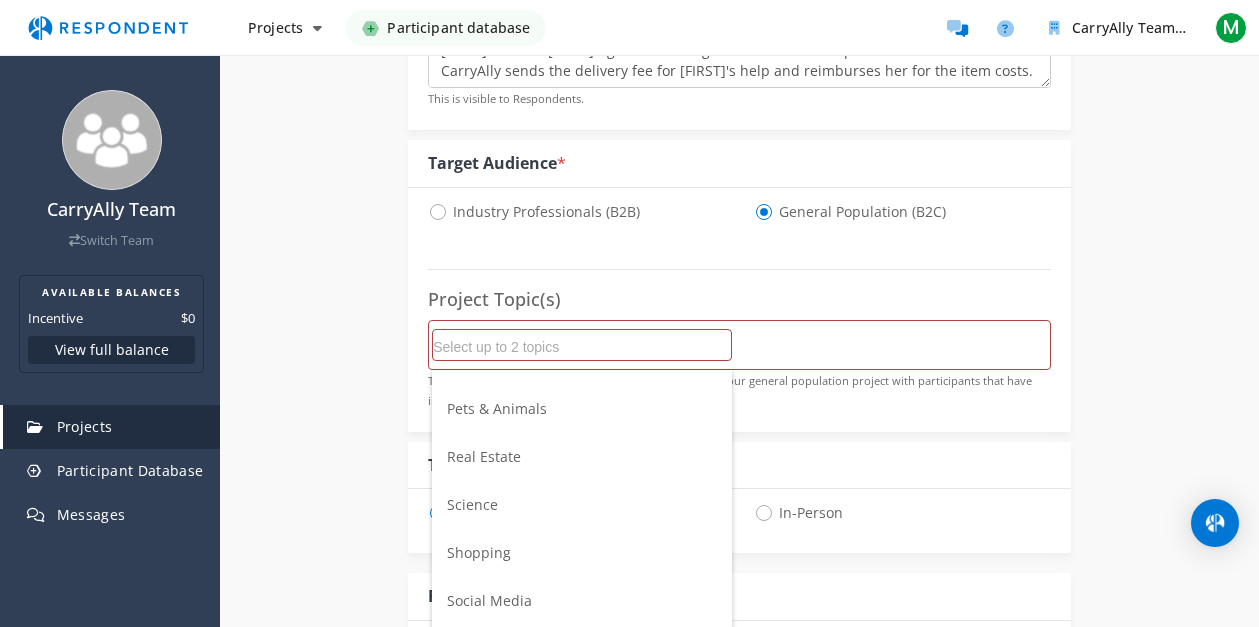 scroll, scrollTop: 706, scrollLeft: 0, axis: vertical 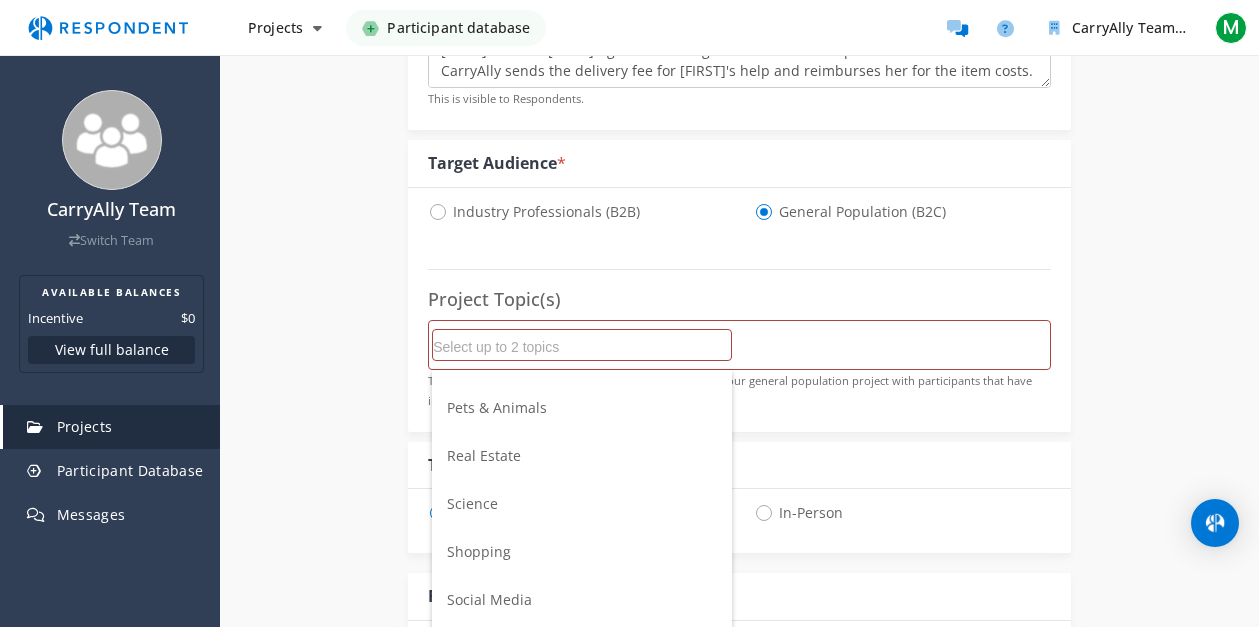 click on "Shopping" at bounding box center (479, 551) 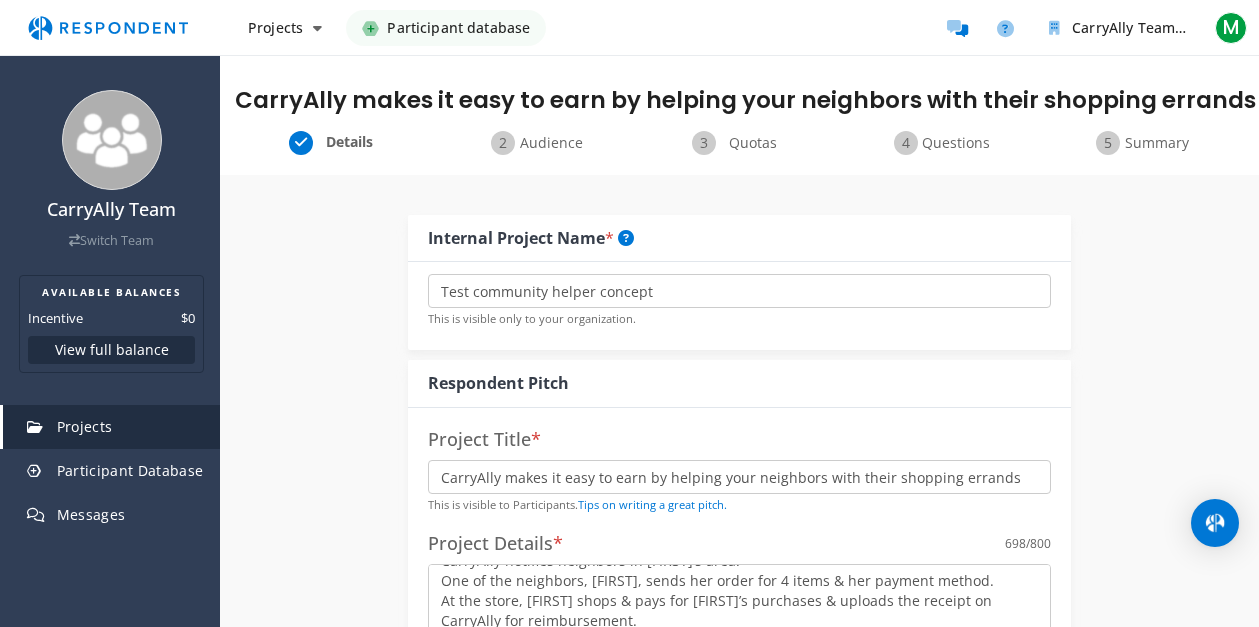 scroll, scrollTop: 590, scrollLeft: 0, axis: vertical 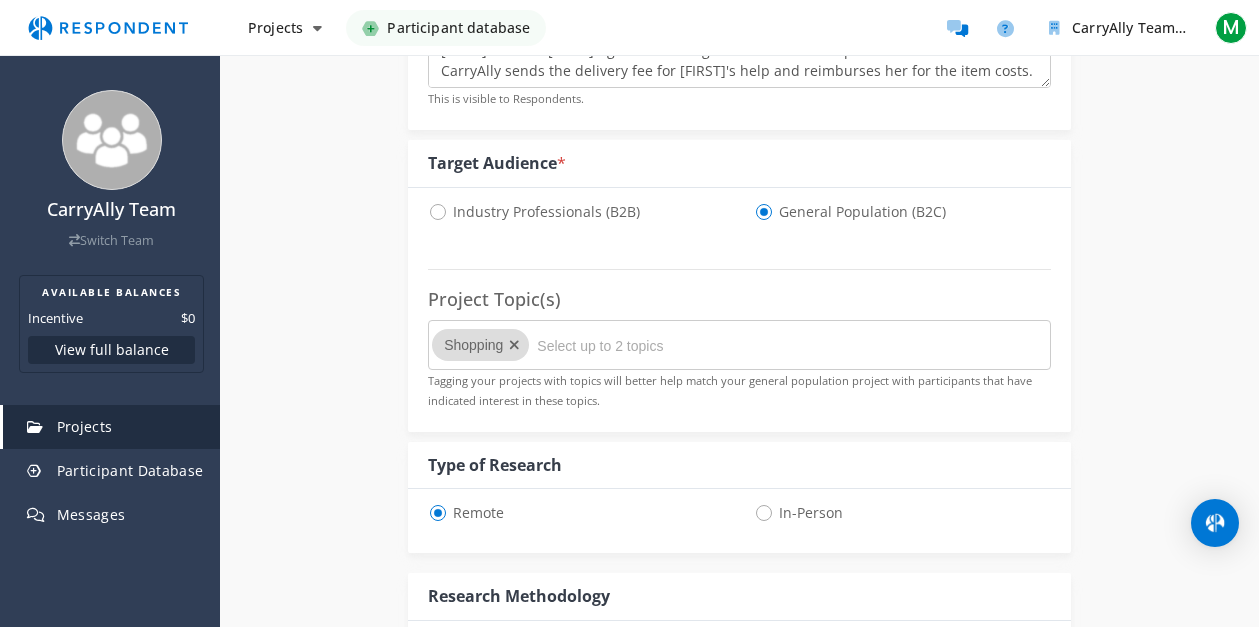 click on "Internal Project Name  *               Test community helper concept      This is visible only to your organization.              Respondent Pitch       Project Title  *     CarryAlly makes it easy to earn by helping your neighbors with their shopping errands      This is visible to Participants.  Tips on writing a great pitch.             Project Details  *      [NUMBER]   /800             This is visible to Respondents.                   Target Audience  *                 Industry Professionals (B2C)             General Population (B2C)                   Project Topic(s)                                             Shopping                                                                                                                                                         Tagging your projects with topics will better help match your general population project with participants that have indicated interest in these topics.                      Type of Research             Remote" at bounding box center [739, 454] 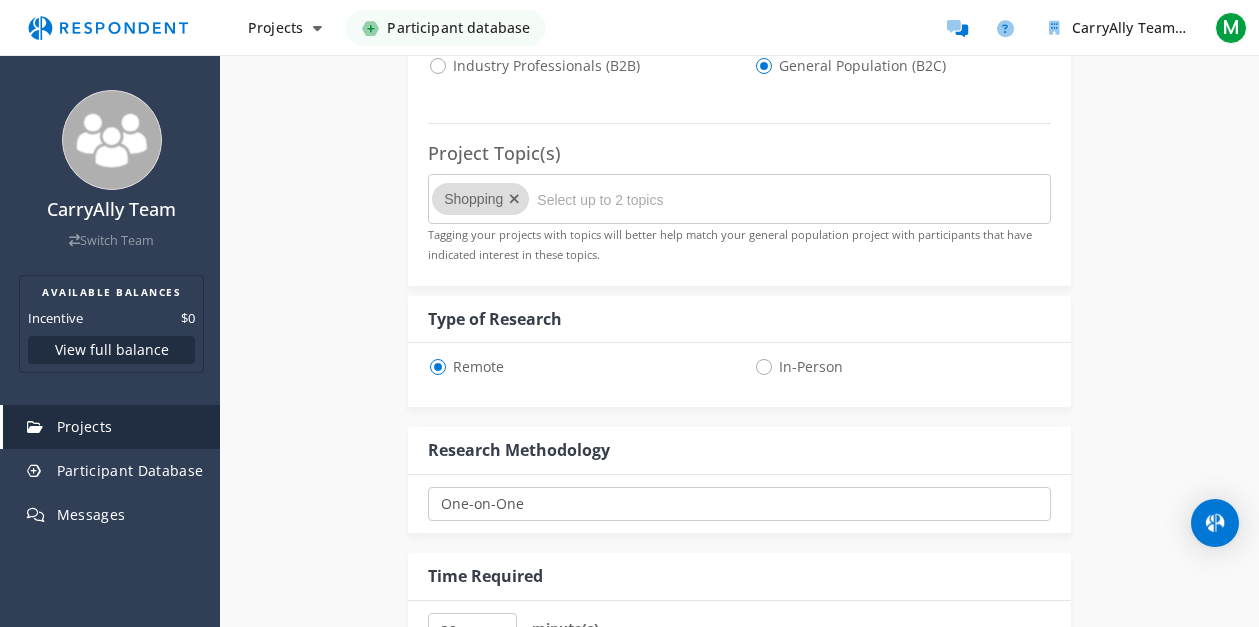 scroll, scrollTop: 708, scrollLeft: 0, axis: vertical 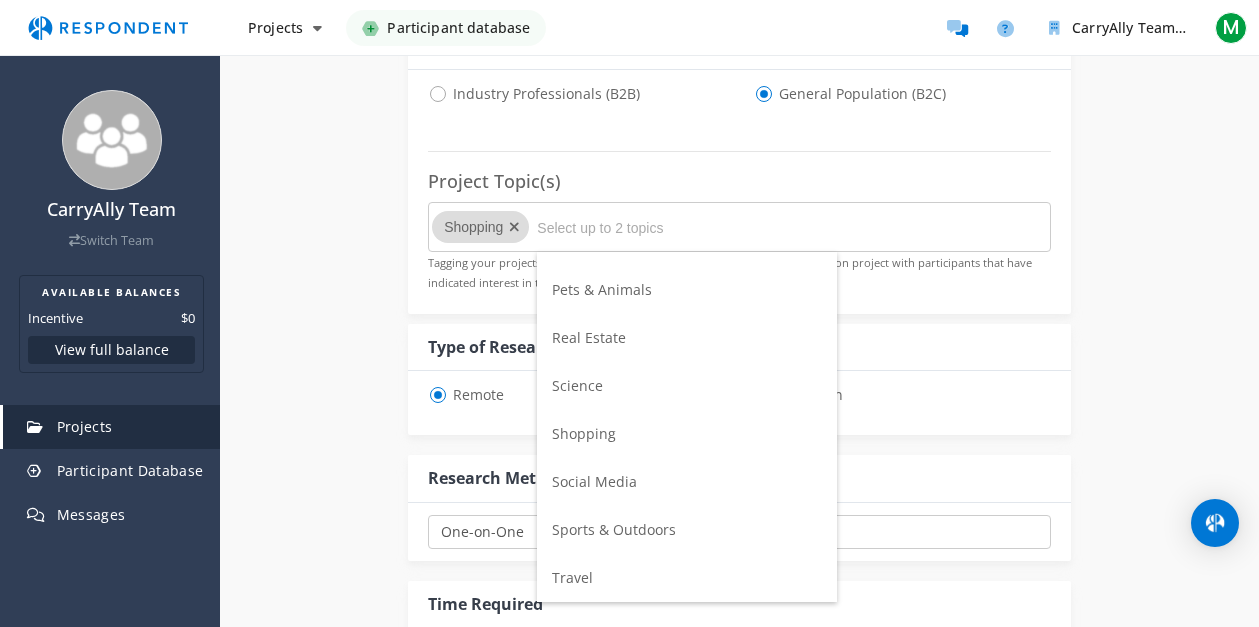 click at bounding box center (687, 228) 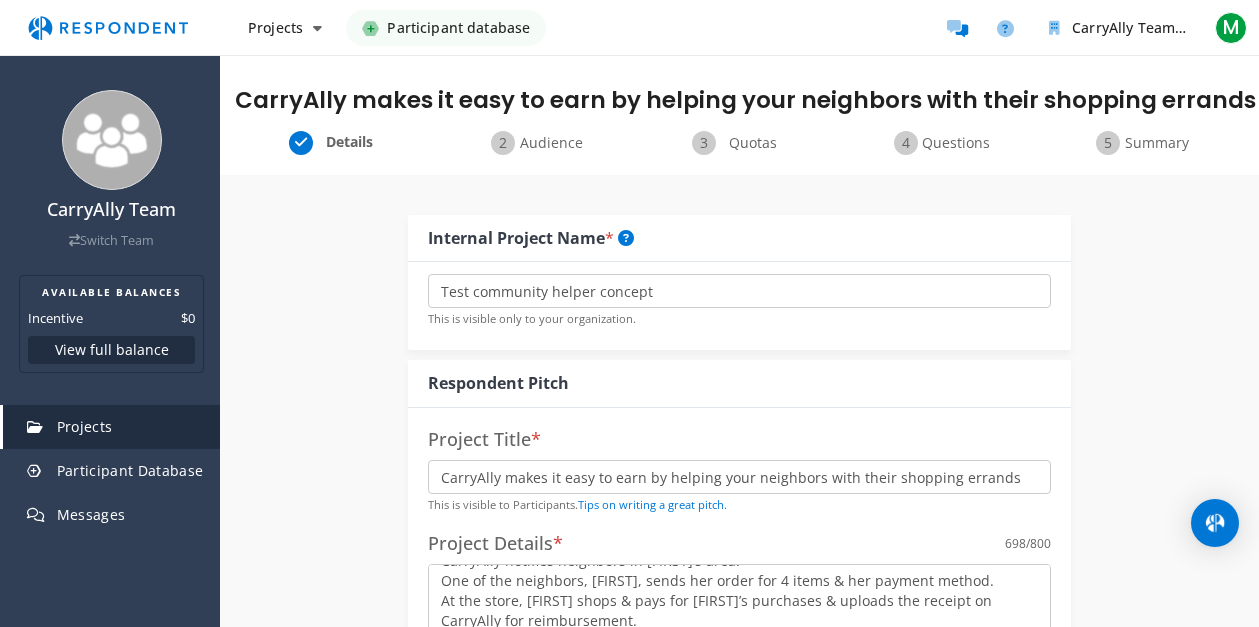 scroll, scrollTop: 708, scrollLeft: 0, axis: vertical 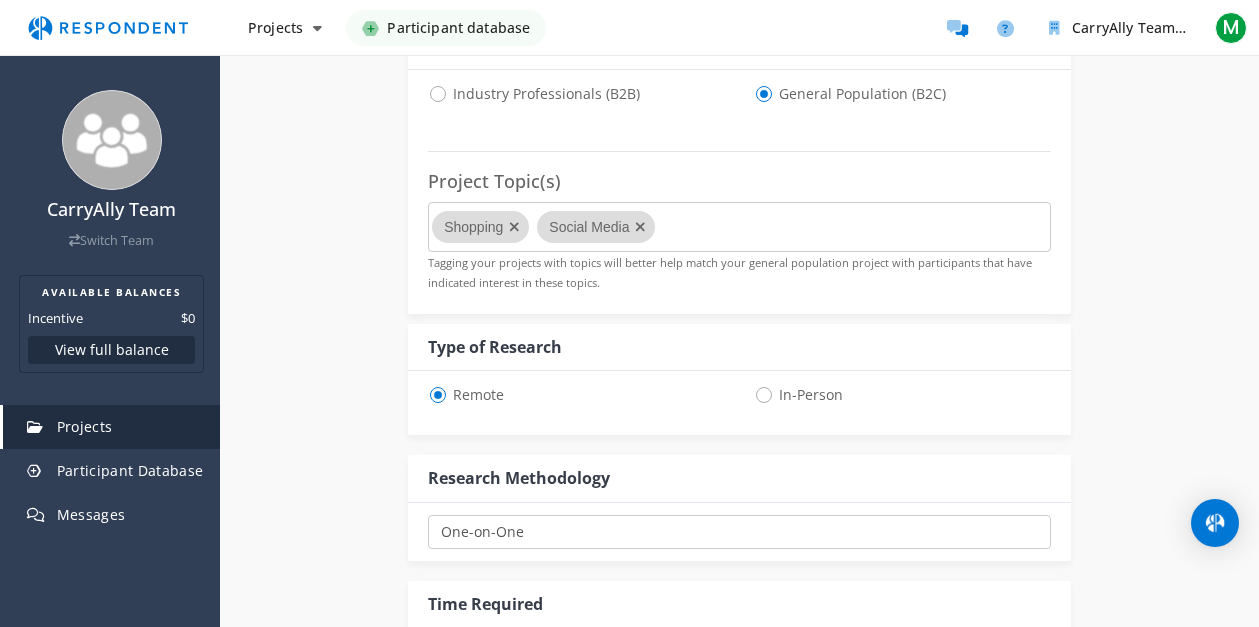 click on "Internal Project Name  *               Test community helper concept      This is visible only to your organization.              Respondent Pitch       Project Title  *     CarryAlly makes it easy to earn by helping your neighbors with their shopping errands      This is visible to Participants.  Tips on writing a great pitch.             Project Details  *      698   /800             This is visible to Respondents.                   Target Audience  *                 Industry Professionals (B2B)             General Population (B2C)                   Project Topic(s)                                             Shopping                                                   Social Media                                                                                                                                                         Tagging your projects with topics will better help match your general population project with participants that have indicated interest in these topics." at bounding box center [739, 336] 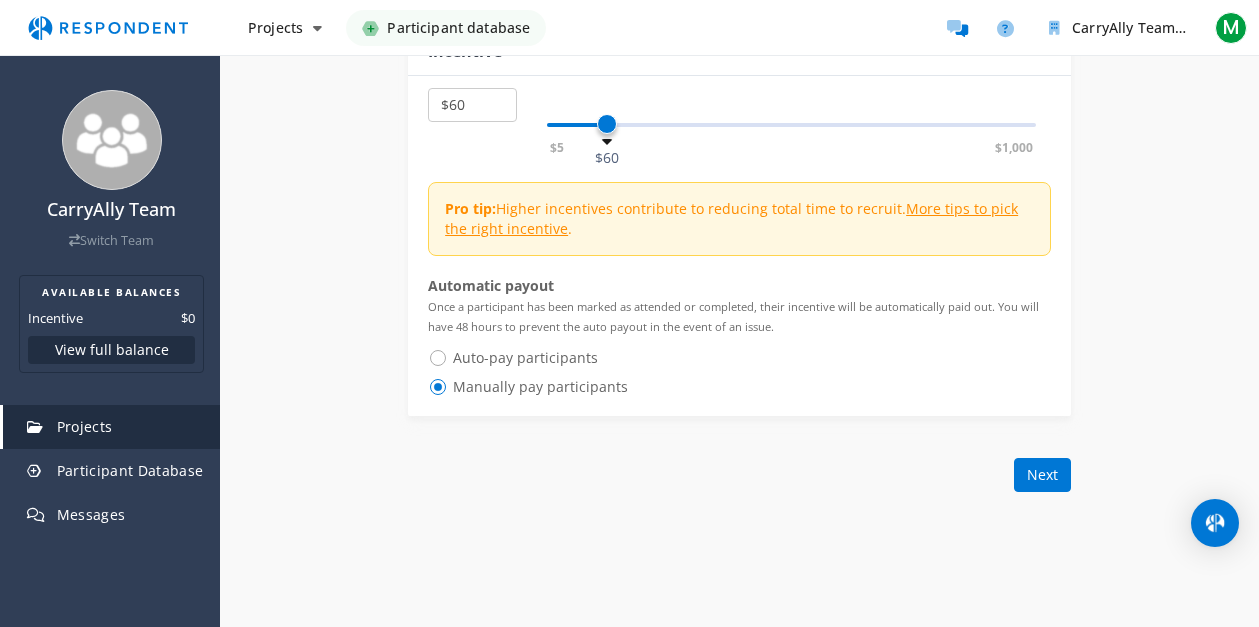 scroll, scrollTop: 1562, scrollLeft: 0, axis: vertical 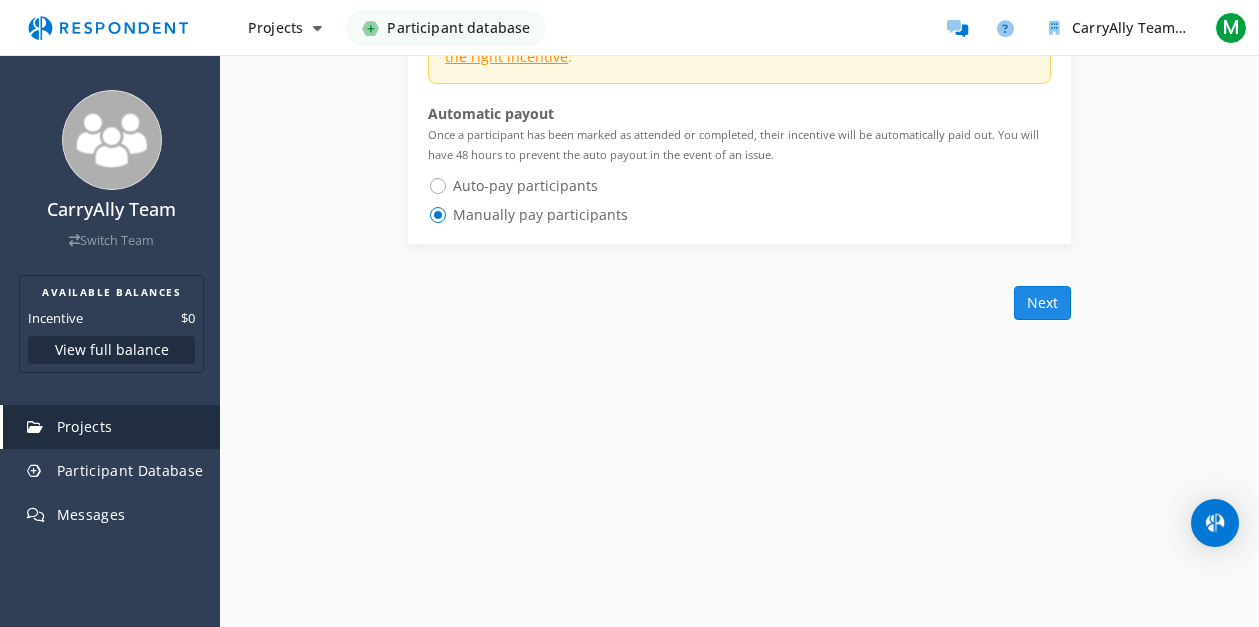 click on "Next" 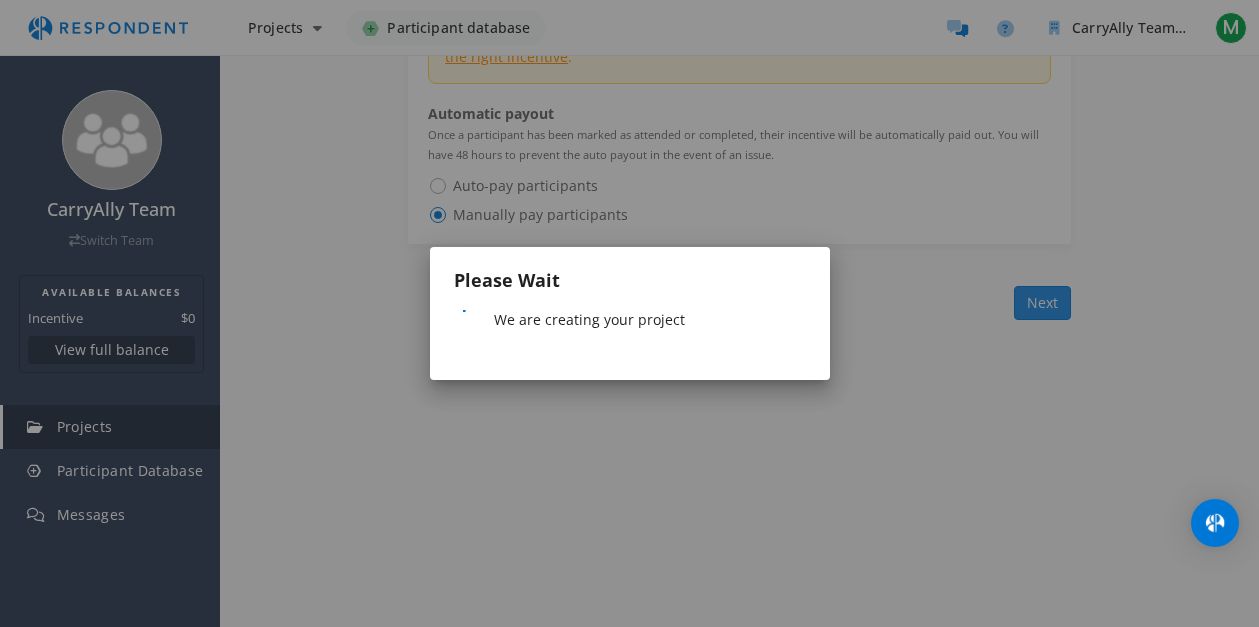 scroll, scrollTop: 0, scrollLeft: 0, axis: both 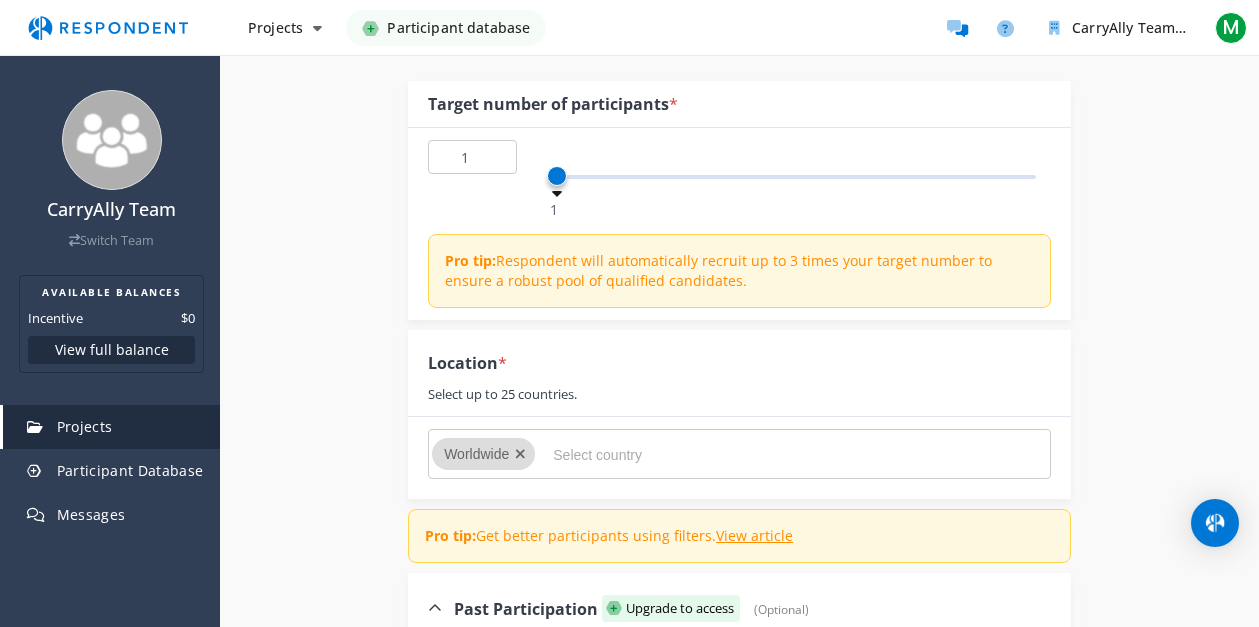 click at bounding box center [703, 455] 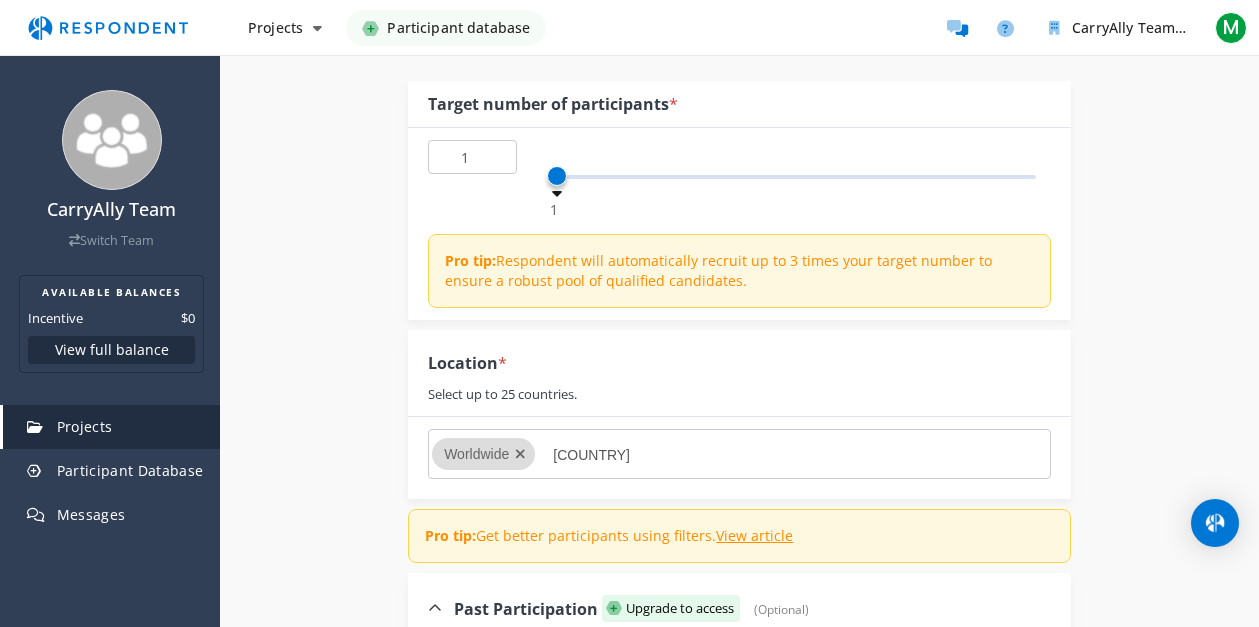 type 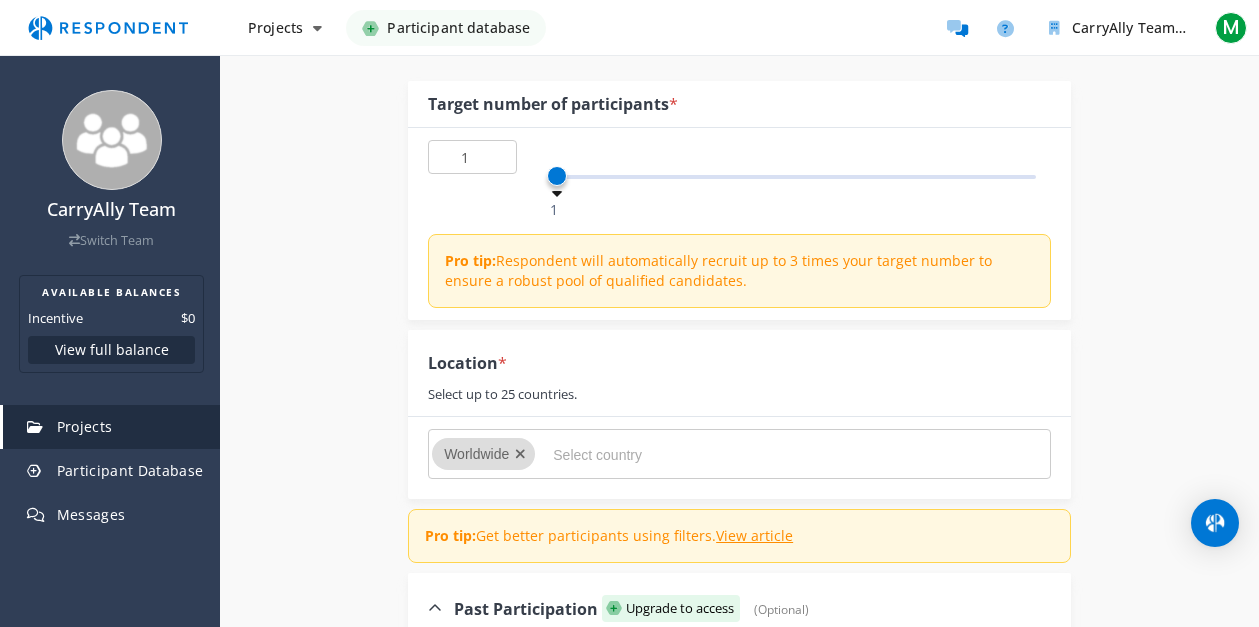 click on "Internal Project Name  *               Test community helper concept      This is visible only to your organization.              Respondent Pitch       Project Title  *     CarryAlly makes it easy to earn by helping your neighbors with their shopping errands      This is visible to Participants.  Tips on writing a great pitch.             Project Details  *      698   /800             This is visible to Respondents.                   Target Audience  *                 Industry Professionals (B2B)             General Population (B2C)                   Project Topic(s)                                             Shopping                                                   Social Media                                                                                                                                                         Tagging your projects with topics will better help match your general population project with participants that have indicated interest in these topics." at bounding box center (739, 664) 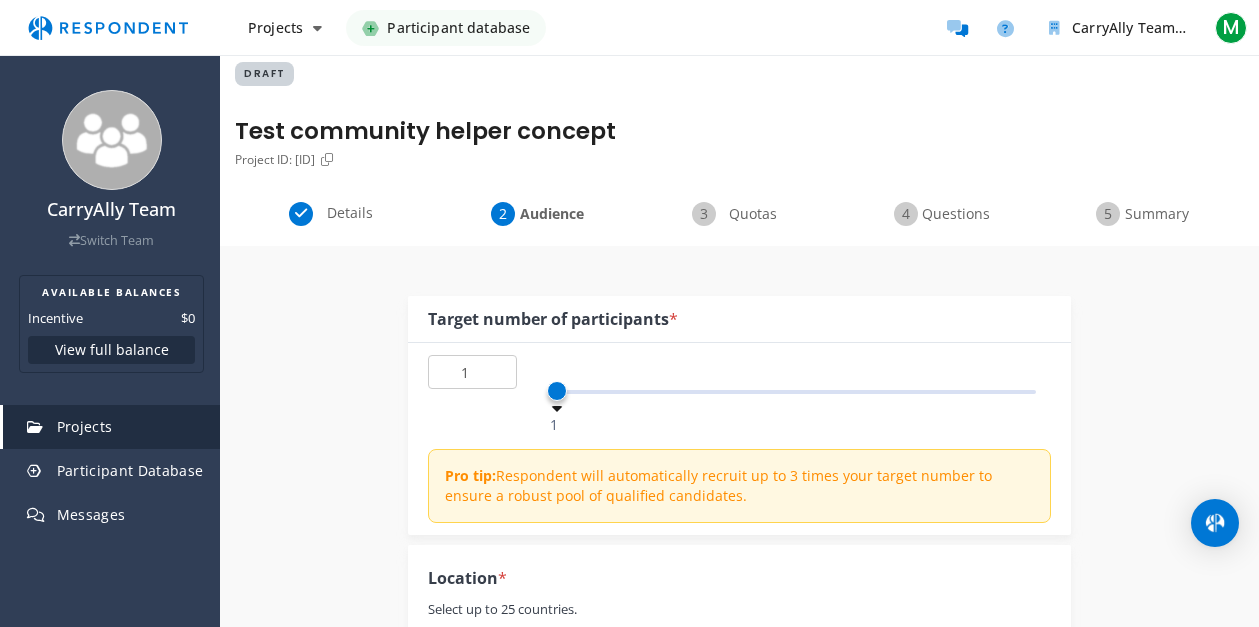 scroll, scrollTop: 0, scrollLeft: 0, axis: both 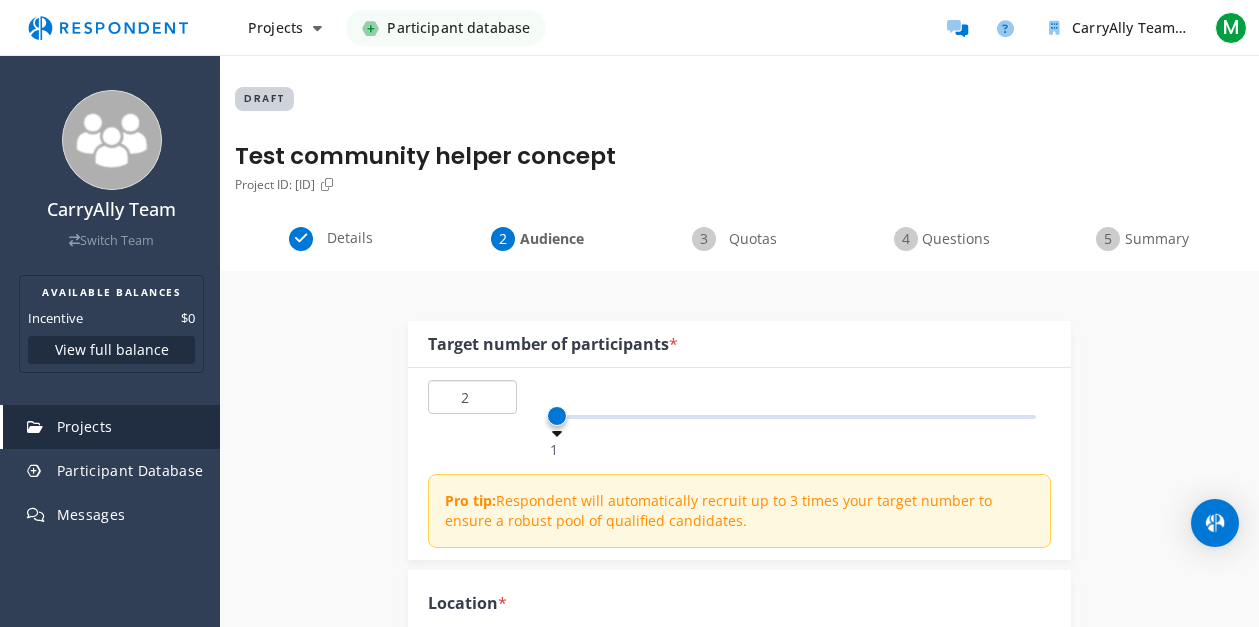 click on "2" 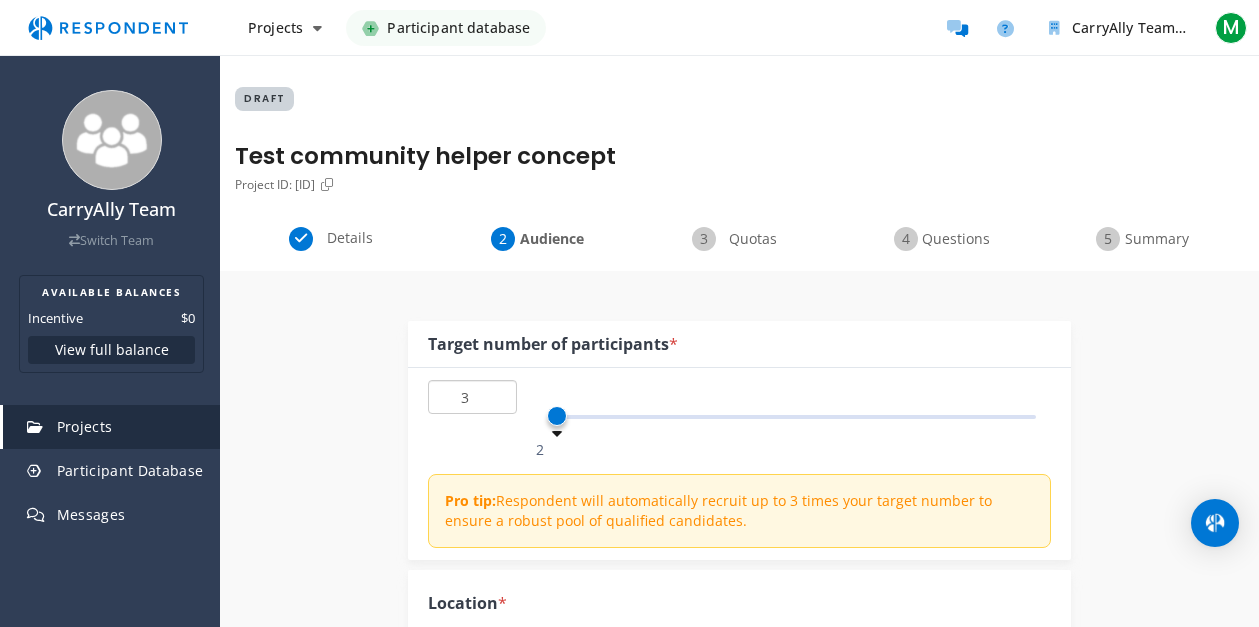 click on "3" 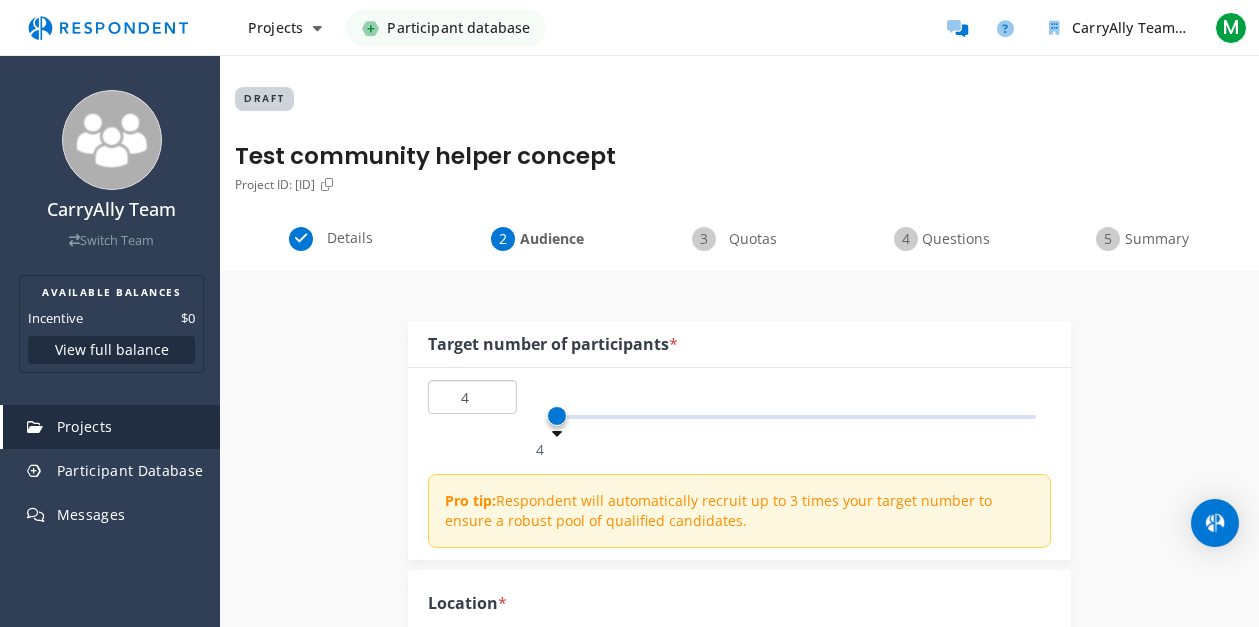 click on "4" 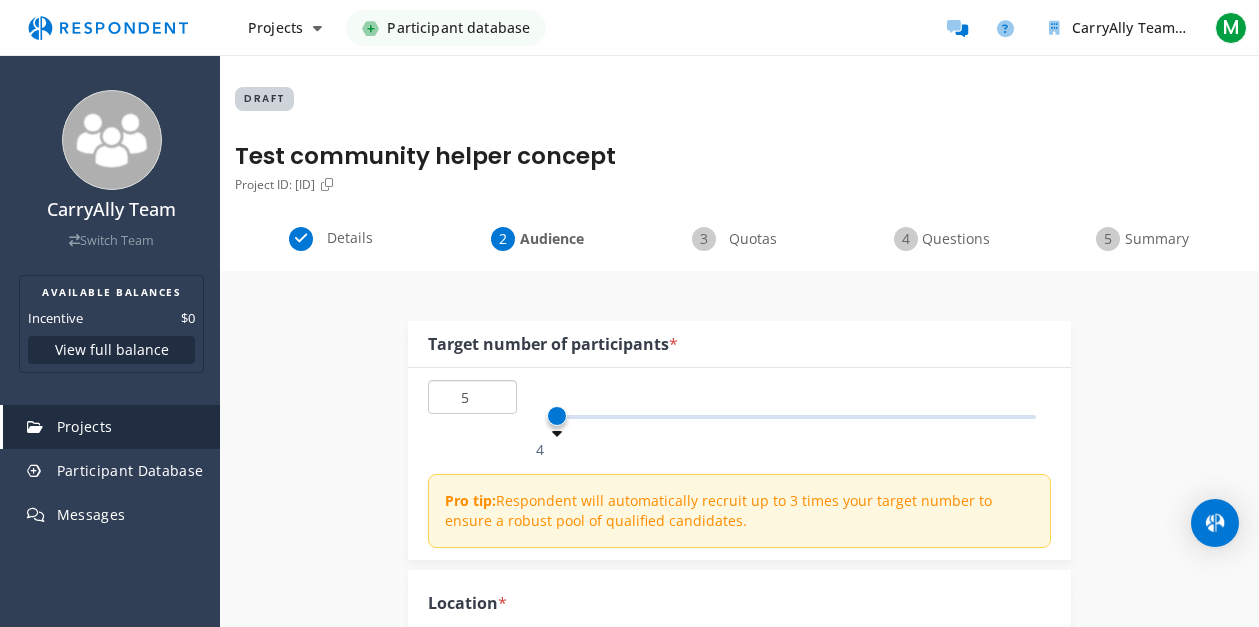 click on "5" 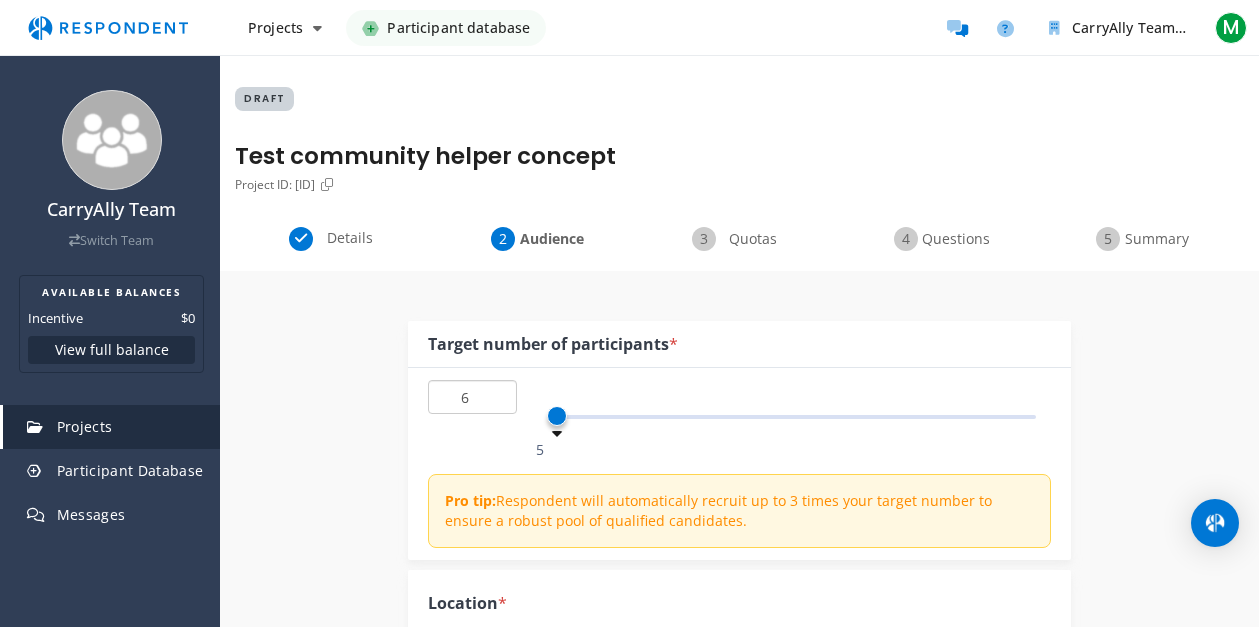 click on "6" 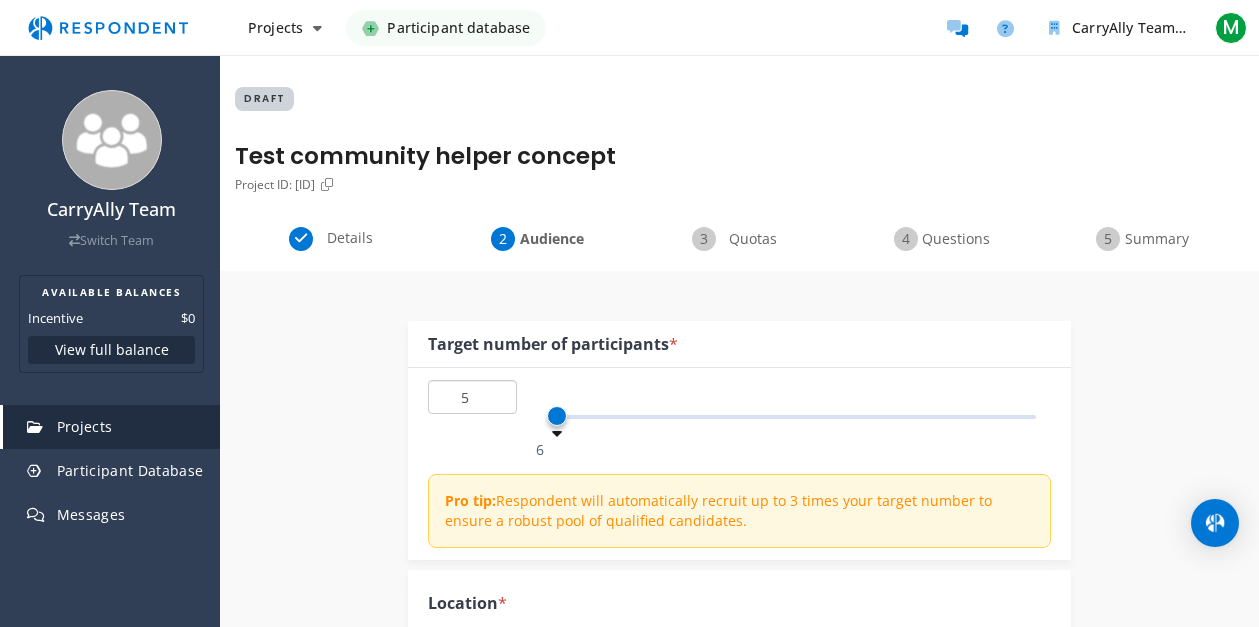 type on "5" 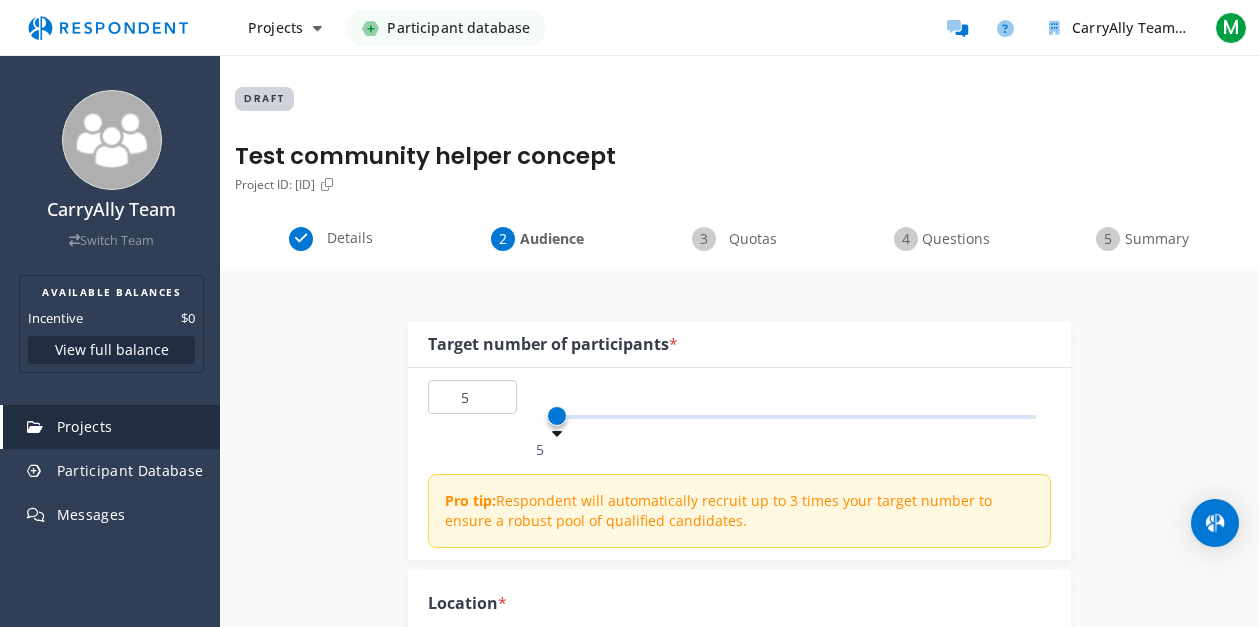 click on "Internal Project Name  *               Test community helper concept      This is visible only to your organization.              Respondent Pitch       Project Title  *     CarryAlly makes it easy to earn by helping your neighbors with their shopping errands      This is visible to Participants.  Tips on writing a great pitch.             Project Details  *      698   /800             This is visible to Respondents.                   Target Audience  *                 Industry Professionals (B2B)             General Population (B2C)                   Project Topic(s)                                             Shopping                                                   Social Media                                                                                                                                                         Tagging your projects with topics will better help match your general population project with participants that have indicated interest in these topics." at bounding box center [739, 904] 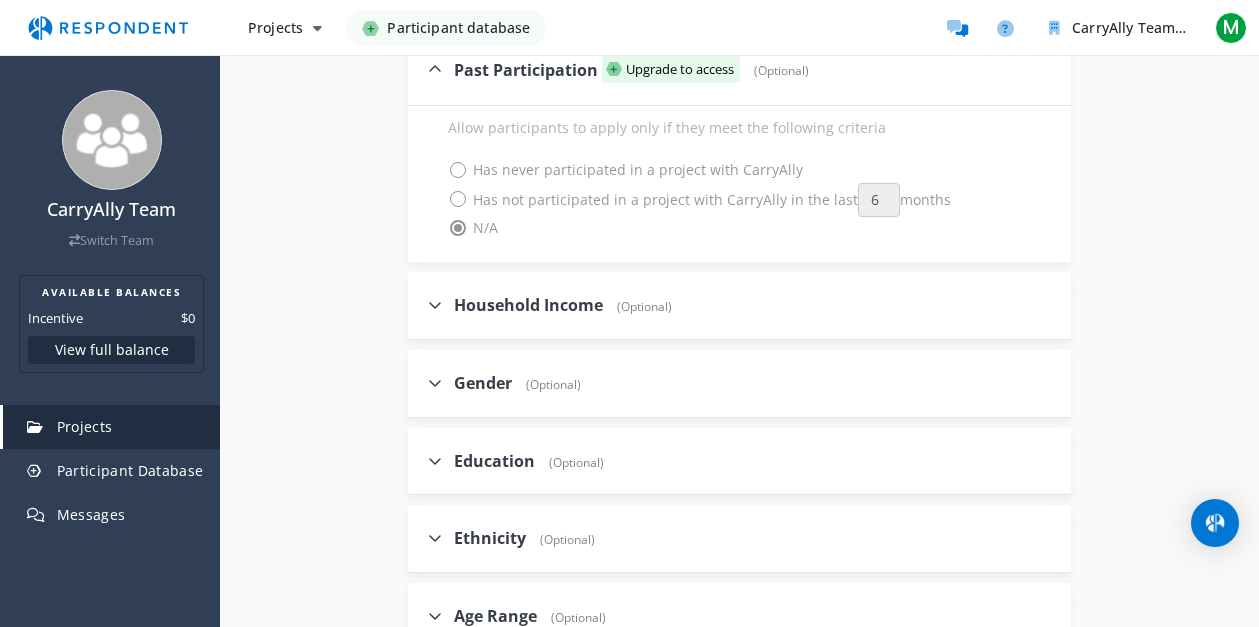 scroll, scrollTop: 882, scrollLeft: 0, axis: vertical 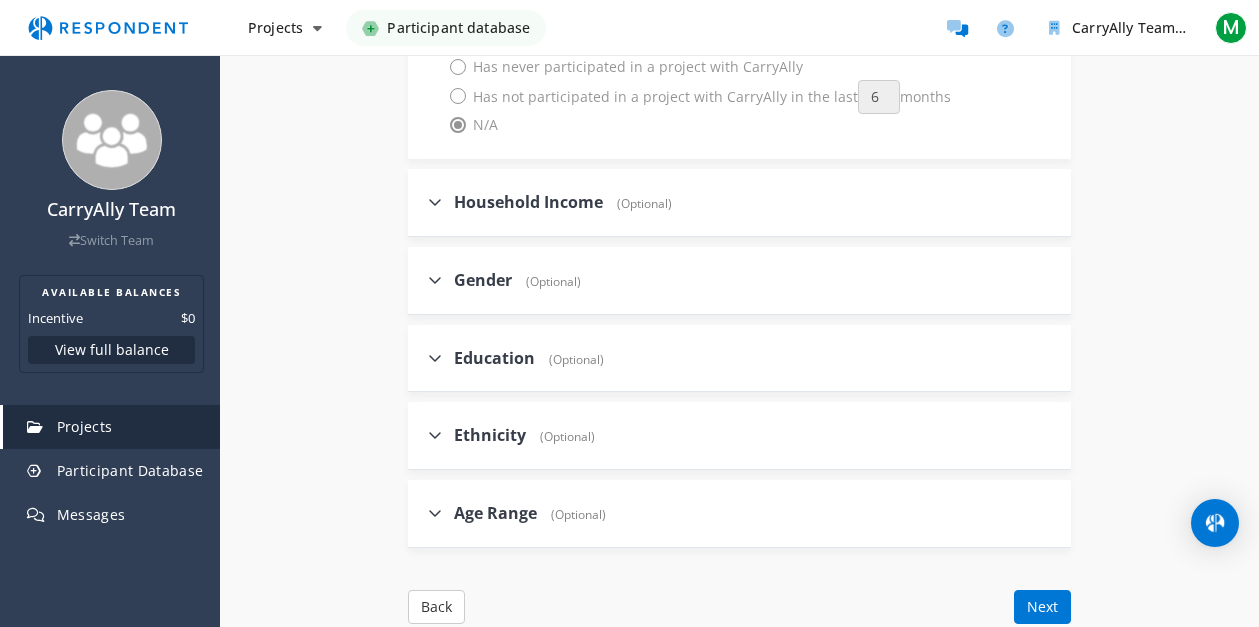 click on "Household Income" 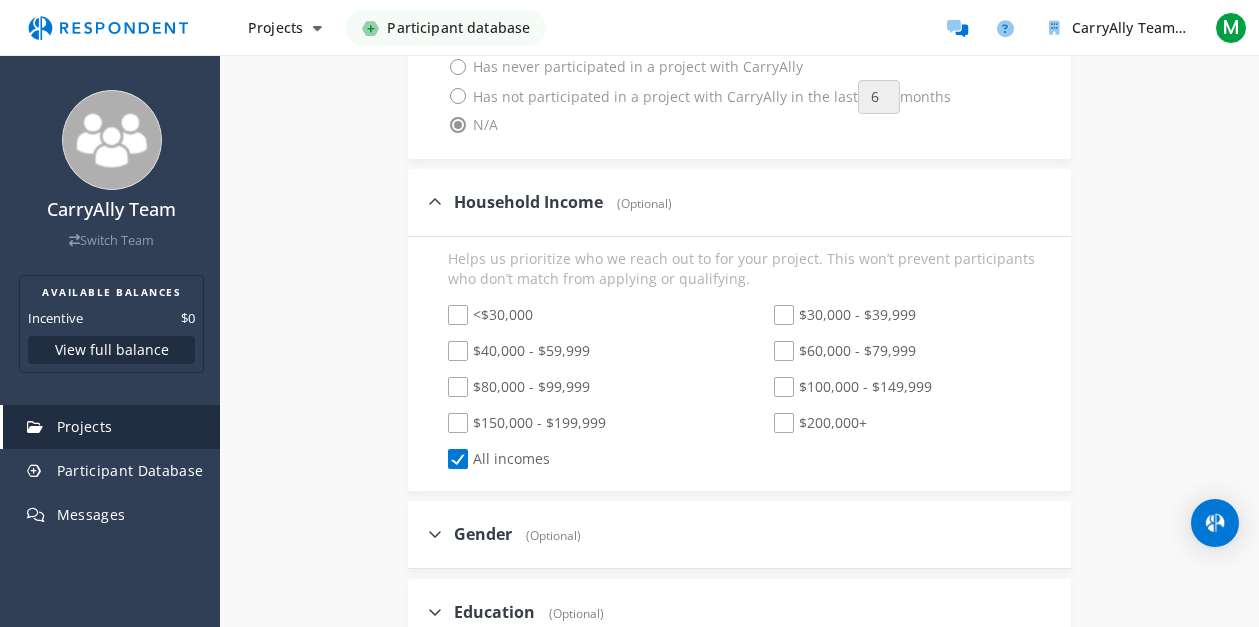 click on "$40,000 - $59,999" 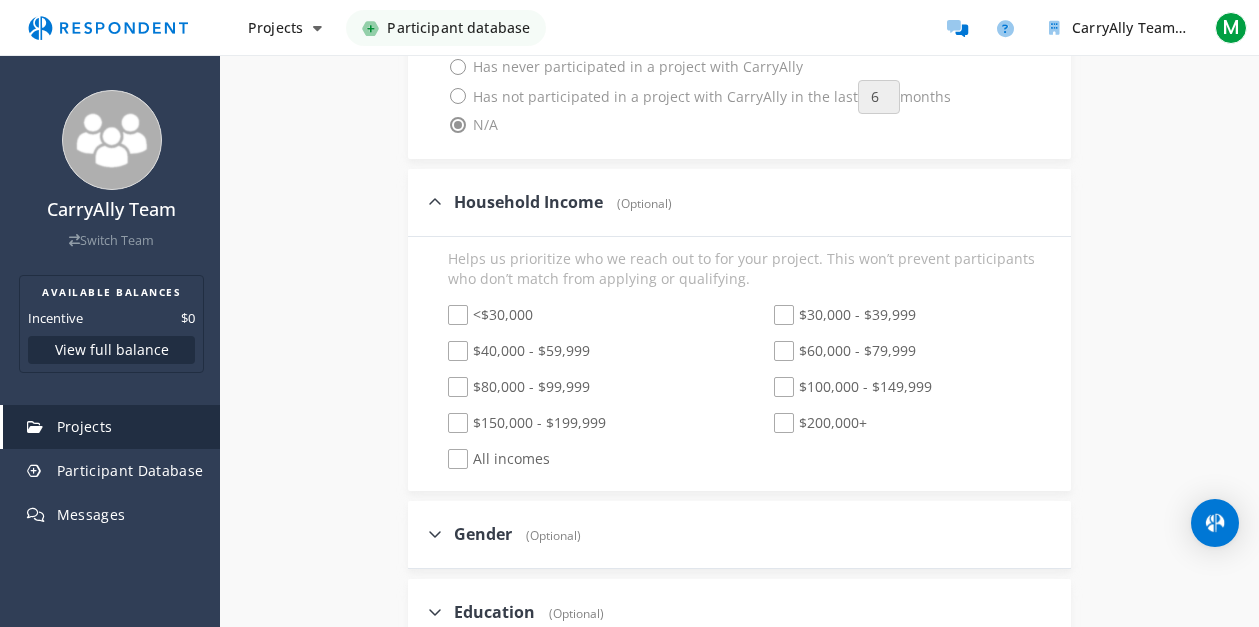 checkbox on "true" 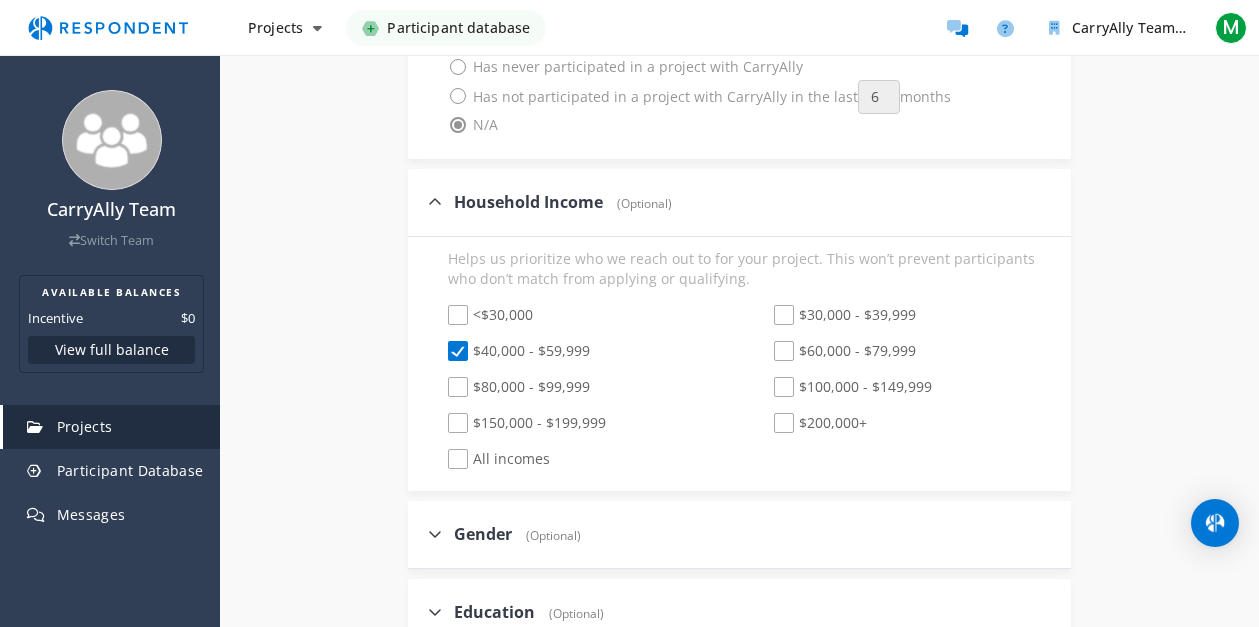 checkbox on "false" 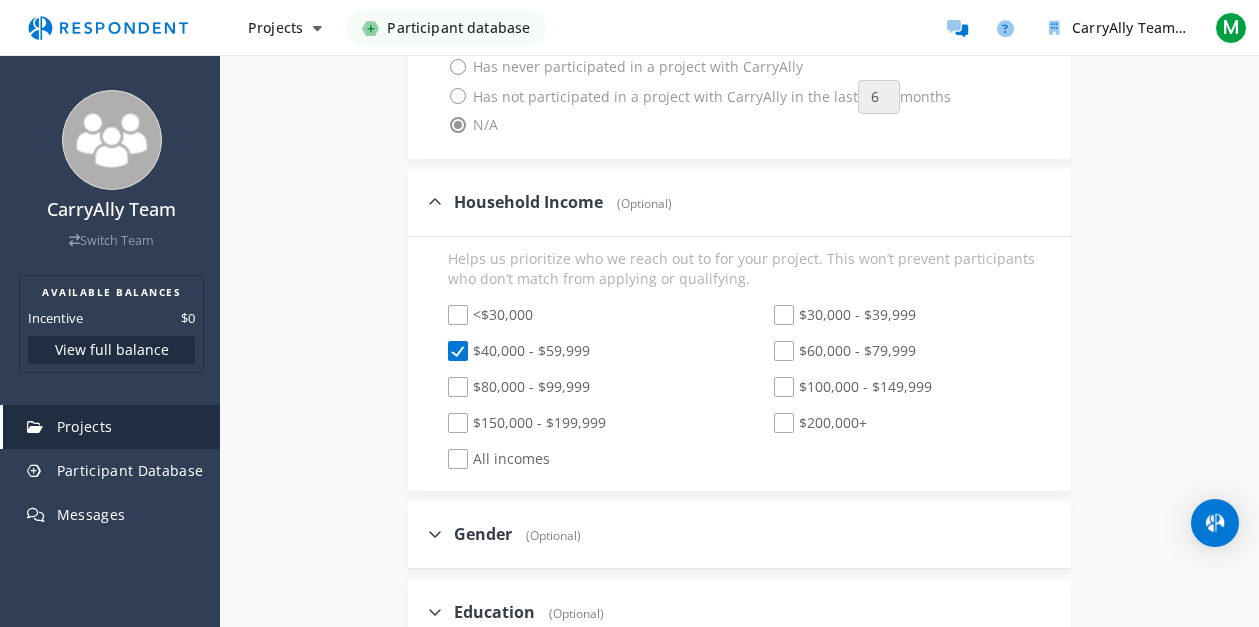 click on "$30,000 - $39,999" 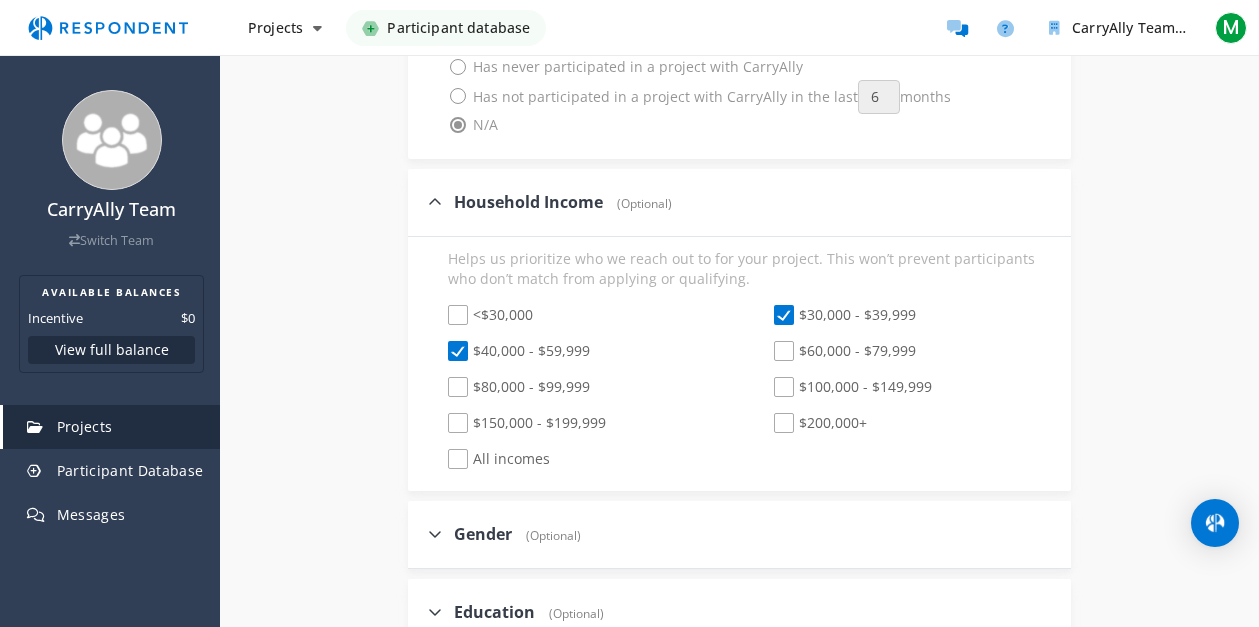 click on "$60,000 - $79,999" 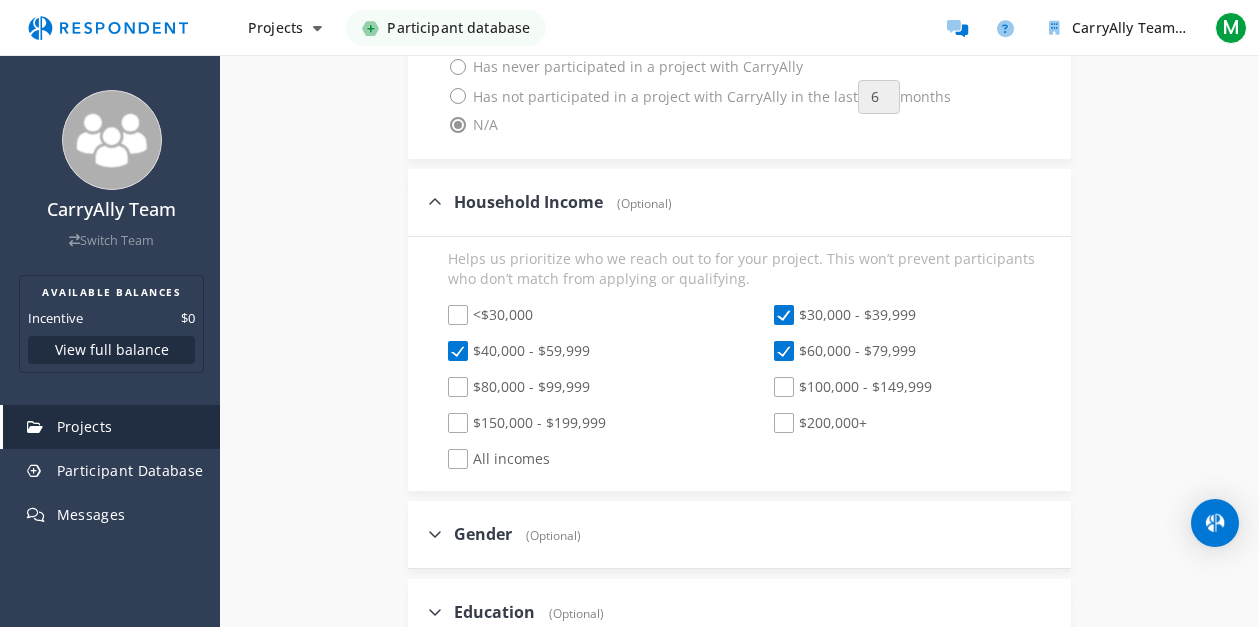 click on "$80,000 - $99,999" 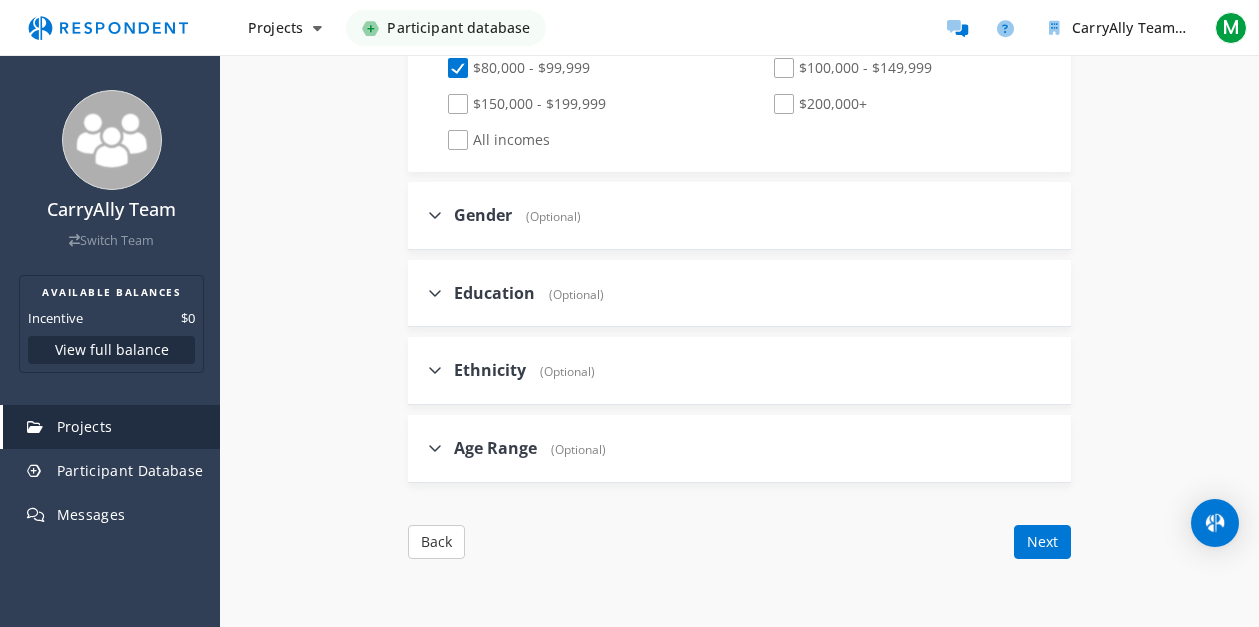 scroll, scrollTop: 1224, scrollLeft: 0, axis: vertical 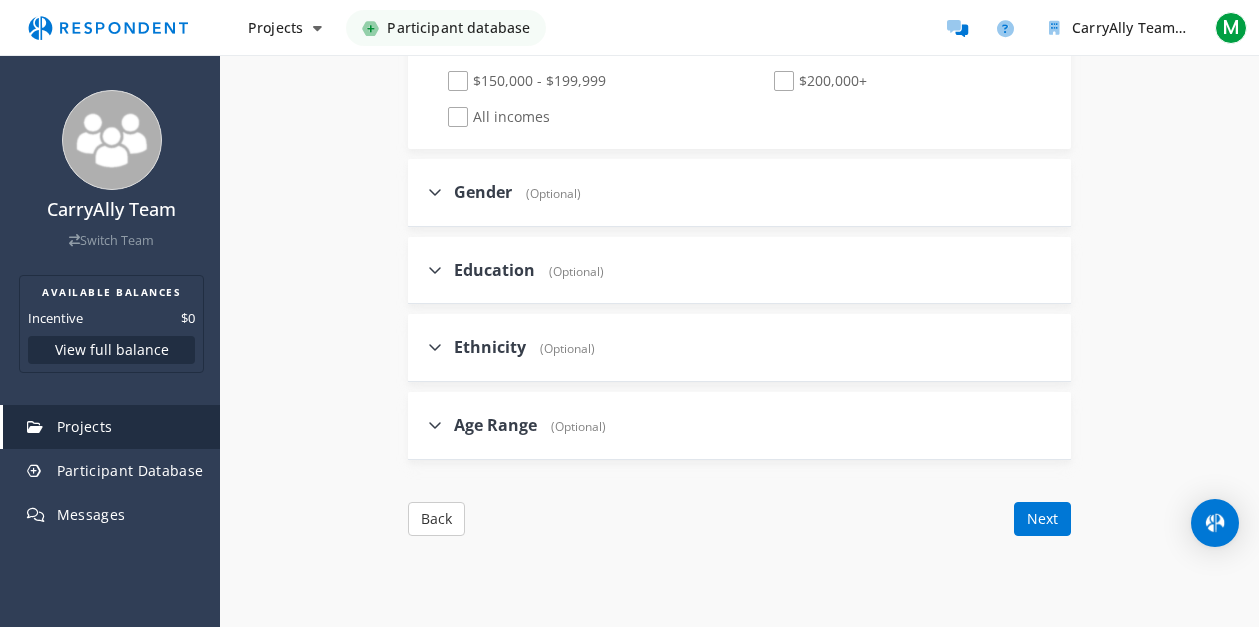 click on "Gender" 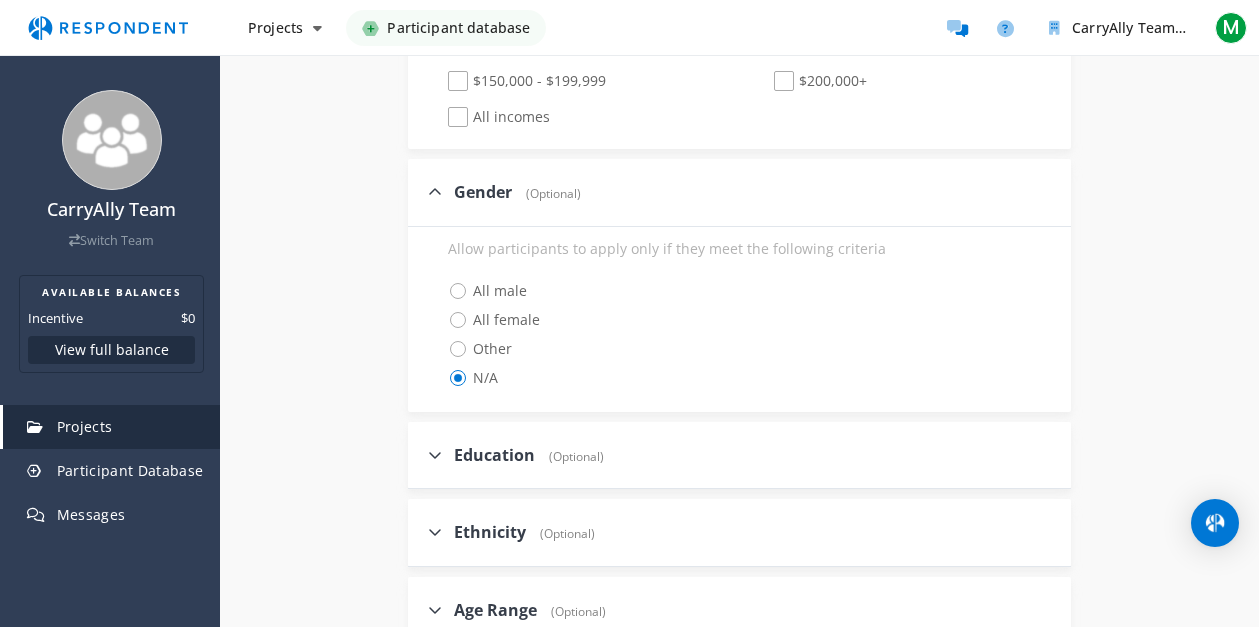 click on "Other" 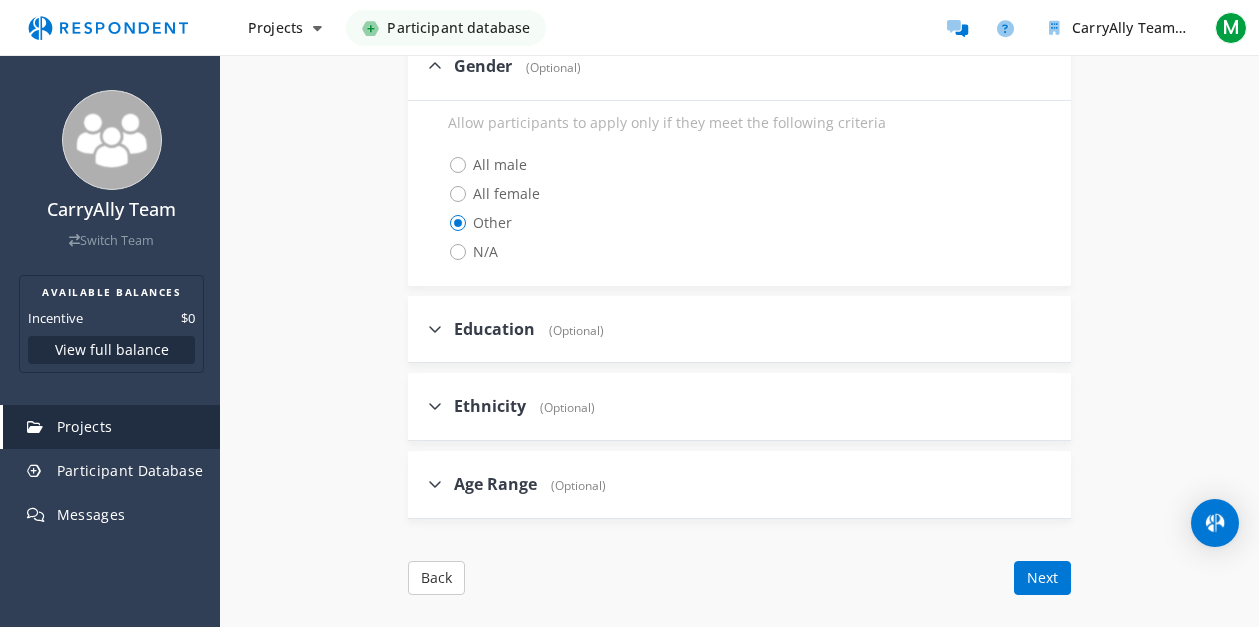 scroll, scrollTop: 1415, scrollLeft: 0, axis: vertical 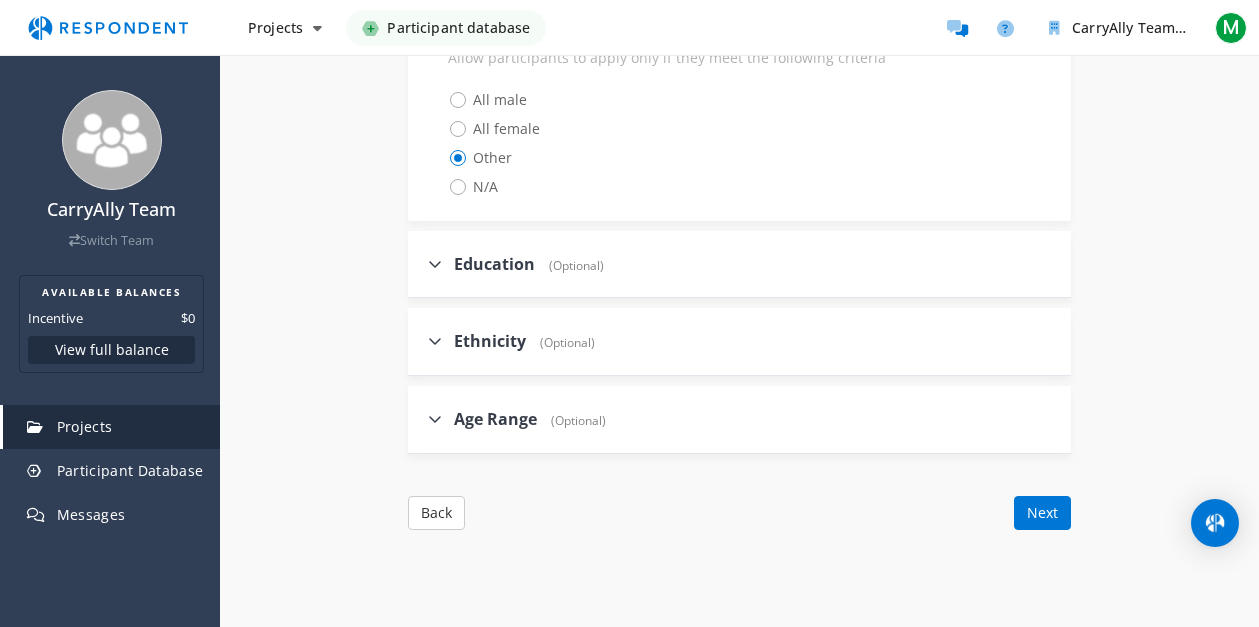 click 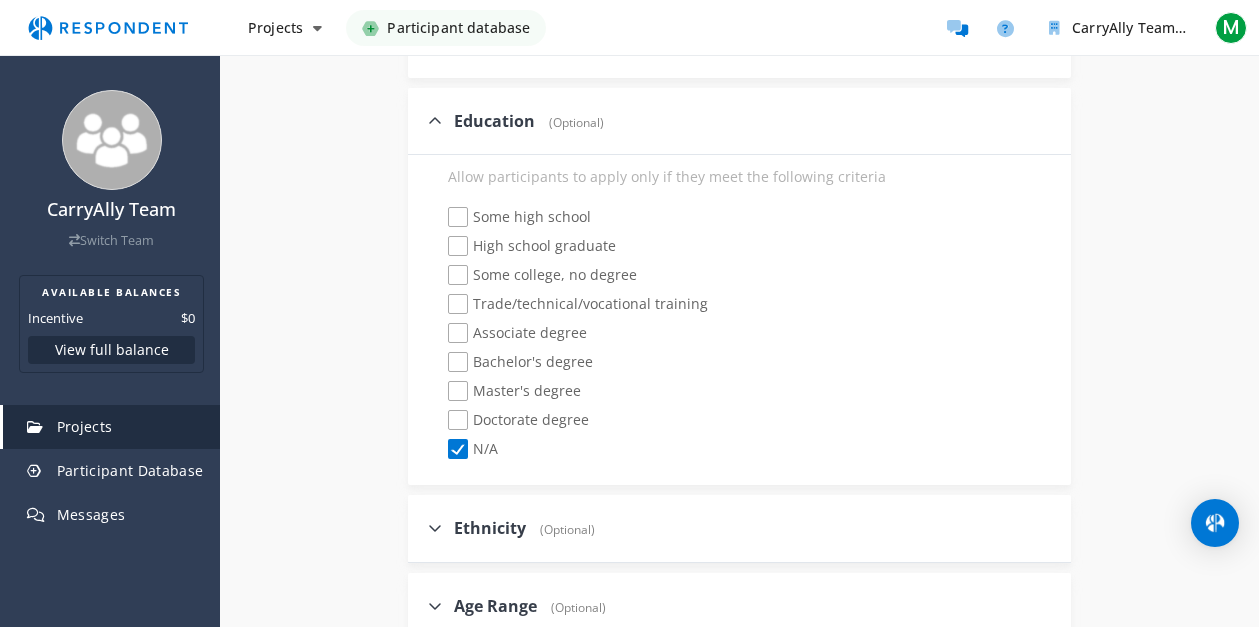 scroll, scrollTop: 1543, scrollLeft: 0, axis: vertical 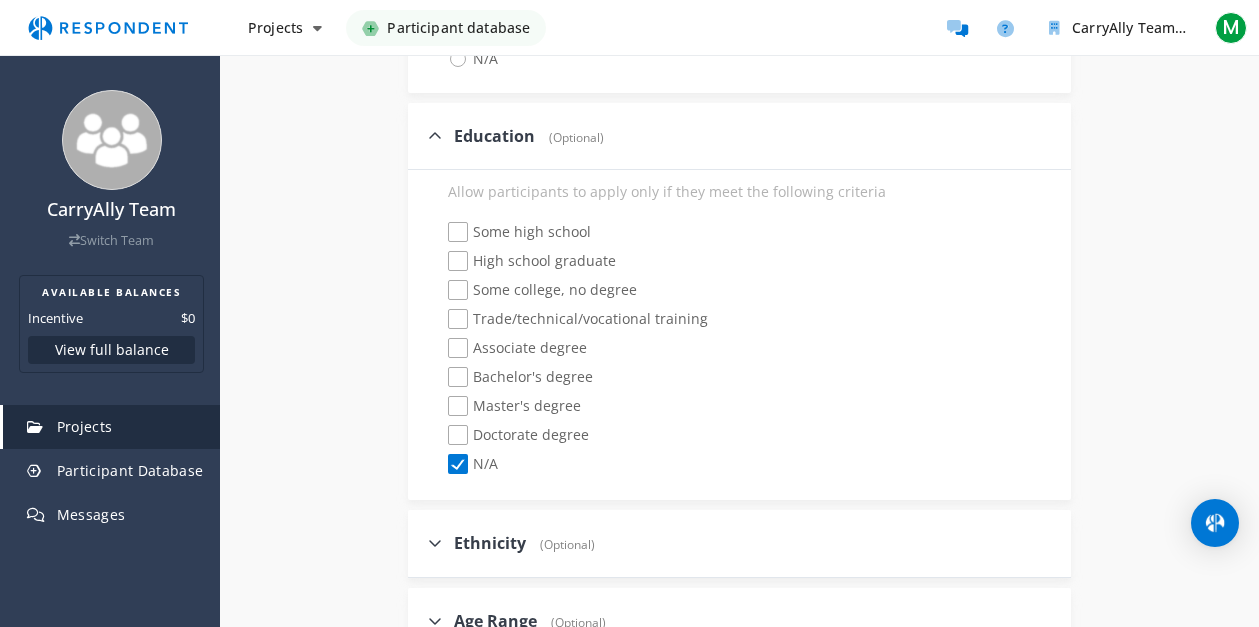 click on "Some high school" 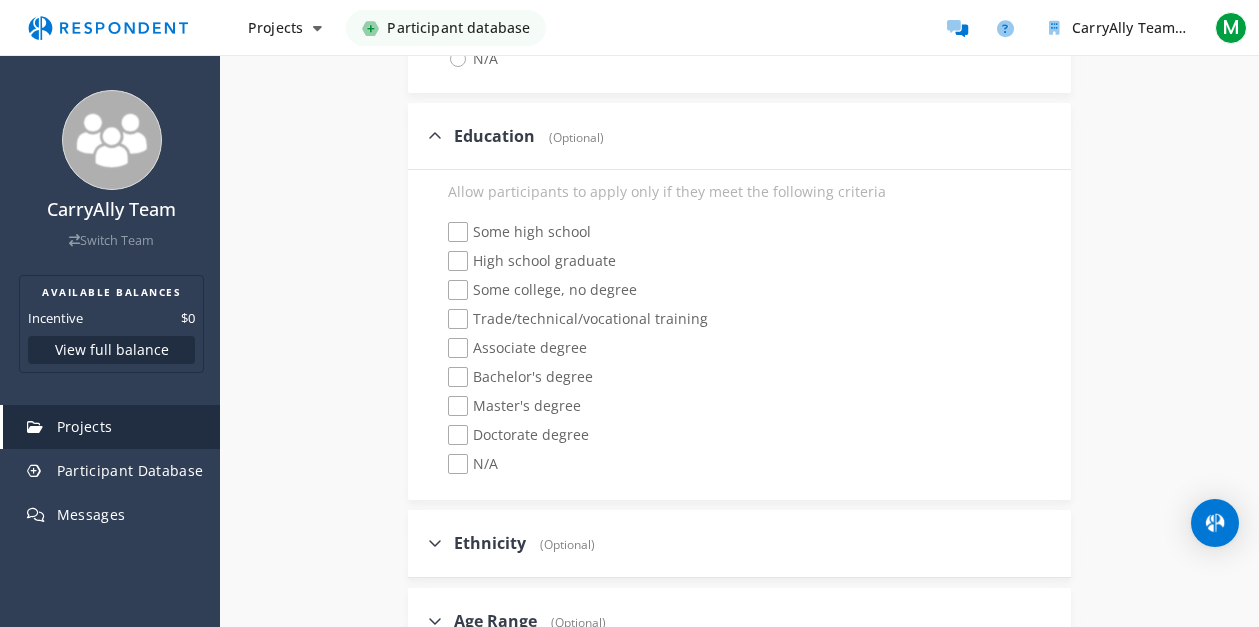 checkbox on "true" 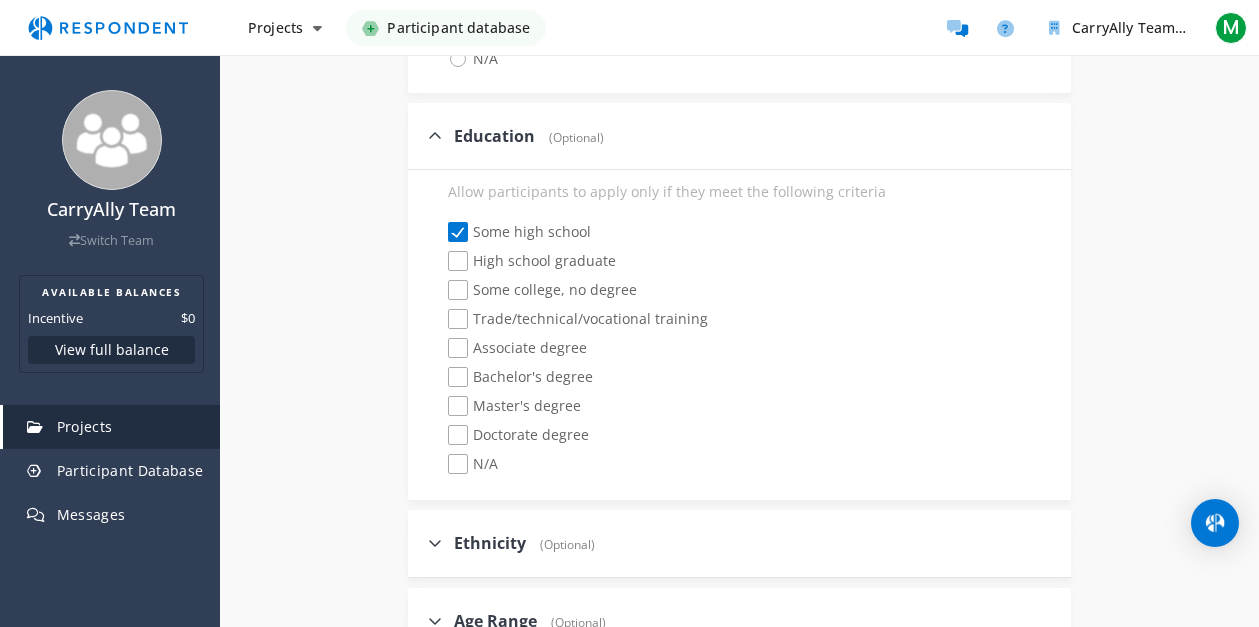 checkbox on "false" 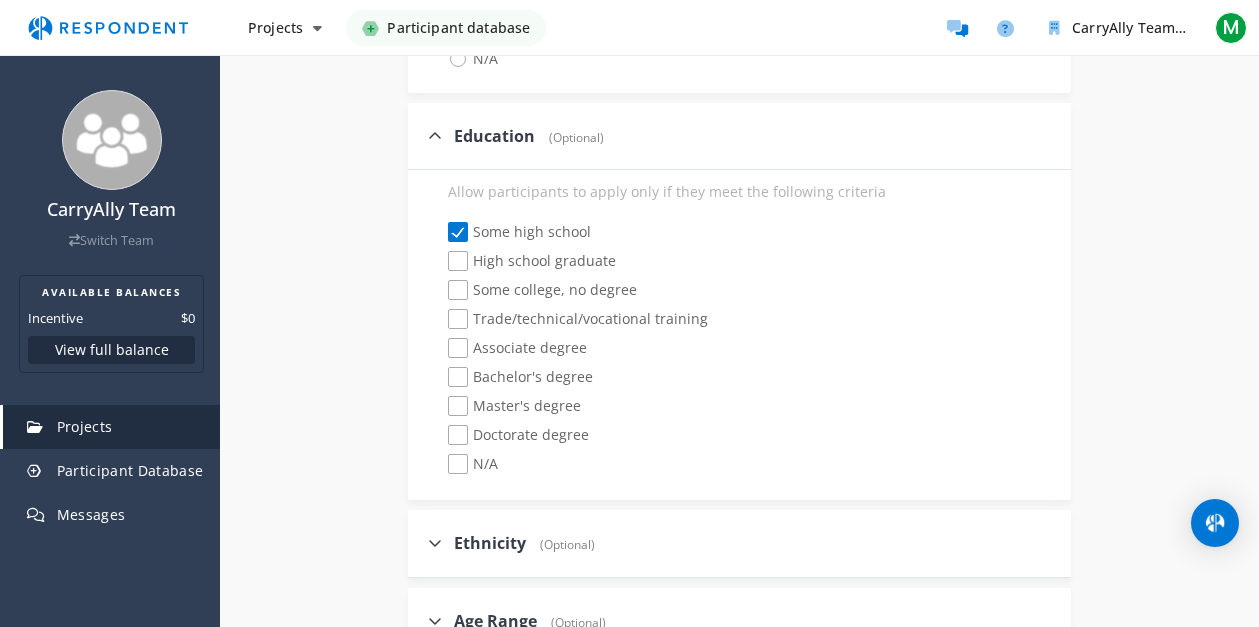 click on "High school graduate" 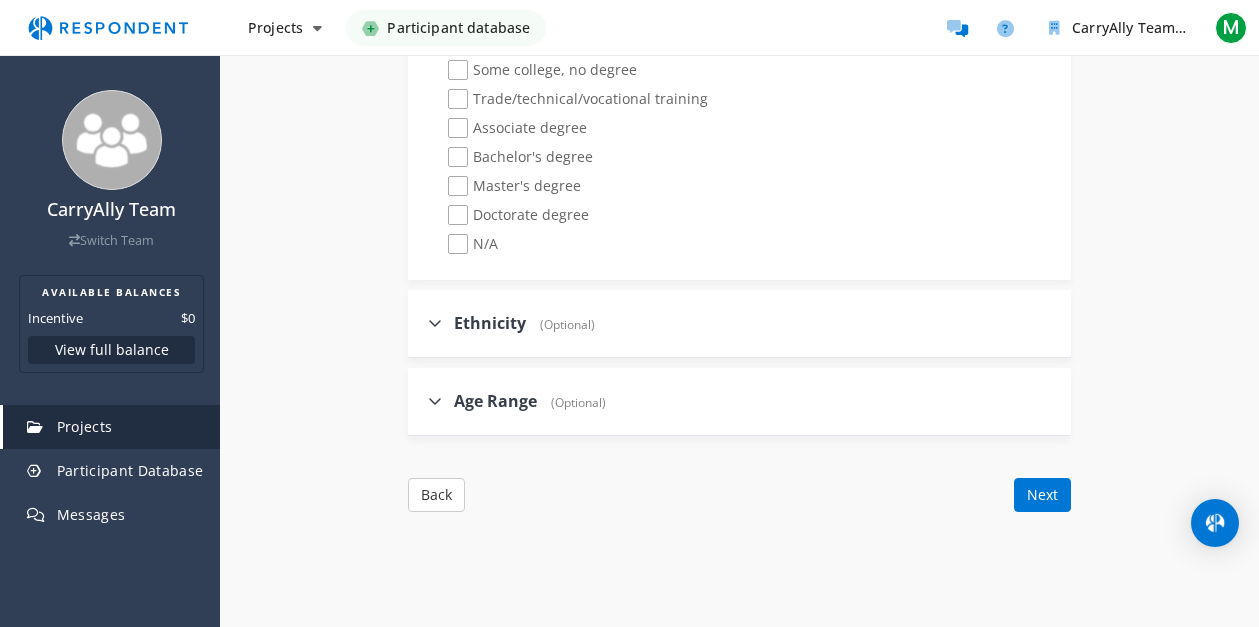 scroll, scrollTop: 1811, scrollLeft: 0, axis: vertical 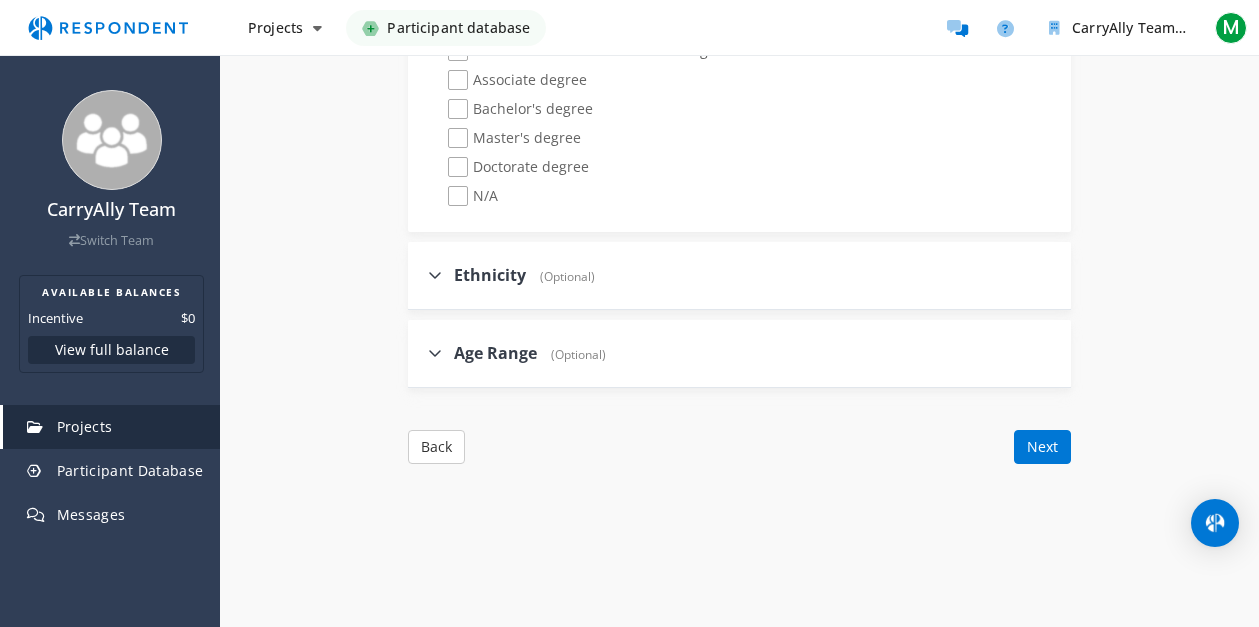 click 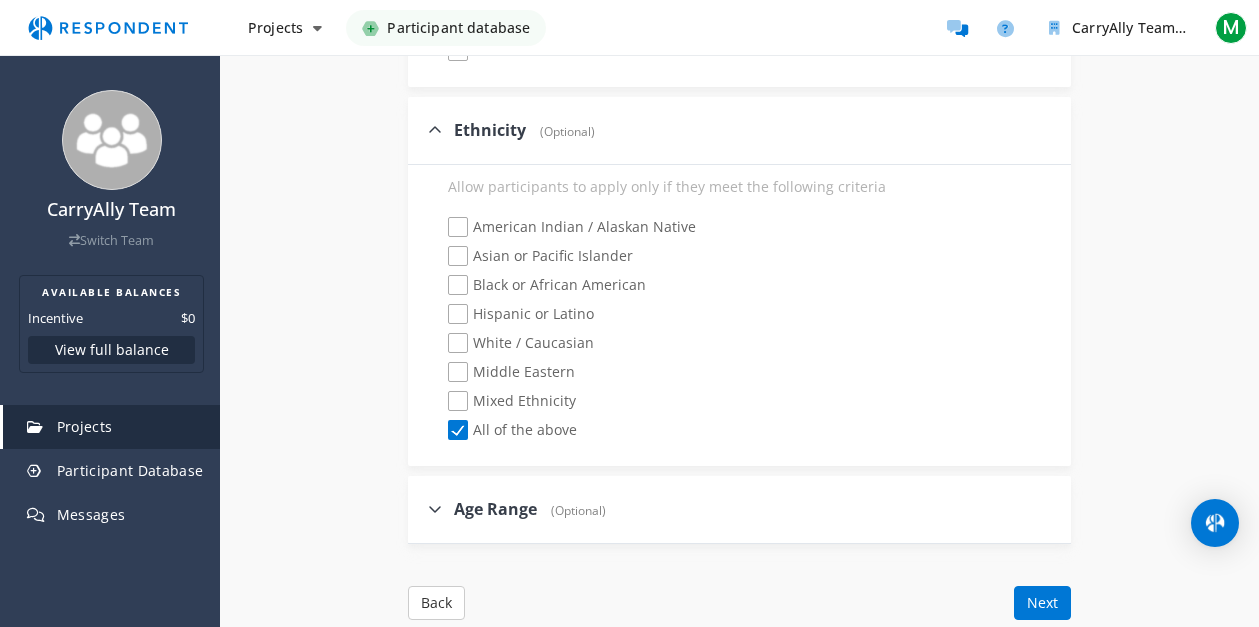 scroll, scrollTop: 1964, scrollLeft: 0, axis: vertical 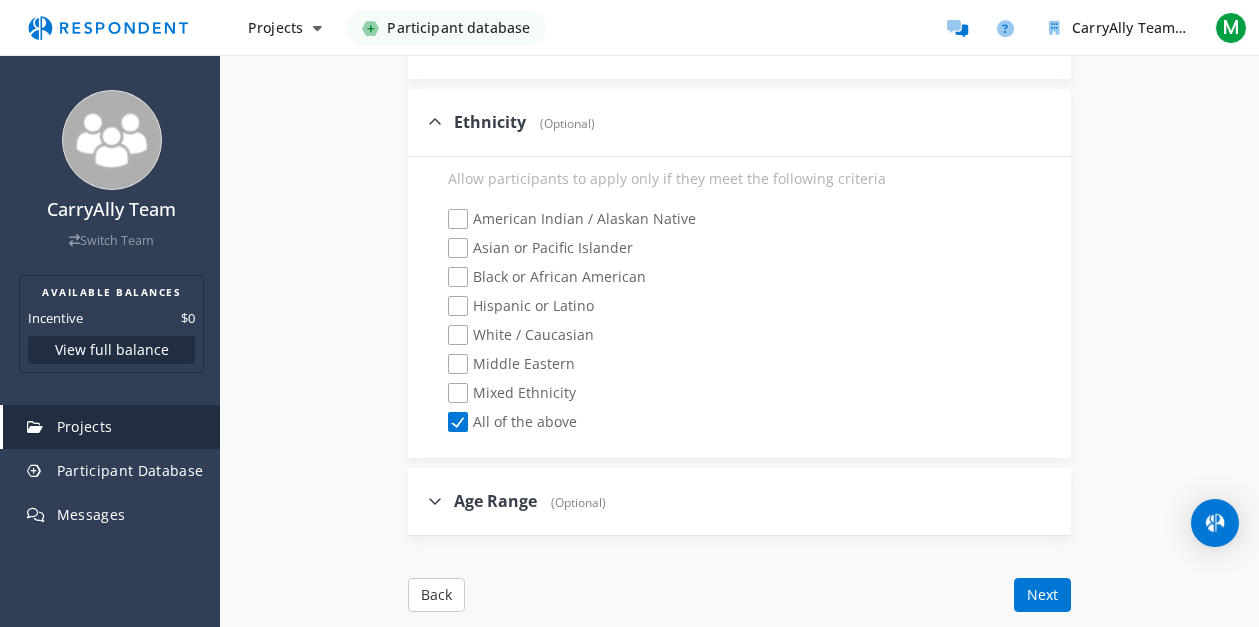 click on "White / Caucasian" 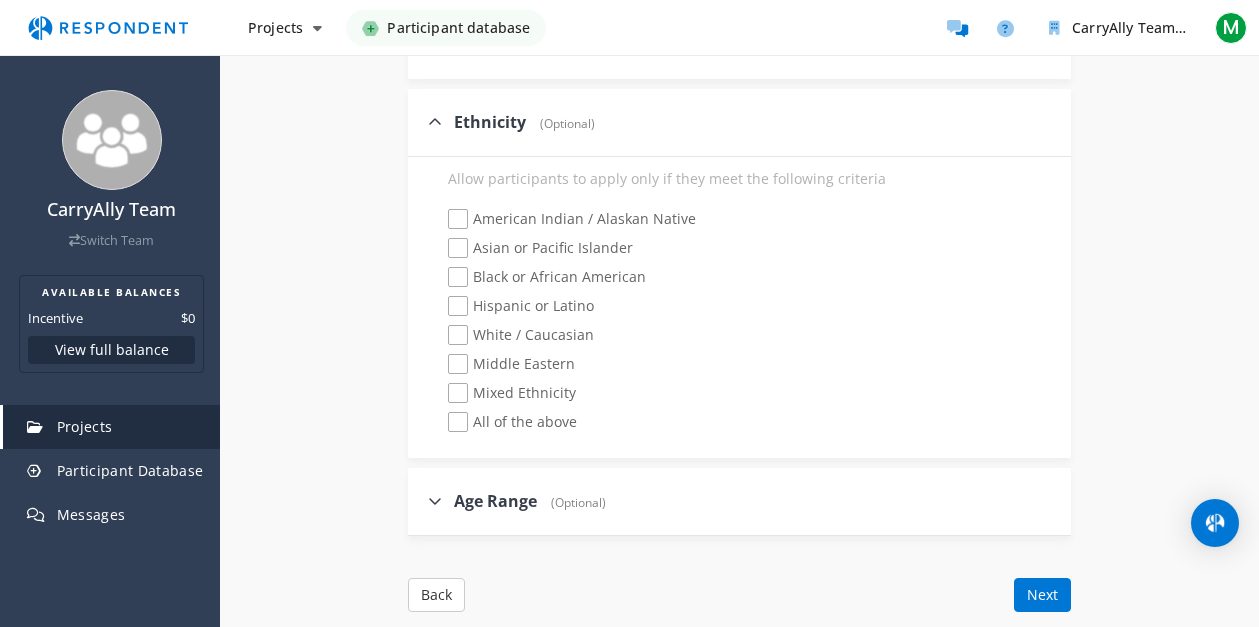 checkbox on "true" 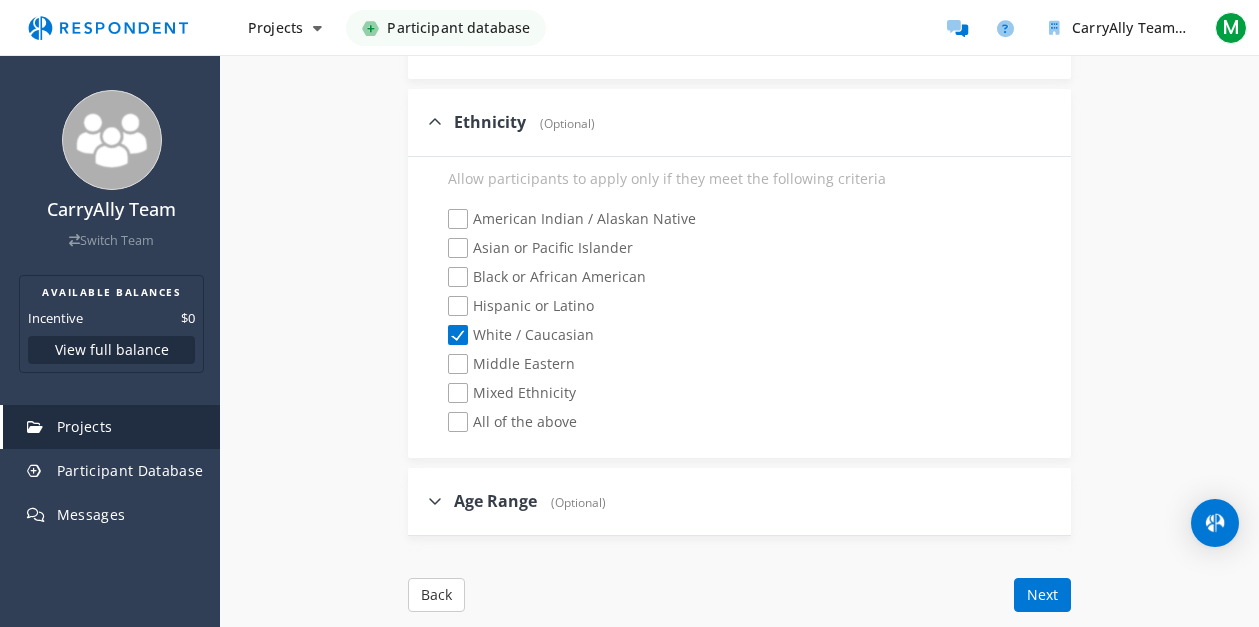 checkbox on "false" 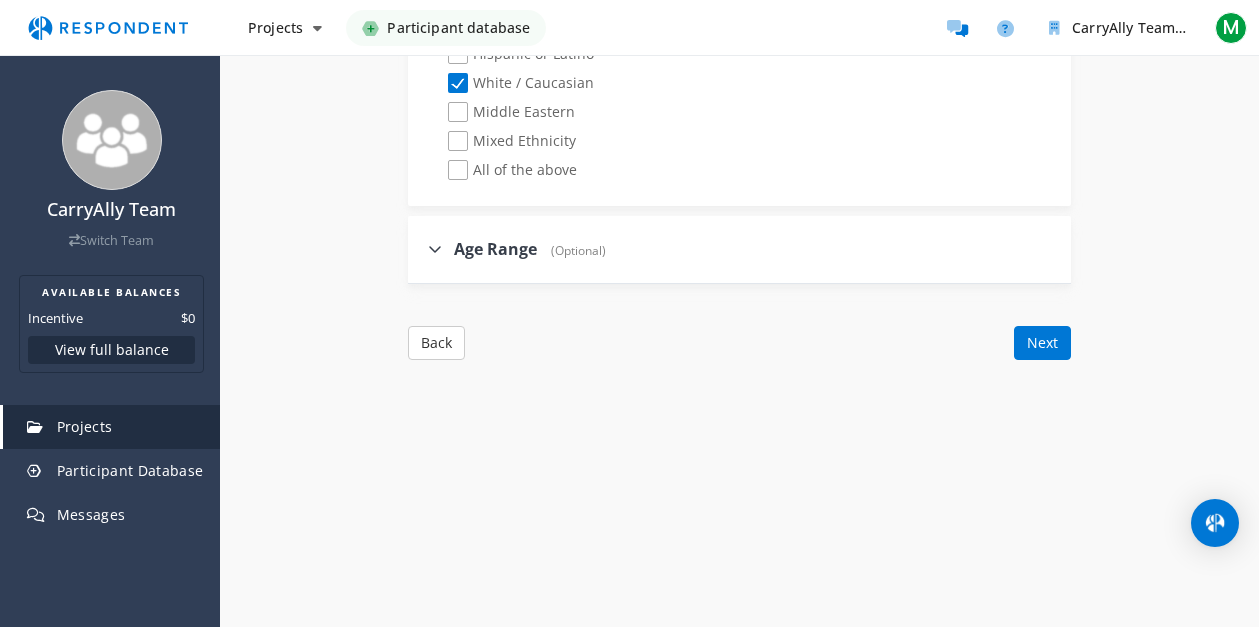 scroll, scrollTop: 2256, scrollLeft: 0, axis: vertical 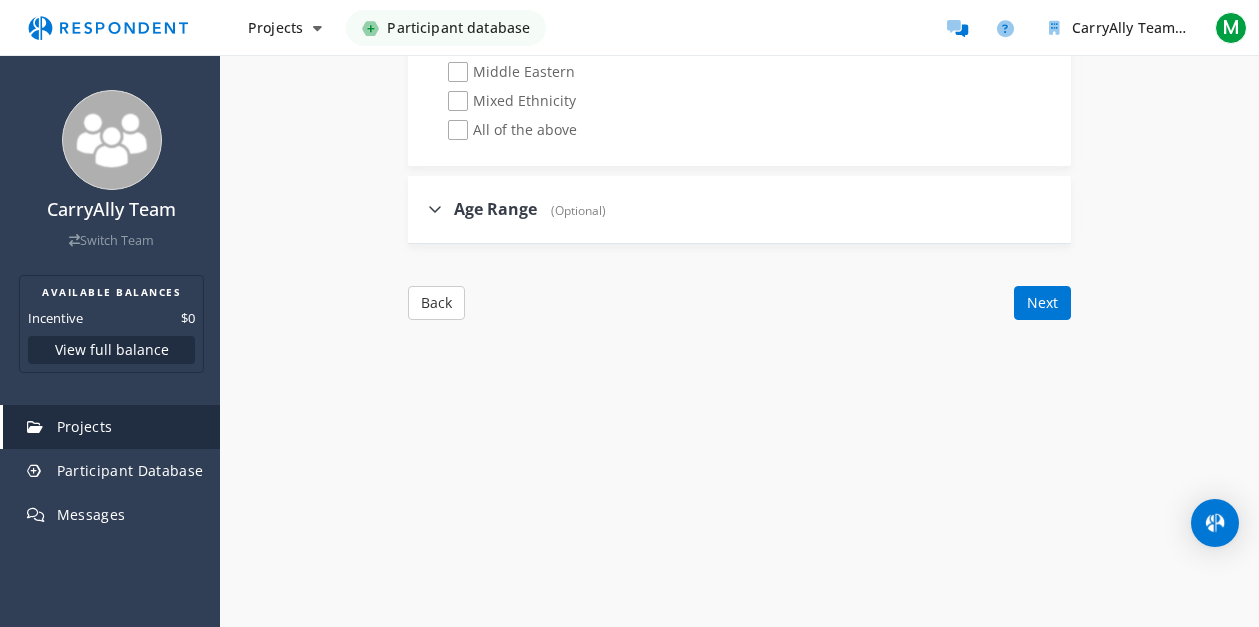 click 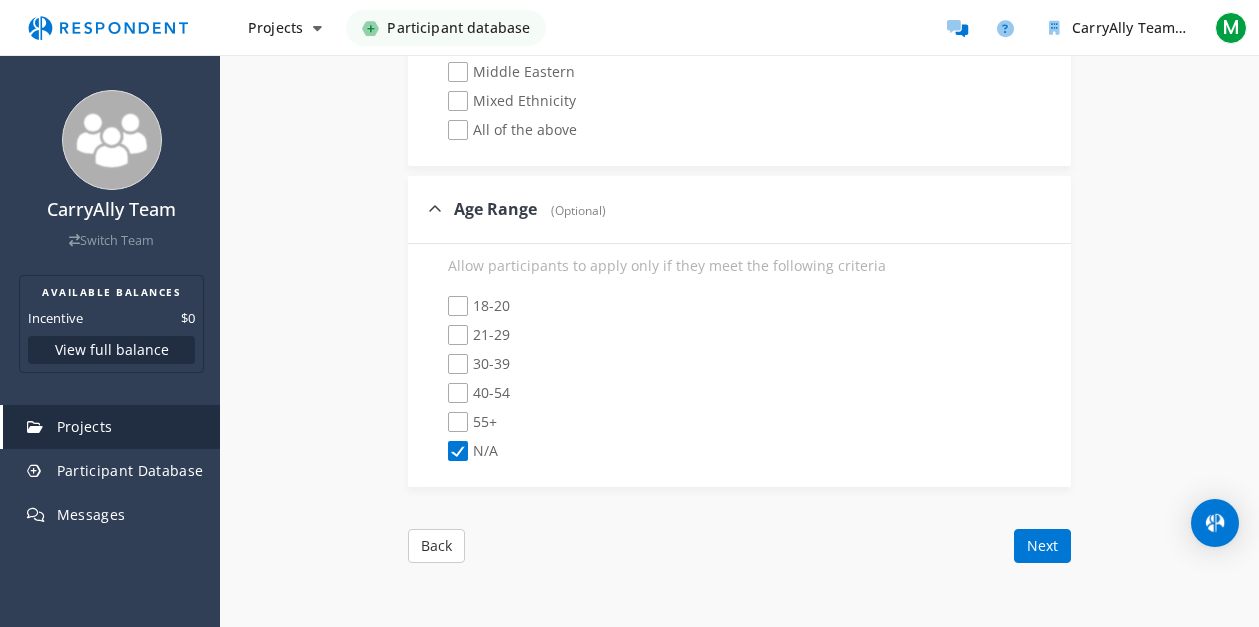 click on "18-20" 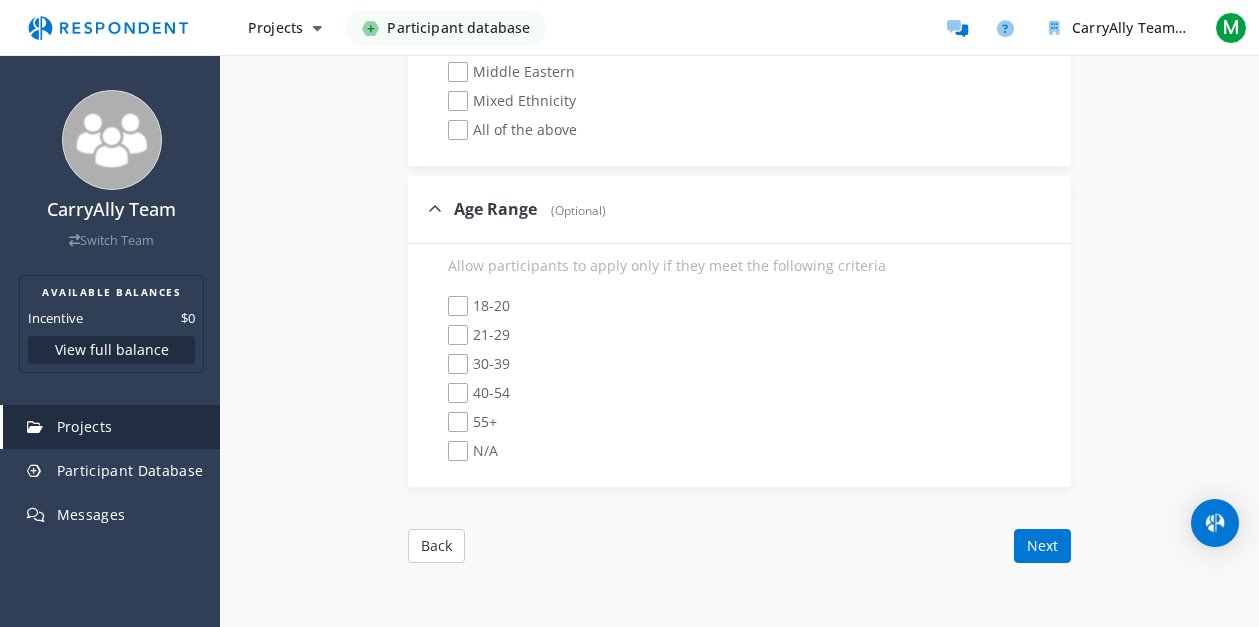 checkbox on "true" 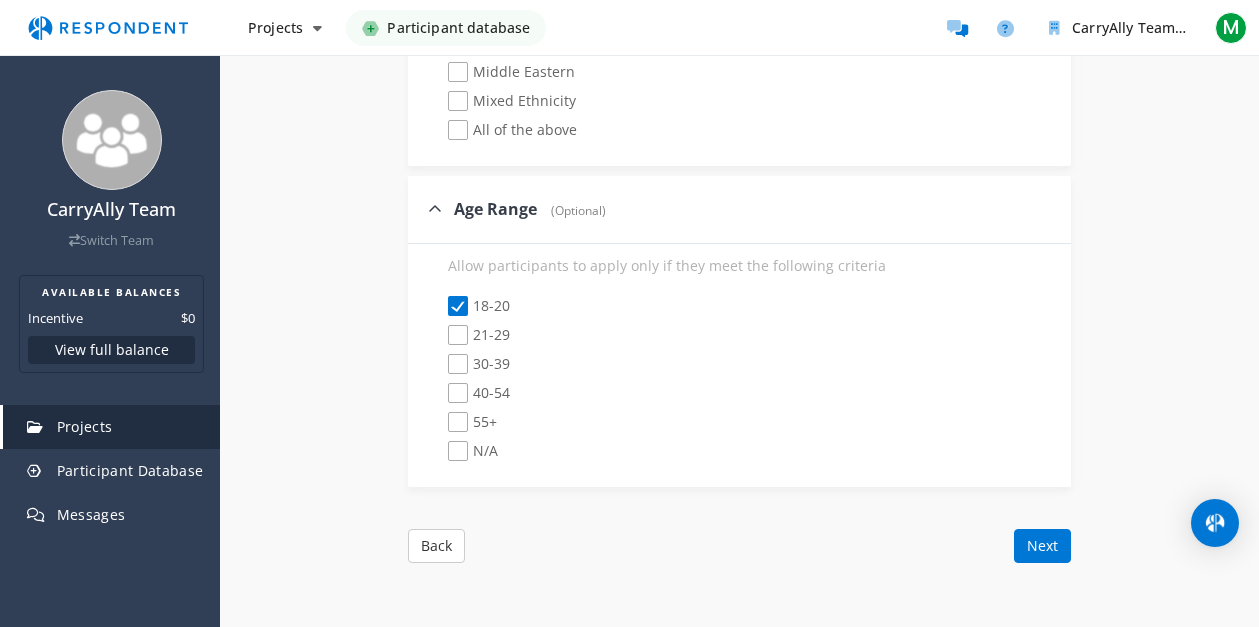 checkbox on "false" 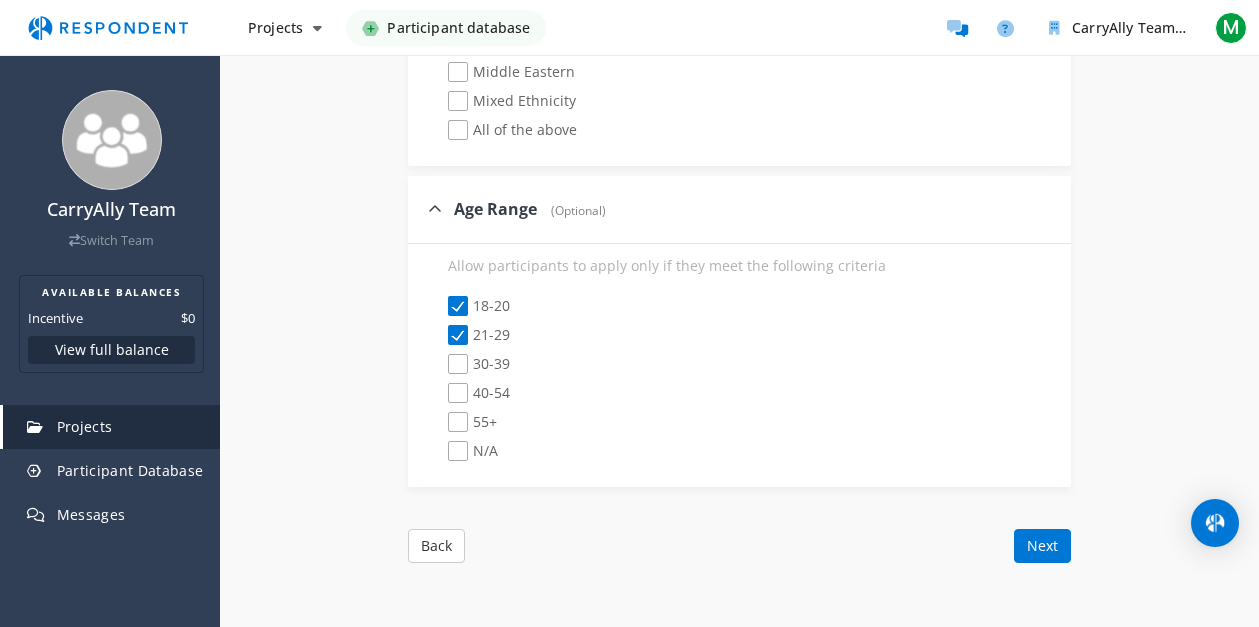 click on "30-39" 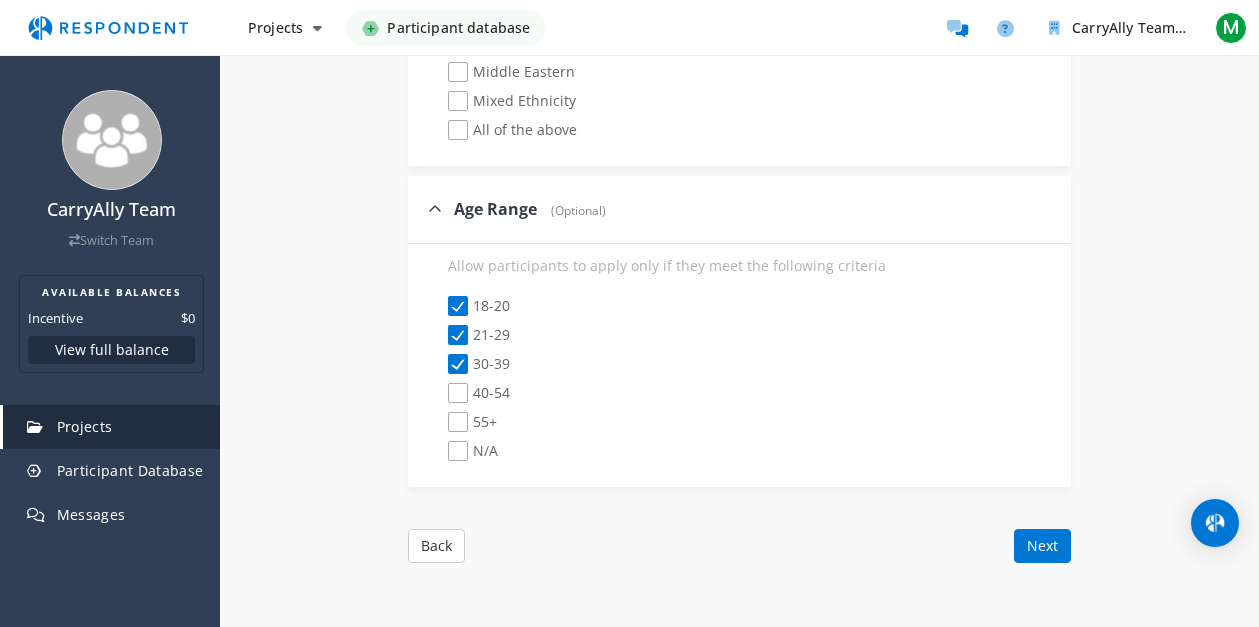 click on "40-54" 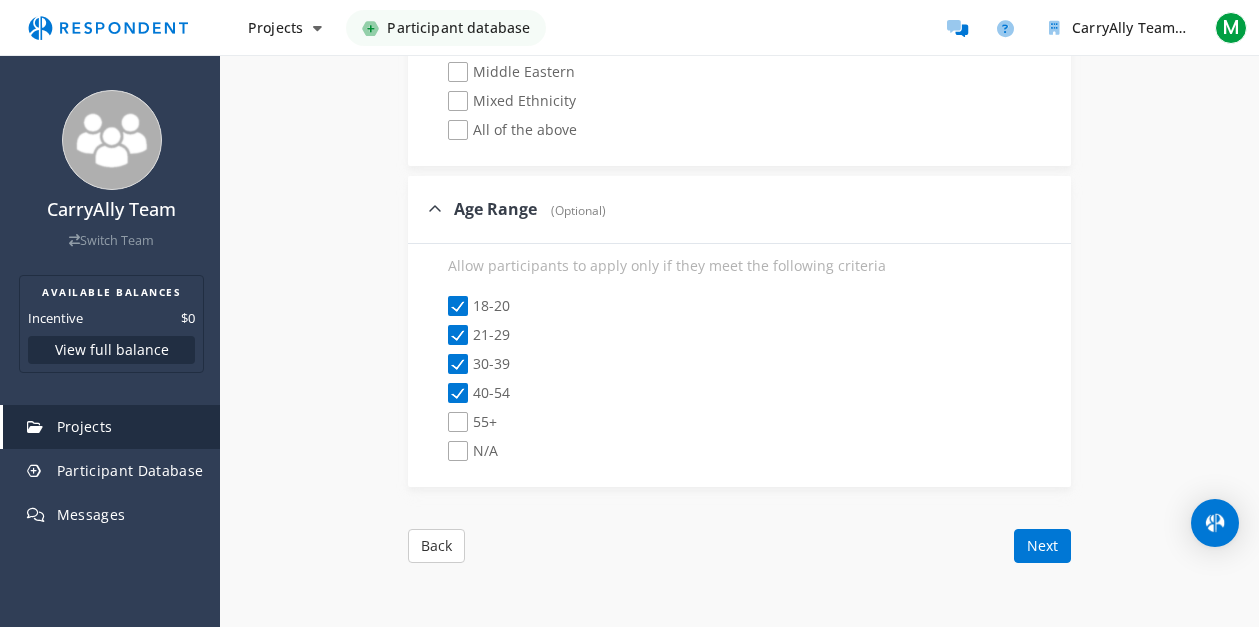 click on "Internal Project Name  *               Test community helper concept      This is visible only to your organization.              Respondent Pitch       Project Title  *     CarryAlly makes it easy to earn by helping your neighbors with their shopping errands      This is visible to Participants.  Tips on writing a great pitch.             Project Details  *      698   /800             This is visible to Respondents.                   Target Audience  *                 Industry Professionals (B2B)             General Population (B2C)                   Project Topic(s)                                             Shopping                                                   Social Media                                                                                                                                                         Tagging your projects with topics will better help match your general population project with participants that have indicated interest in these topics." at bounding box center (739, -695) 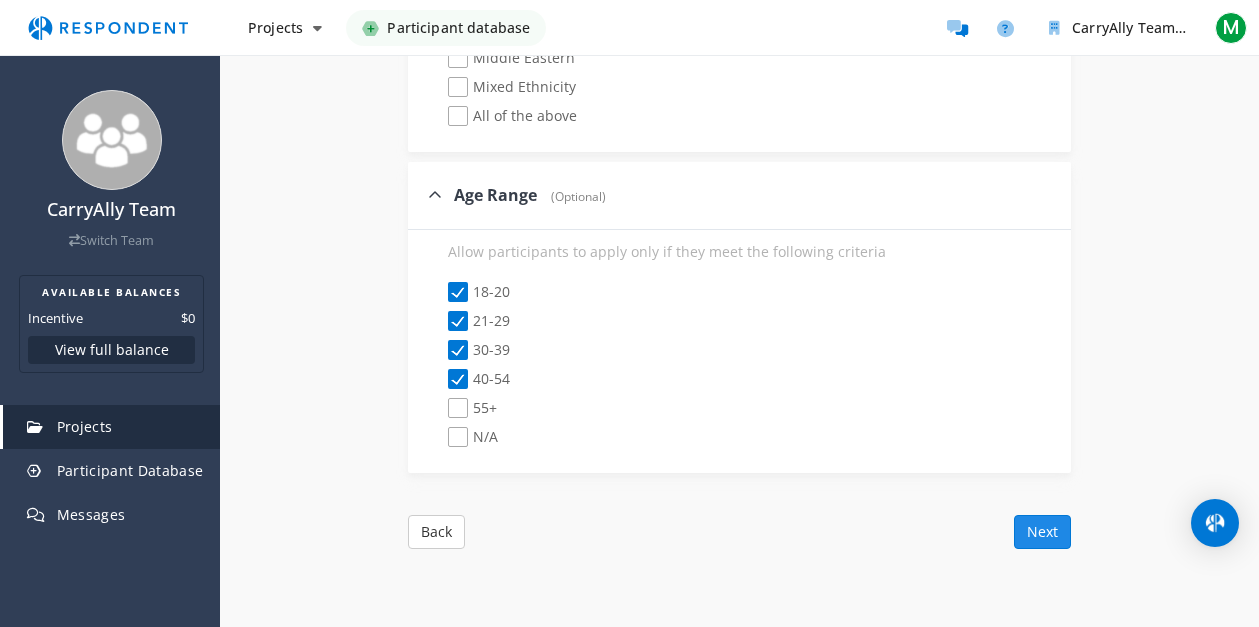 click on "Next" 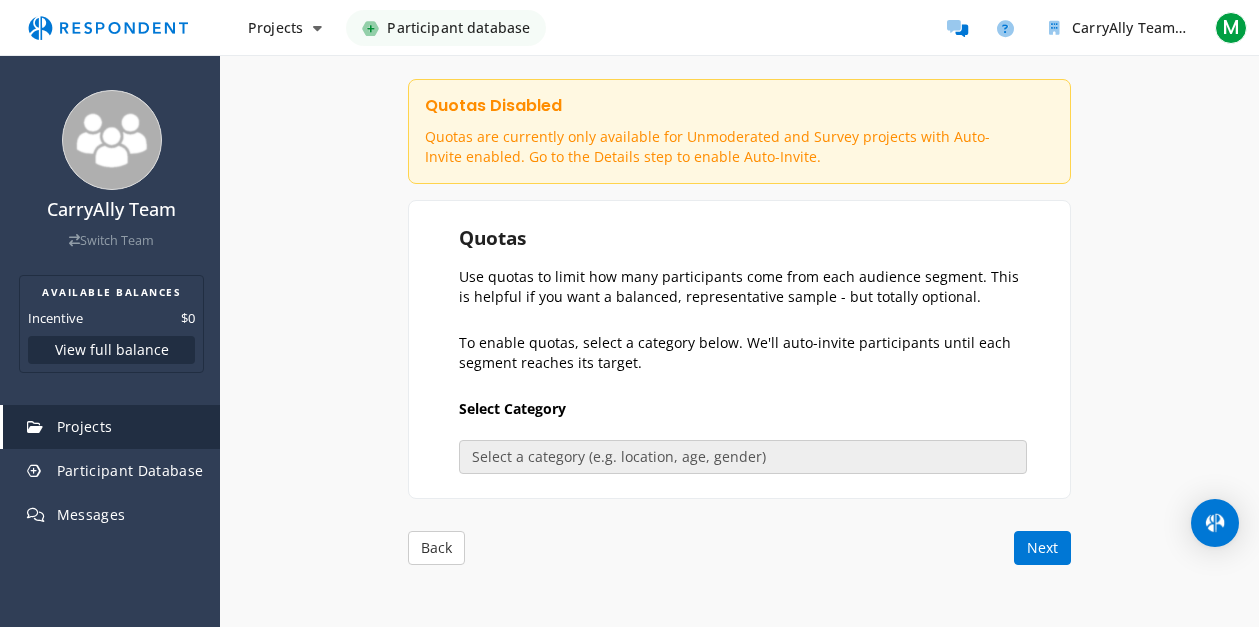 scroll, scrollTop: 235, scrollLeft: 0, axis: vertical 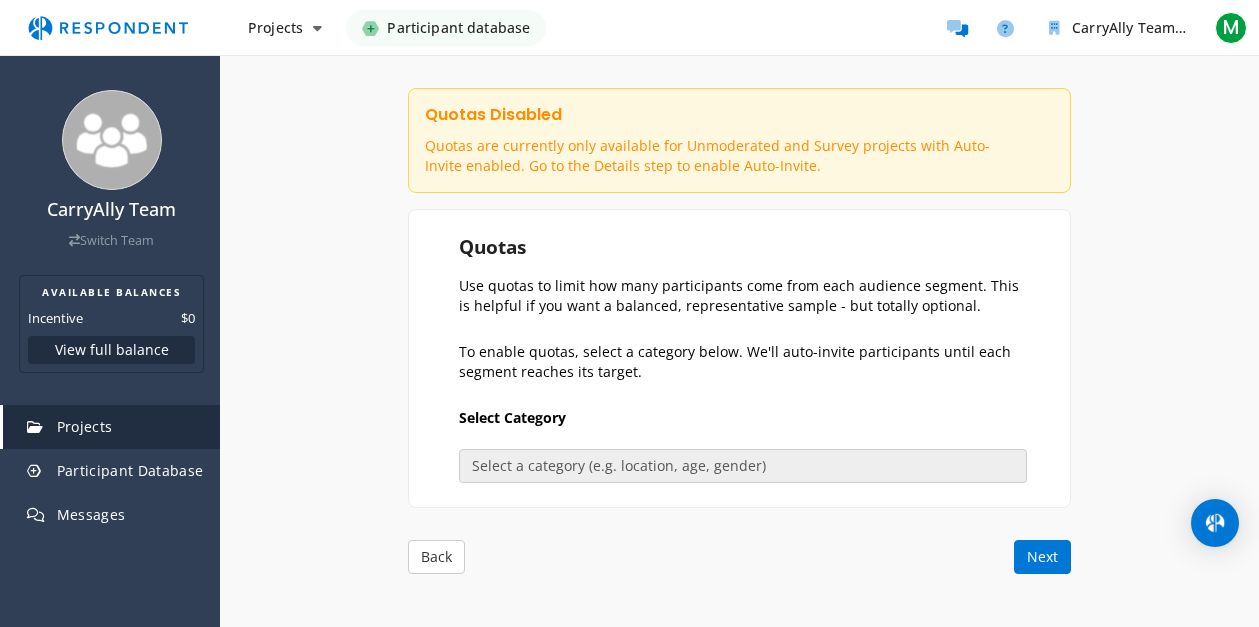 click on "Use quotas to limit how many participants come from each audience segment. This is helpful if you want a balanced, representative sample - but totally optional." 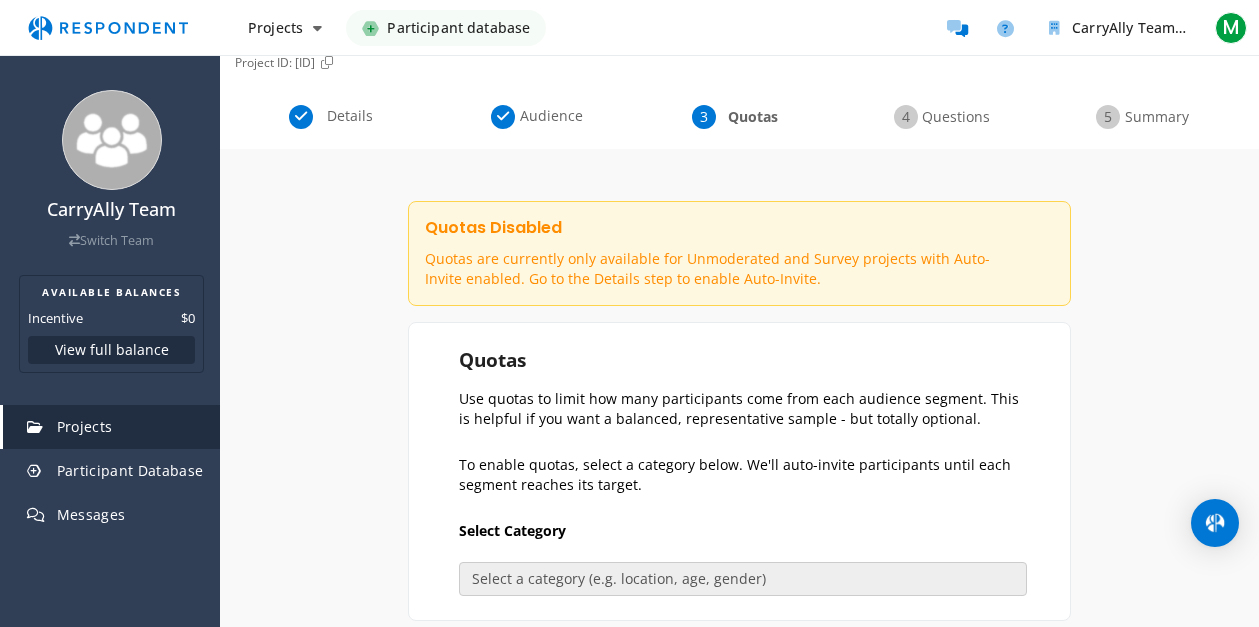 scroll, scrollTop: 116, scrollLeft: 0, axis: vertical 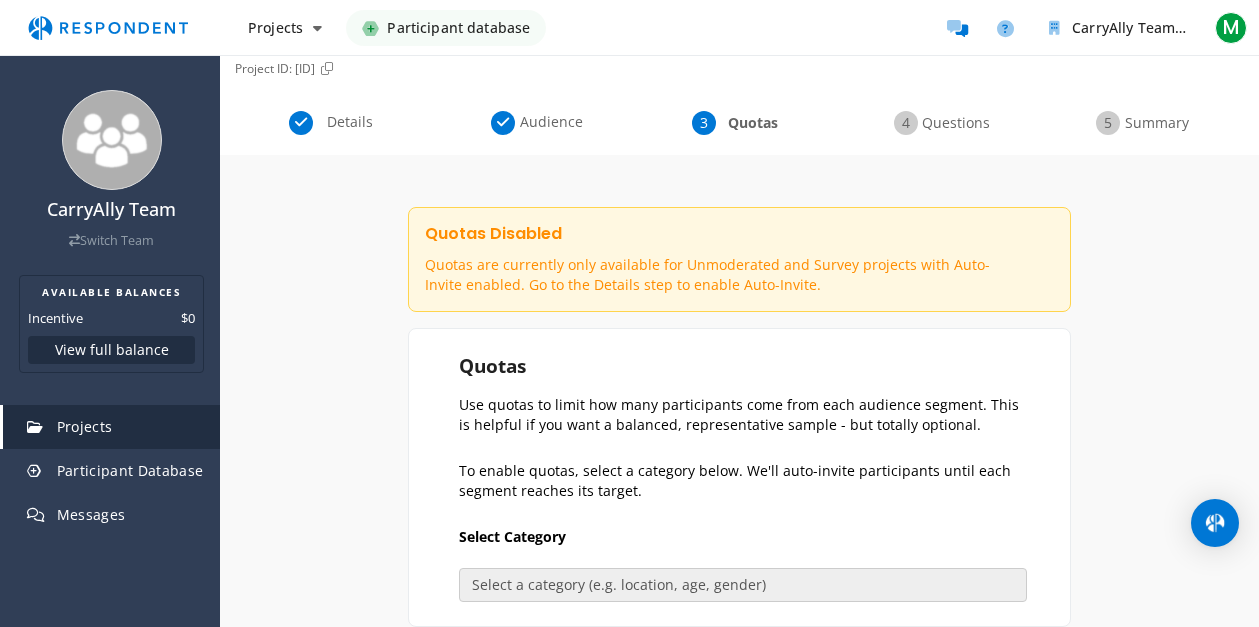 click on "Details" at bounding box center (336, 123) 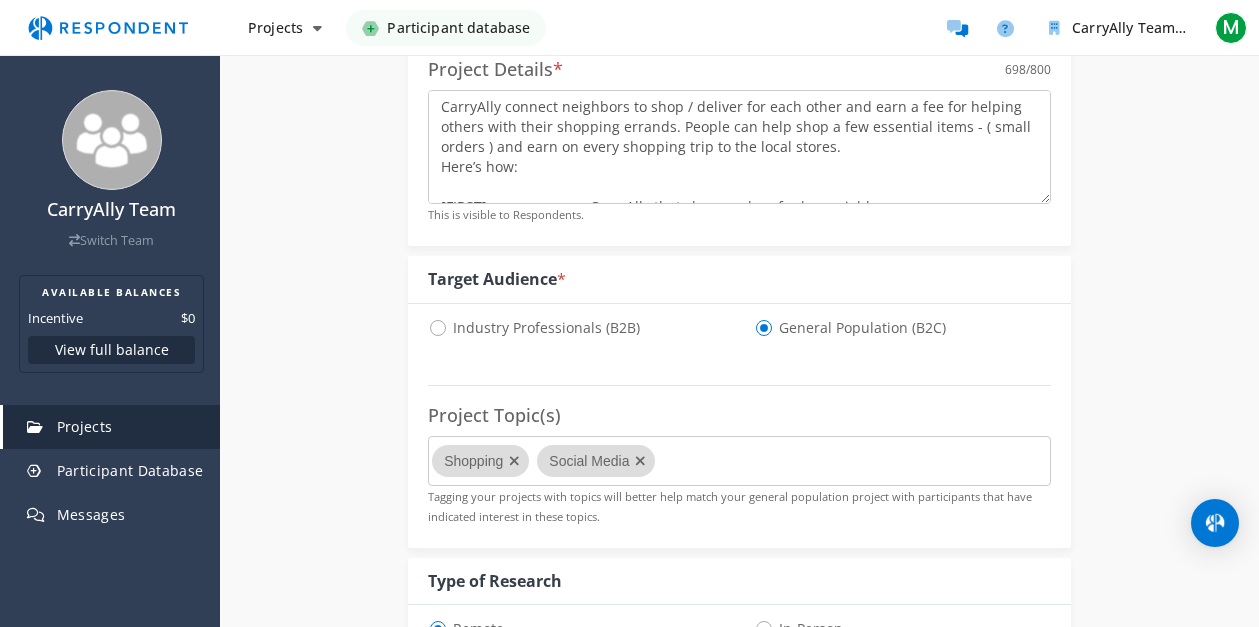 scroll, scrollTop: 575, scrollLeft: 0, axis: vertical 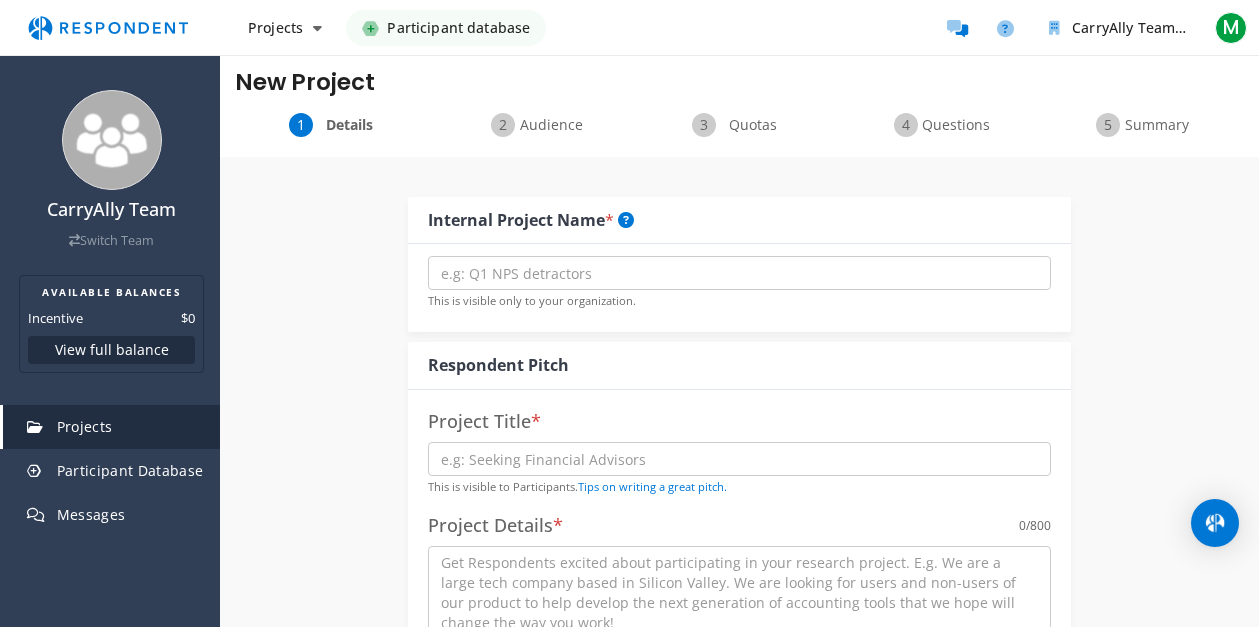 click on "Quotas" at bounding box center (753, 125) 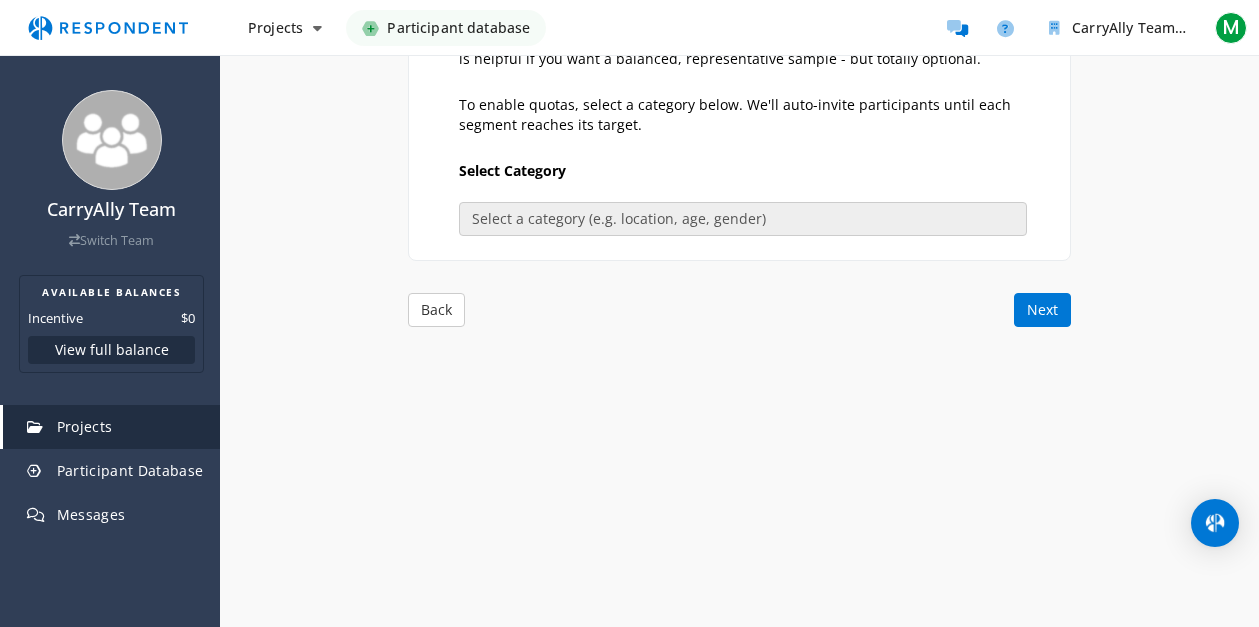 scroll, scrollTop: 393, scrollLeft: 0, axis: vertical 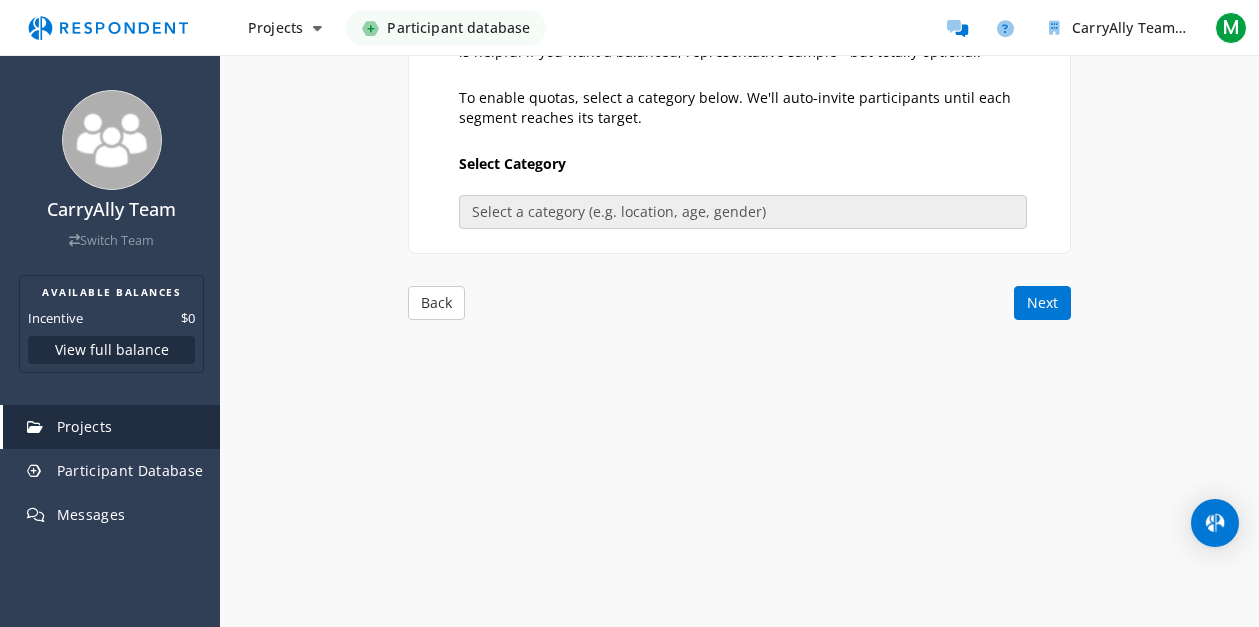 click on "Internal Project Name  *                    This is visible only to your organization.              Respondent Pitch       Project Title  *          This is visible to Participants.  Tips on writing a great pitch.             Project Details  *      0   /800             This is visible to Respondents.                   Target Audience  *                 Industry Professionals (B2B)             General Population (B2C)                       Type of Research             Remote             In-Person                     Research Methodology           One-on-One Focus Group Unmoderated Study Survey Diary Study               Show participants' account email addresses      If participants start the project, we will share their account email addresses with you so that you can verify that they have completed the unmoderated study on the platform of your choice.  Learn more...                           Time Required           30       minute(s)                 Incentive              $5   $10" at bounding box center (739, 67) 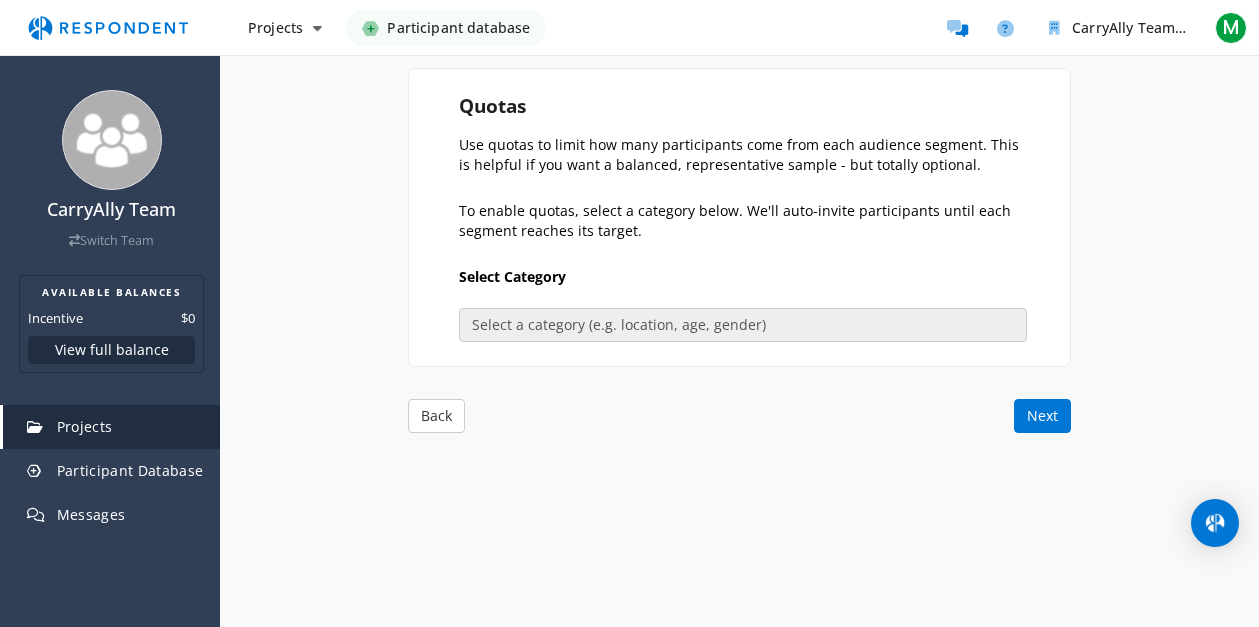 scroll, scrollTop: 213, scrollLeft: 0, axis: vertical 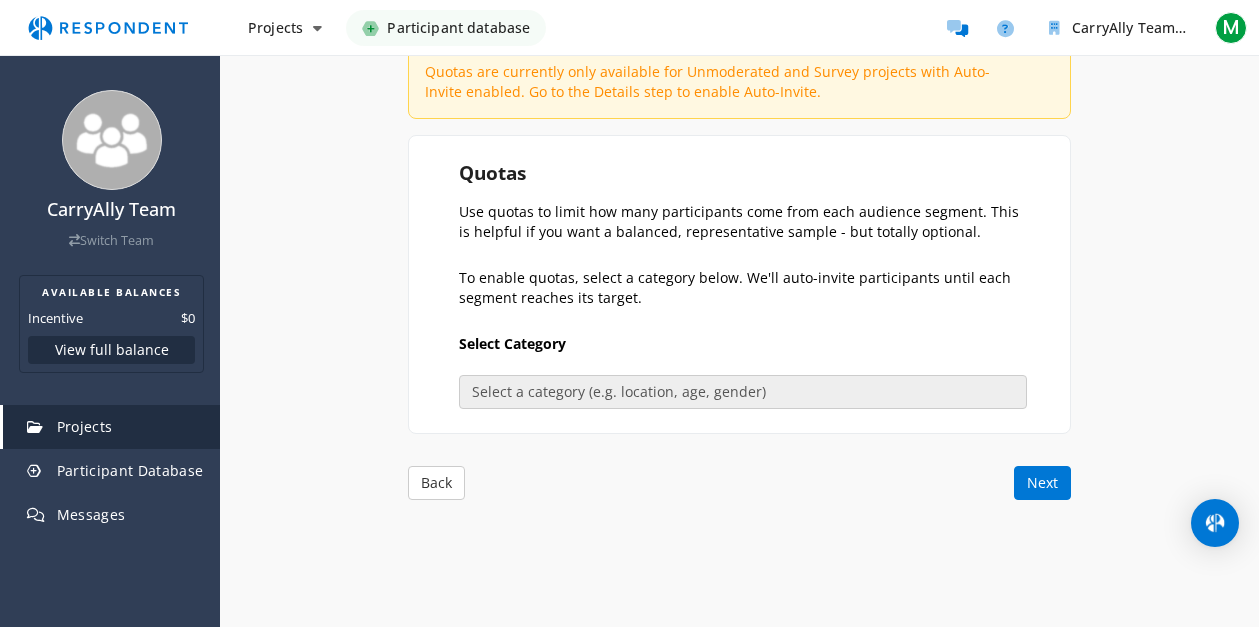 click on "To enable quotas, select a category below. We'll auto-invite participants until each segment reaches its target." 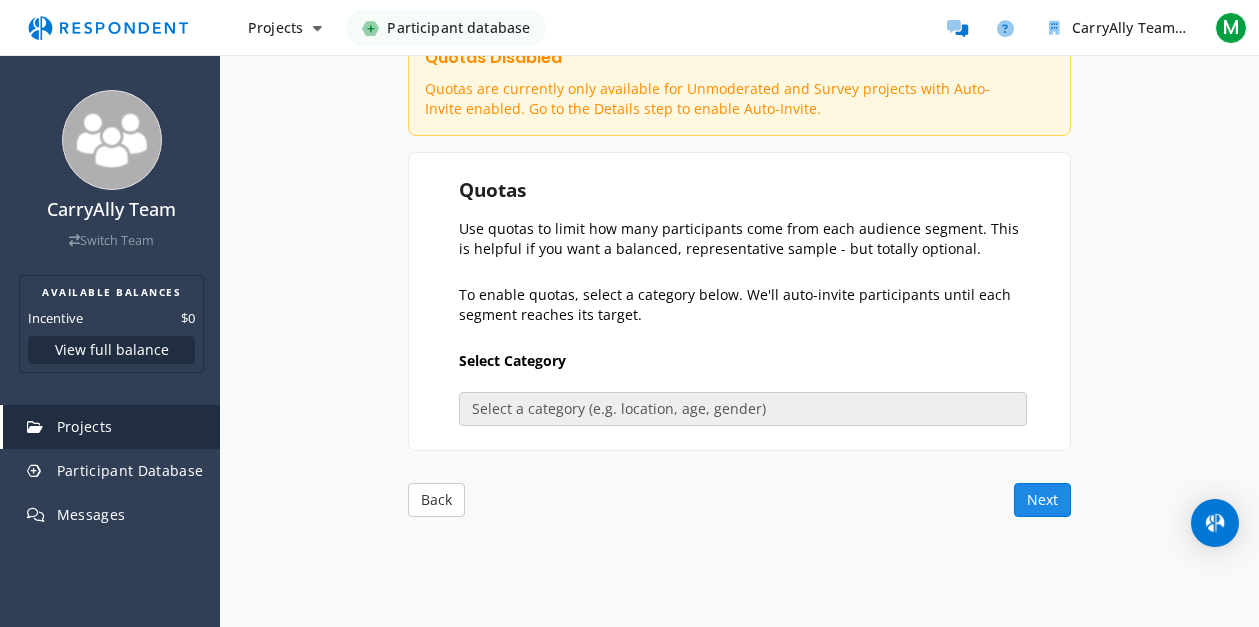 click on "Next" 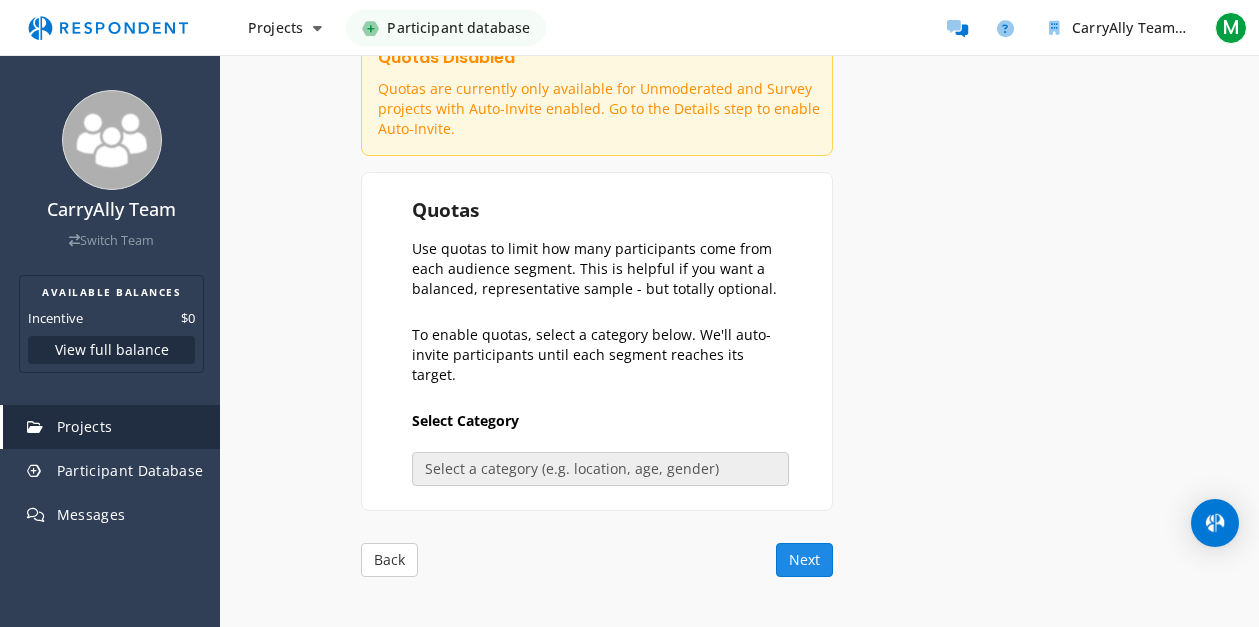 scroll, scrollTop: 42, scrollLeft: 0, axis: vertical 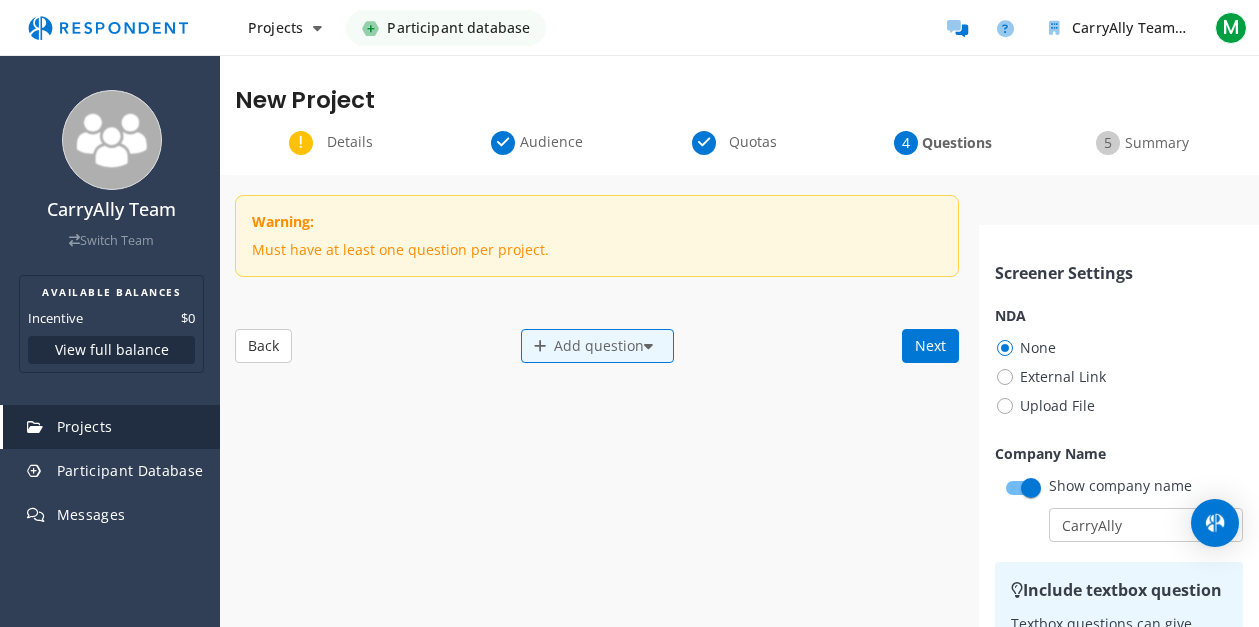 click on "Internal Project Name  *                    This is visible only to your organization.              Respondent Pitch       Project Title  *          This is visible to Participants.  Tips on writing a great pitch.             Project Details  *      0   /800             This is visible to Respondents.                   Target Audience  *                 Industry Professionals (B2B)             General Population (B2C)                       Type of Research             Remote             In-Person                     Research Methodology           One-on-One Focus Group Unmoderated Study Survey Diary Study               Show participants' account email addresses      If participants start the project, we will share their account email addresses with you so that you can verify that they have completed the unmoderated study on the platform of your choice.  Learn more...                           Time Required           30       minute(s)                 Incentive              $5   $10" at bounding box center (739, 422) 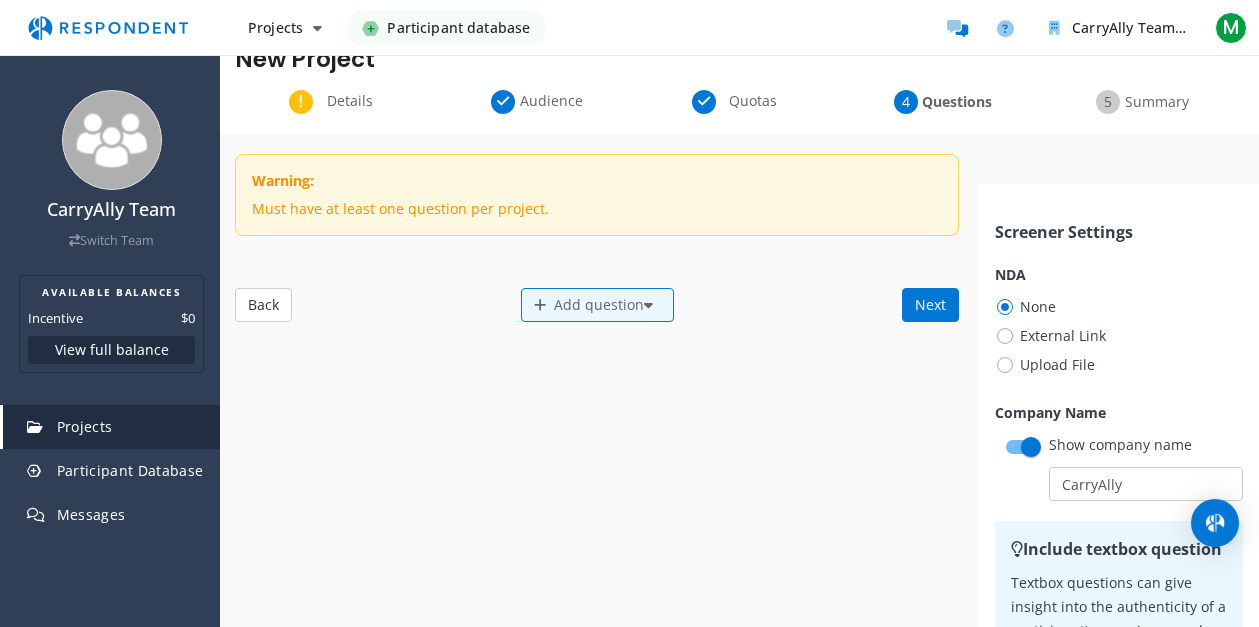 scroll, scrollTop: 0, scrollLeft: 0, axis: both 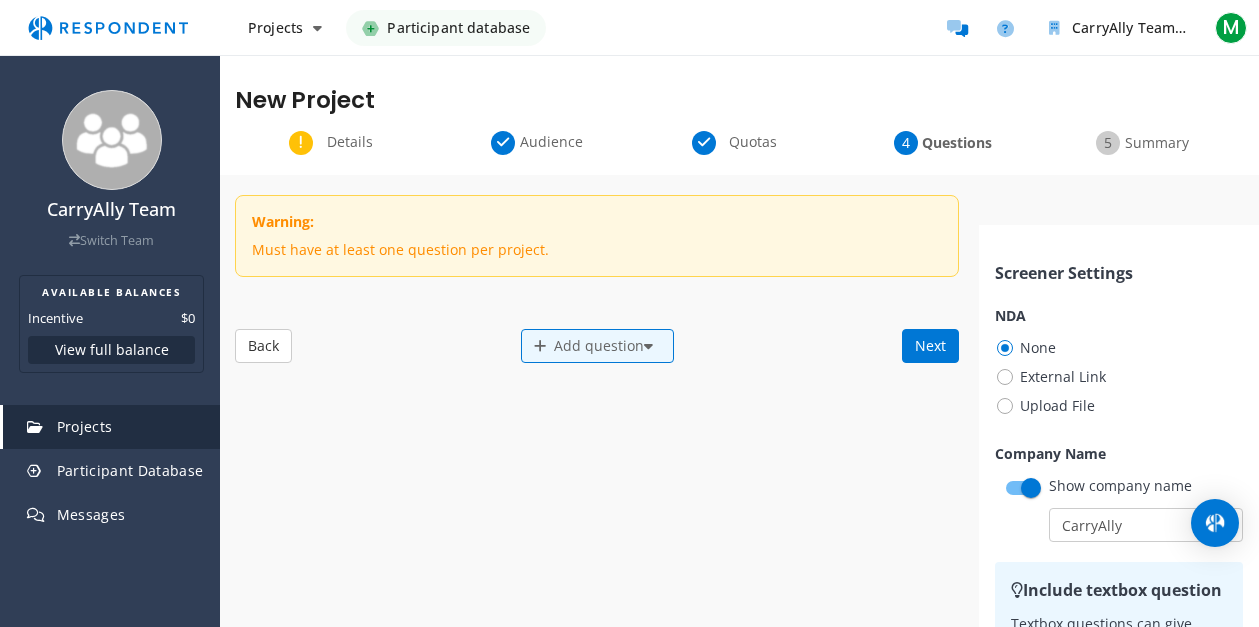 click on "Internal Project Name  *                    This is visible only to your organization.              Respondent Pitch       Project Title  *          This is visible to Participants.  Tips on writing a great pitch.             Project Details  *      0   /800             This is visible to Respondents.                   Target Audience  *                 Industry Professionals (B2B)             General Population (B2C)                       Type of Research             Remote             In-Person                     Research Methodology           One-on-One Focus Group Unmoderated Study Survey Diary Study               Show participants' account email addresses      If participants start the project, we will share their account email addresses with you so that you can verify that they have completed the unmoderated study on the platform of your choice.  Learn more...                           Time Required           30       minute(s)                 Incentive              $5   $10" at bounding box center (739, 422) 